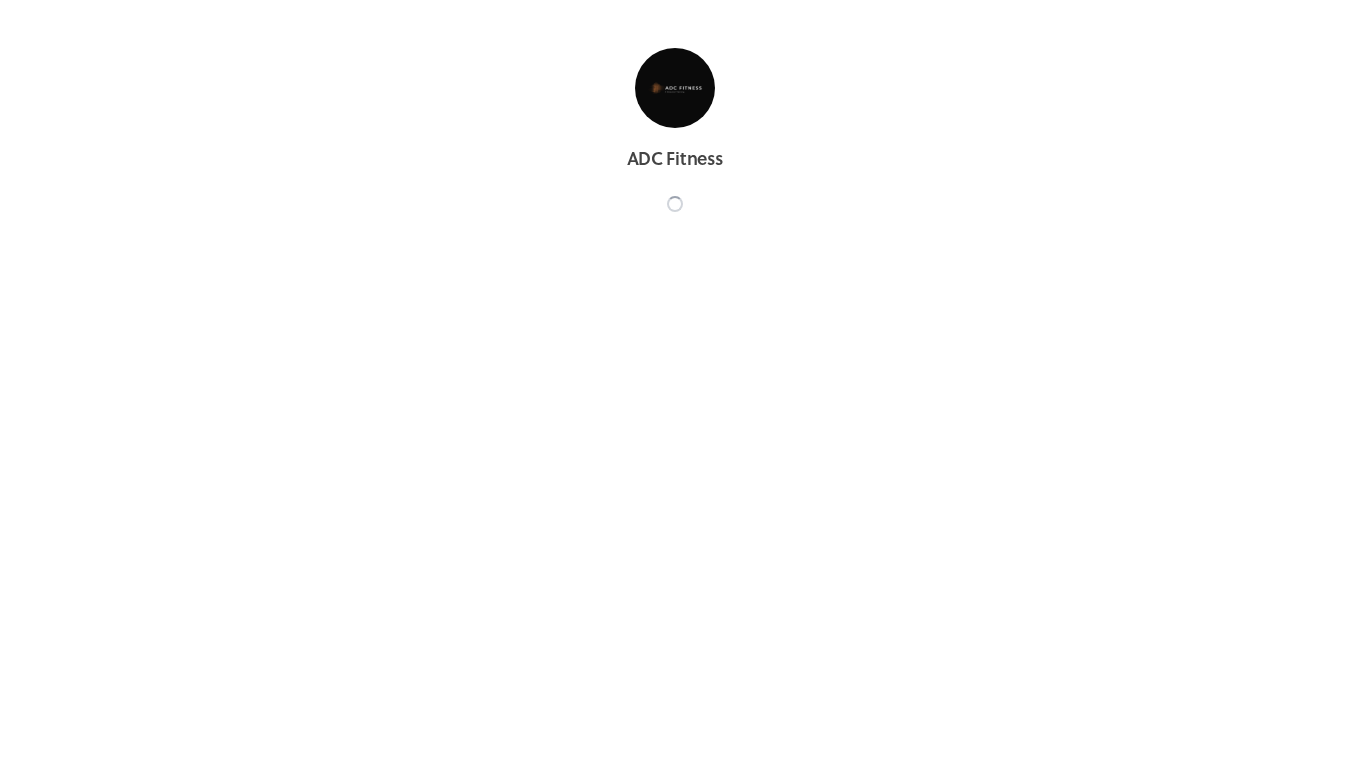 scroll, scrollTop: 0, scrollLeft: 0, axis: both 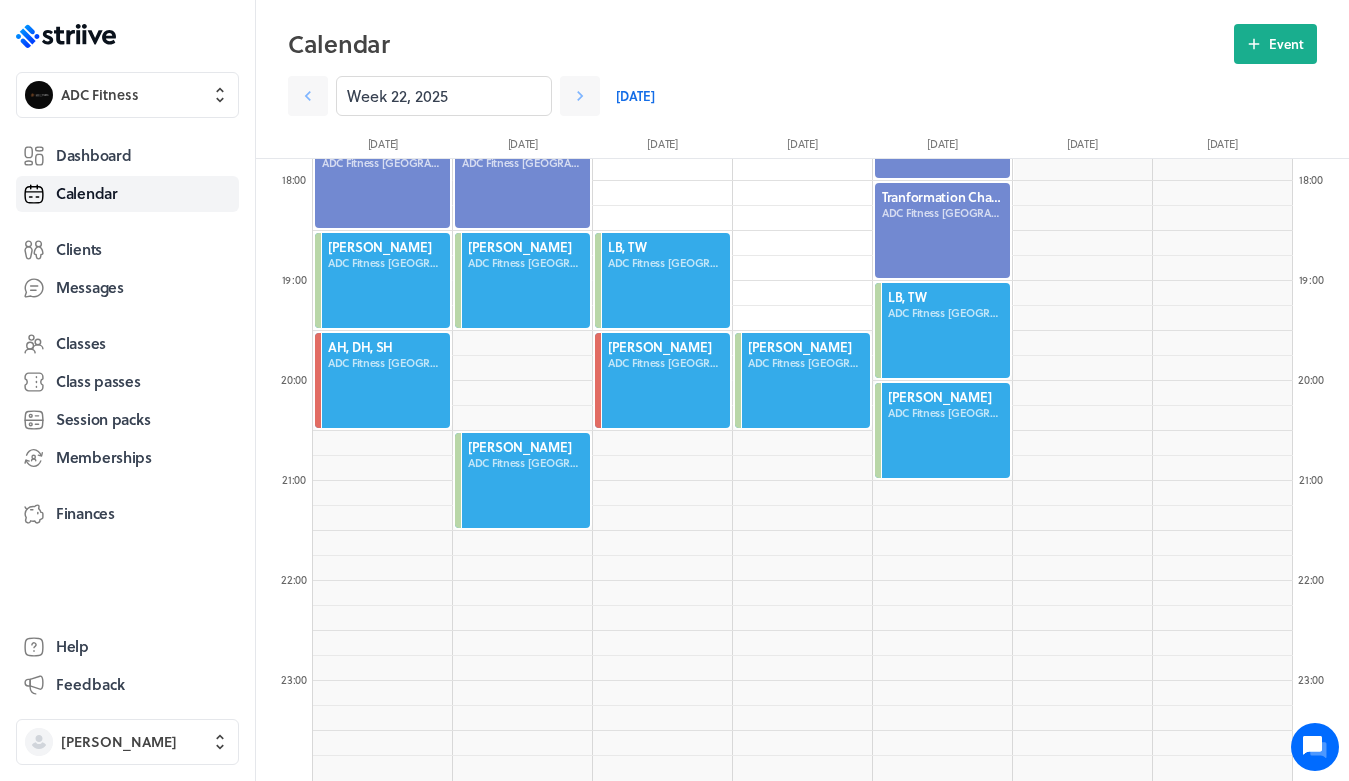 click on "[DATE]" at bounding box center [635, 96] 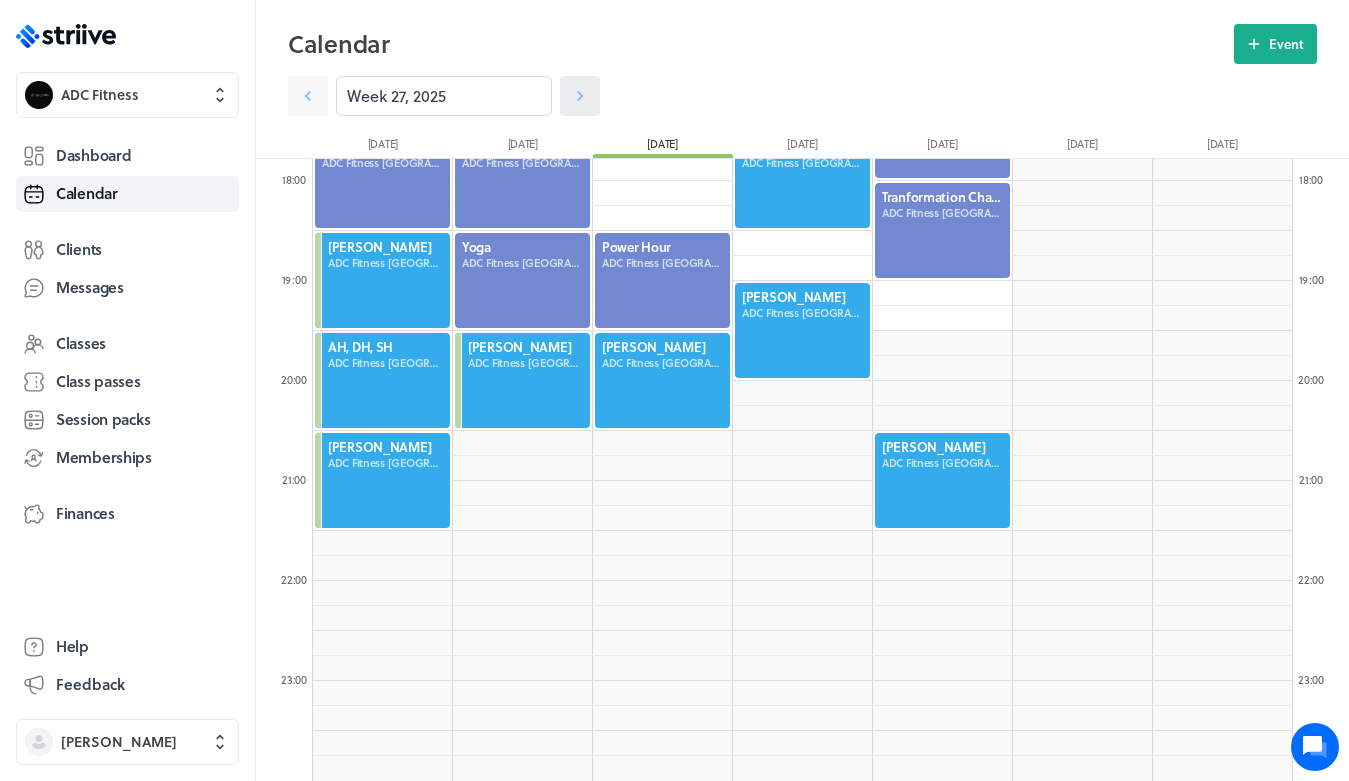 click at bounding box center [580, 96] 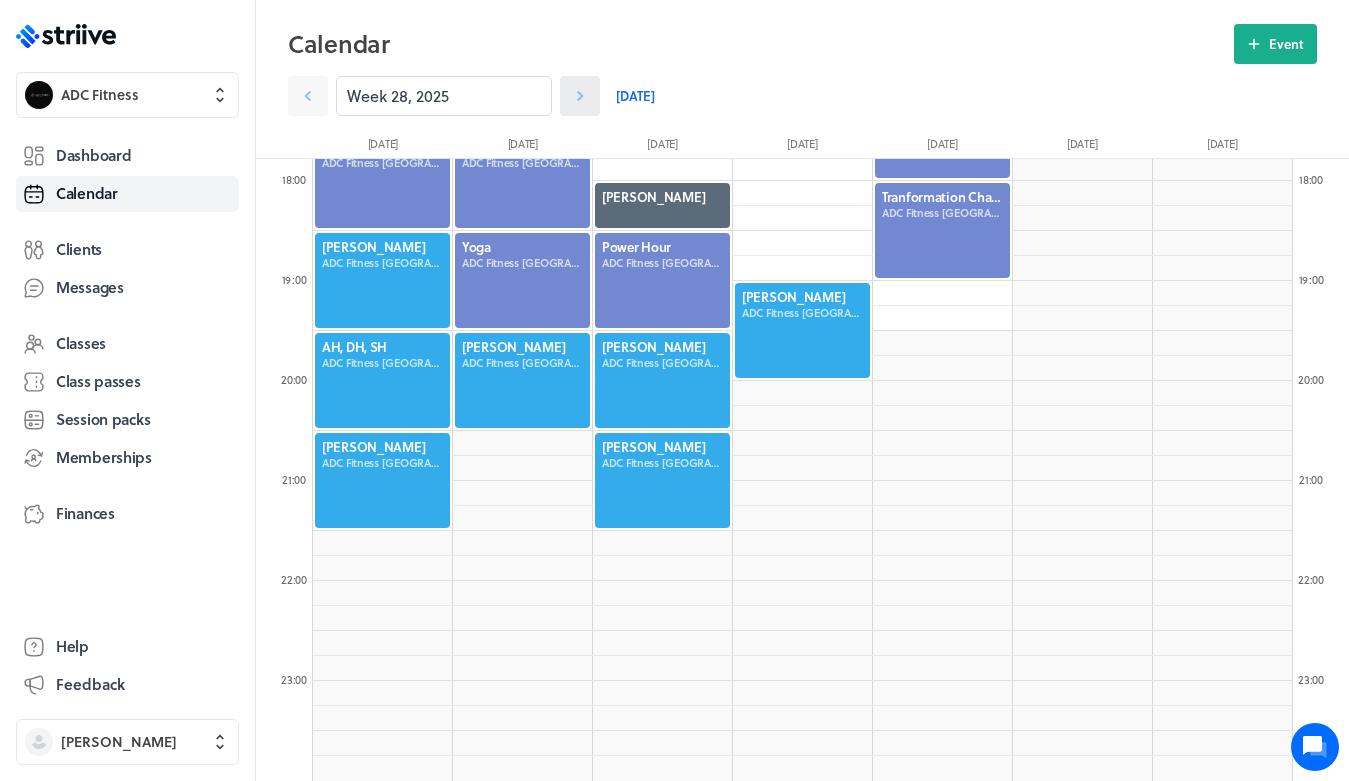 click at bounding box center [580, 96] 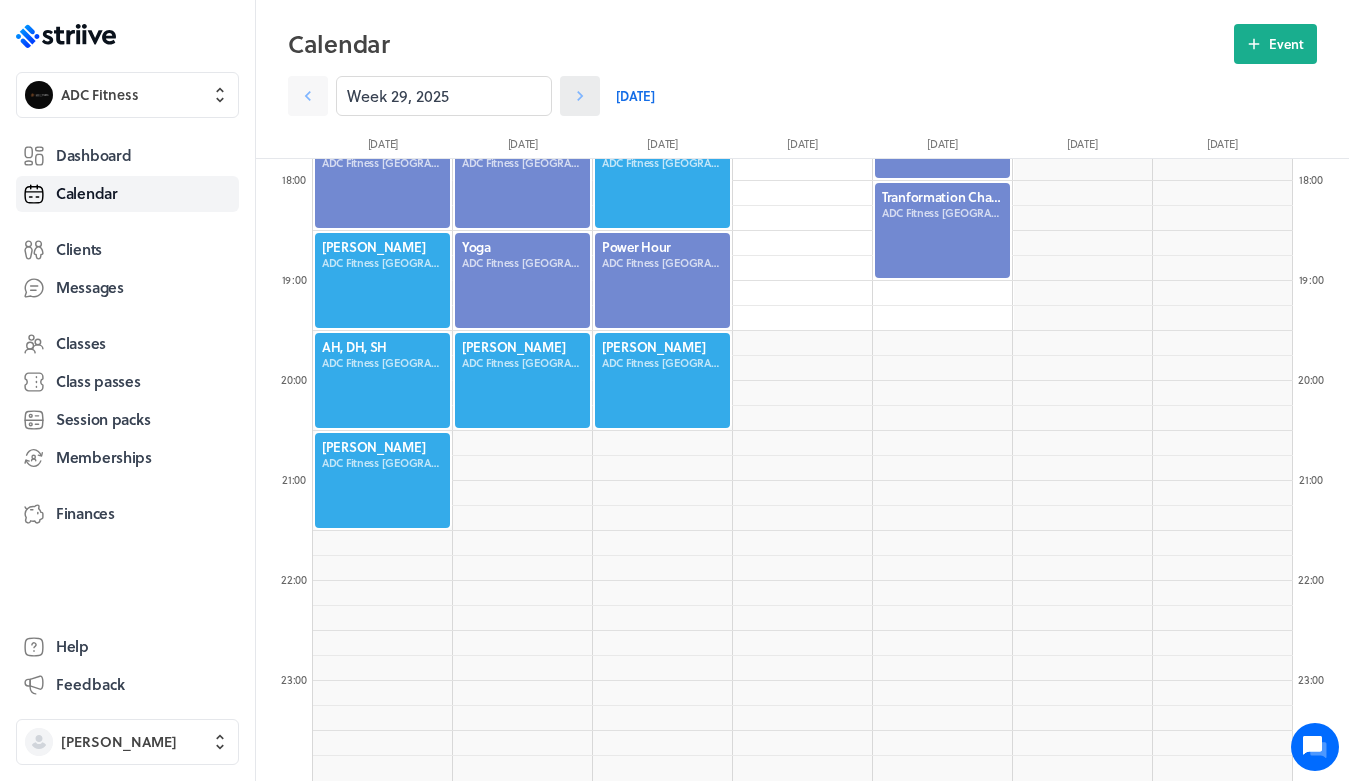 click at bounding box center [580, 96] 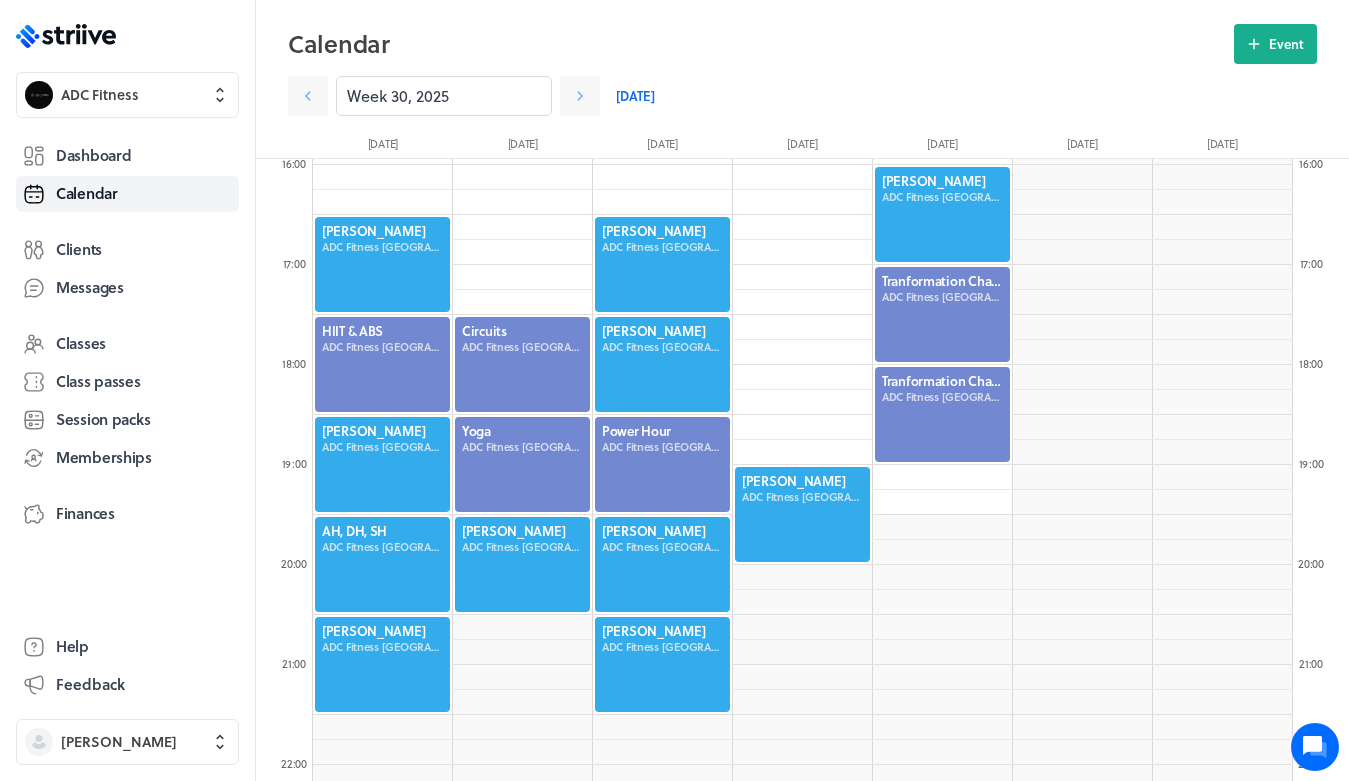 scroll, scrollTop: 1581, scrollLeft: 0, axis: vertical 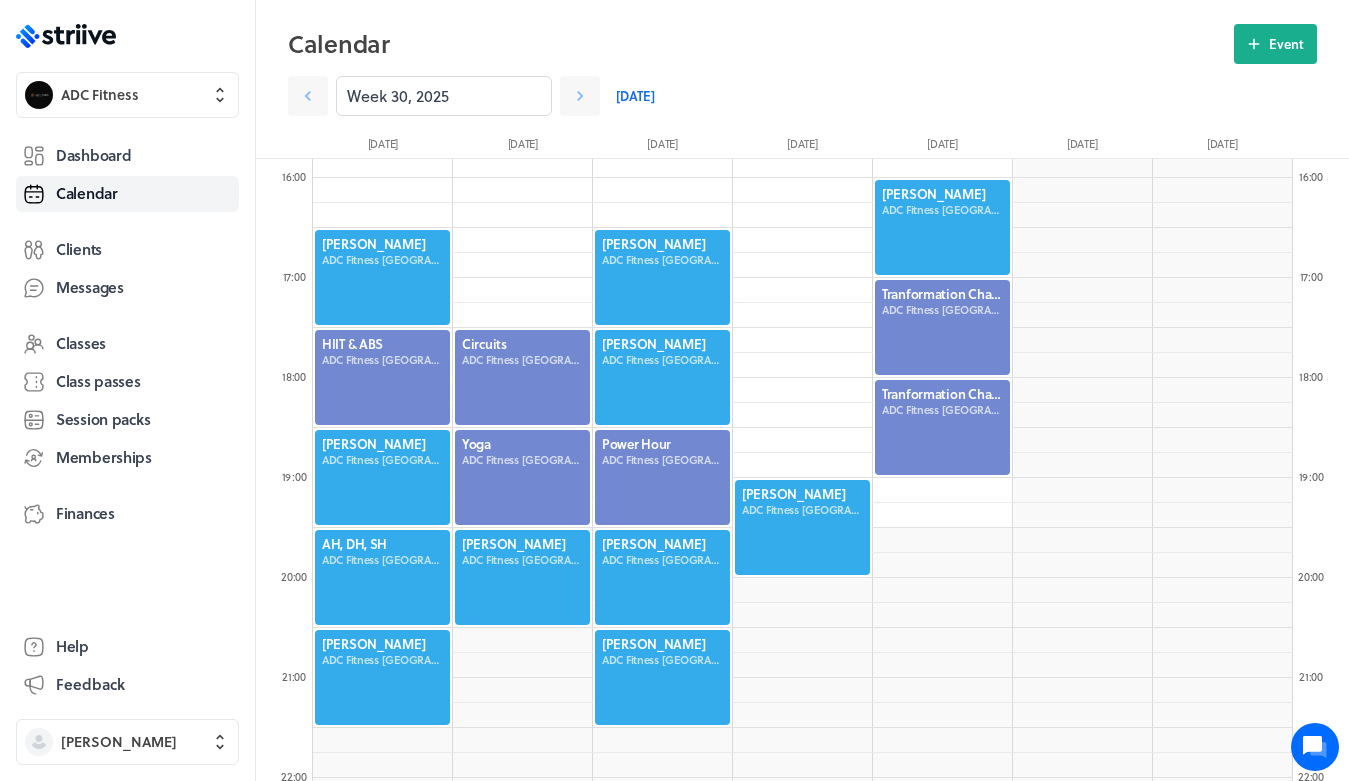 click on "[DATE]" at bounding box center [635, 96] 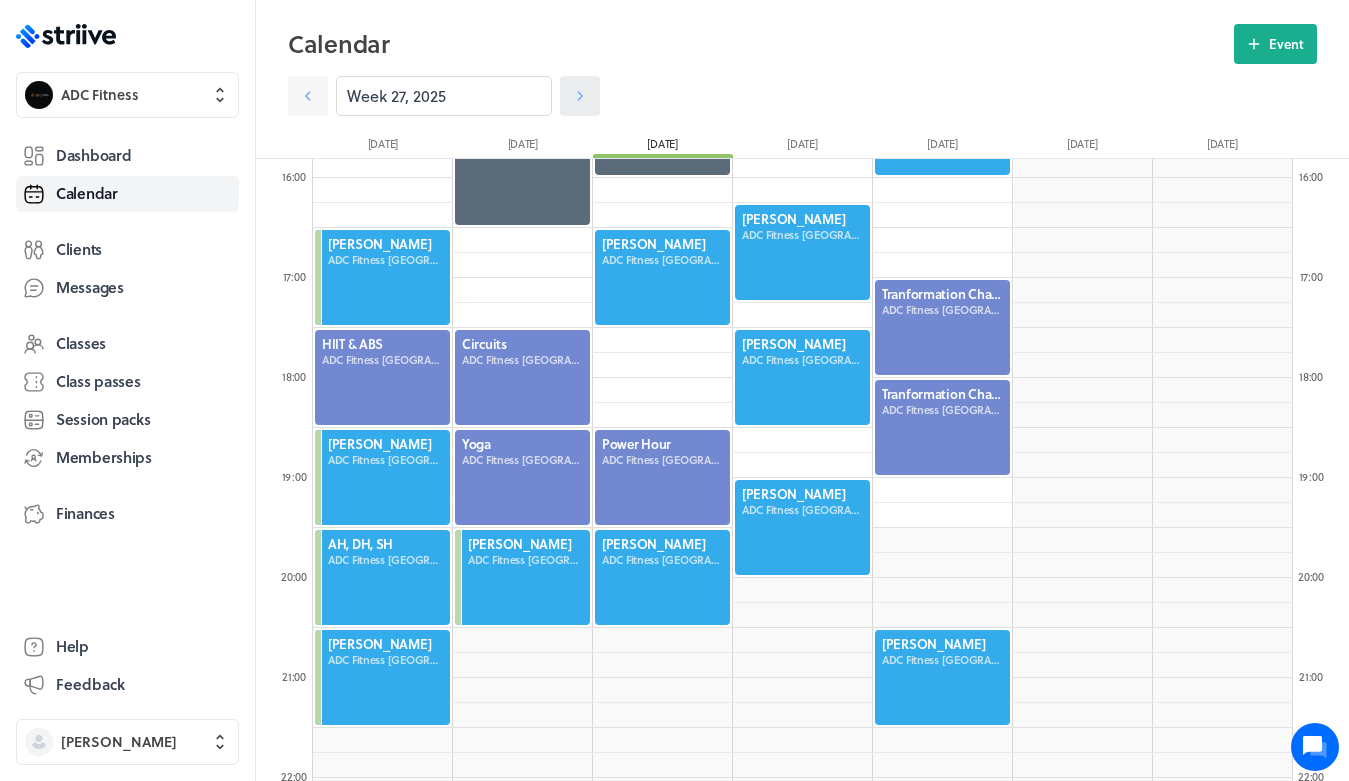 click at bounding box center (580, 96) 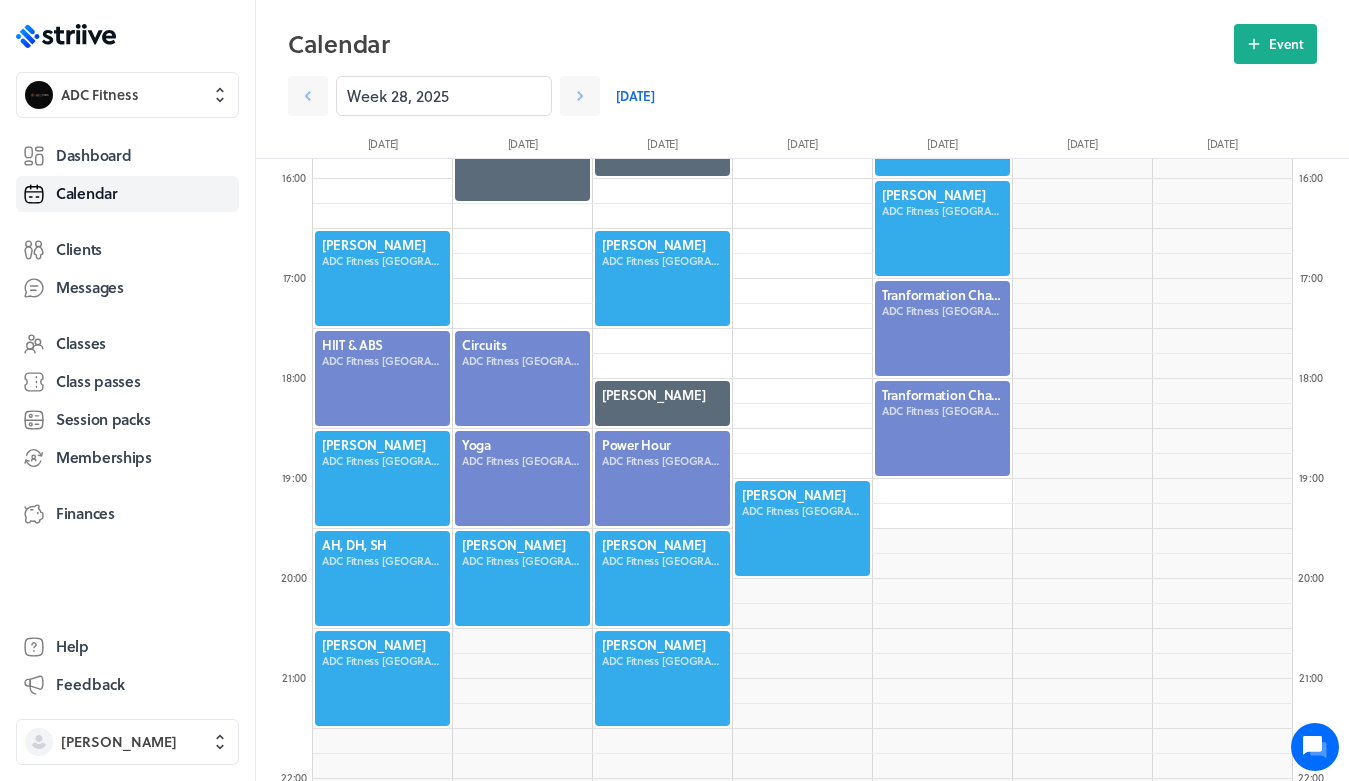 scroll, scrollTop: 1778, scrollLeft: 0, axis: vertical 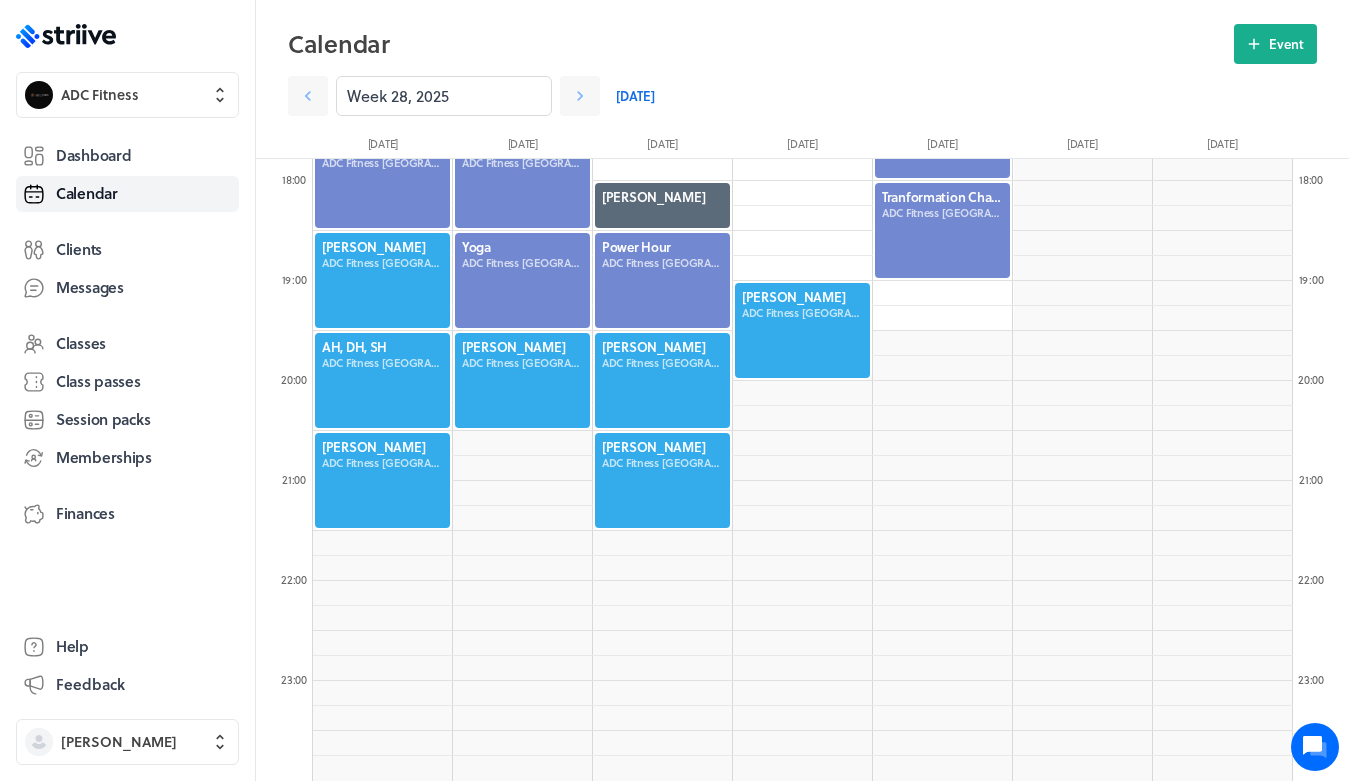 click on "Week 28, 2025
[DATE]" at bounding box center (662, 96) 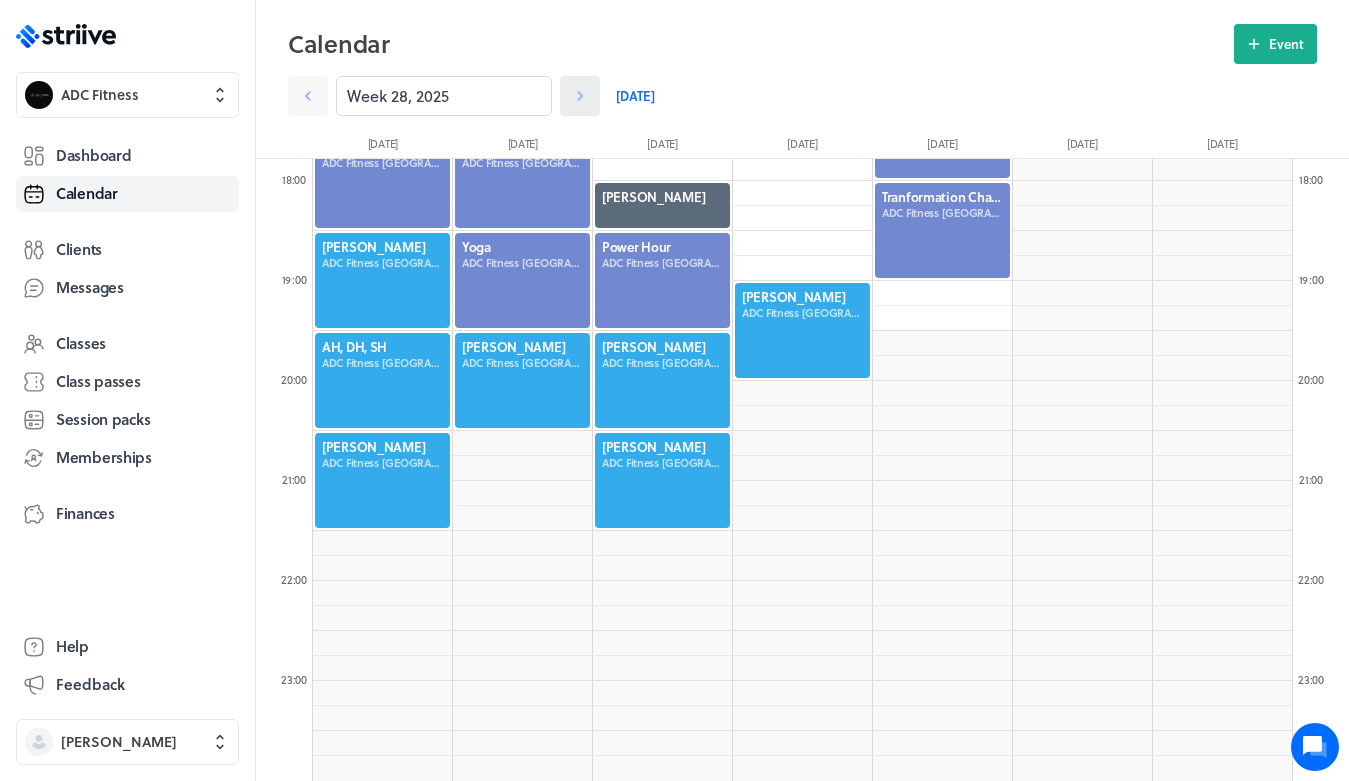 click at bounding box center [580, 96] 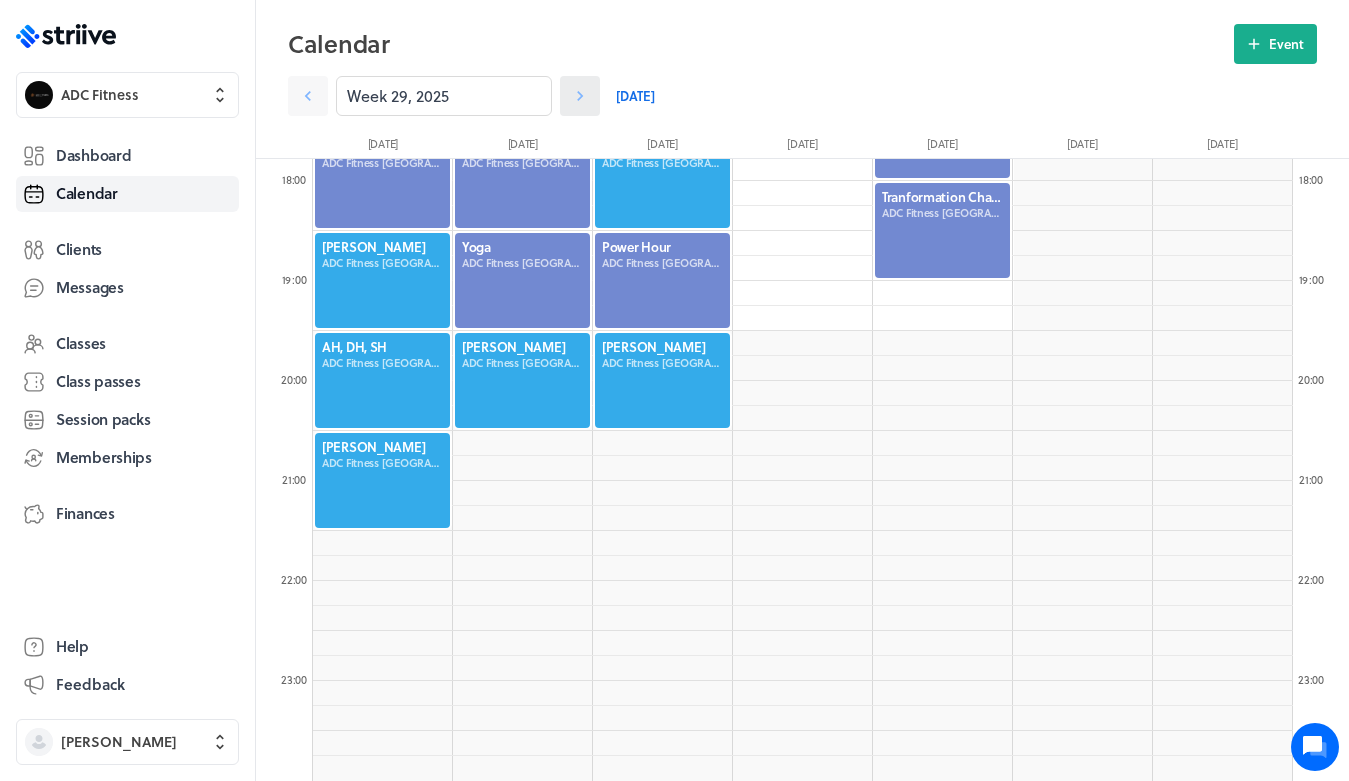 click at bounding box center (580, 96) 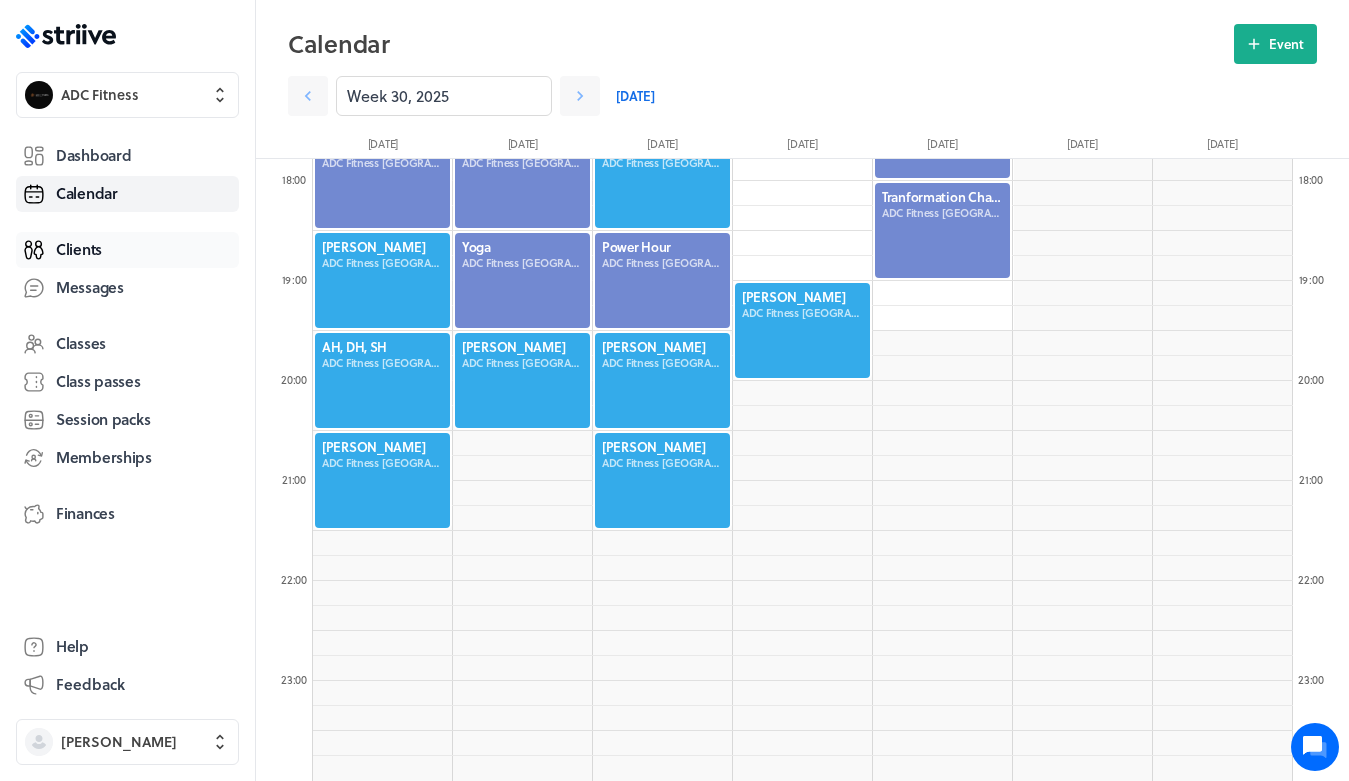 click on "Clients" at bounding box center (79, 249) 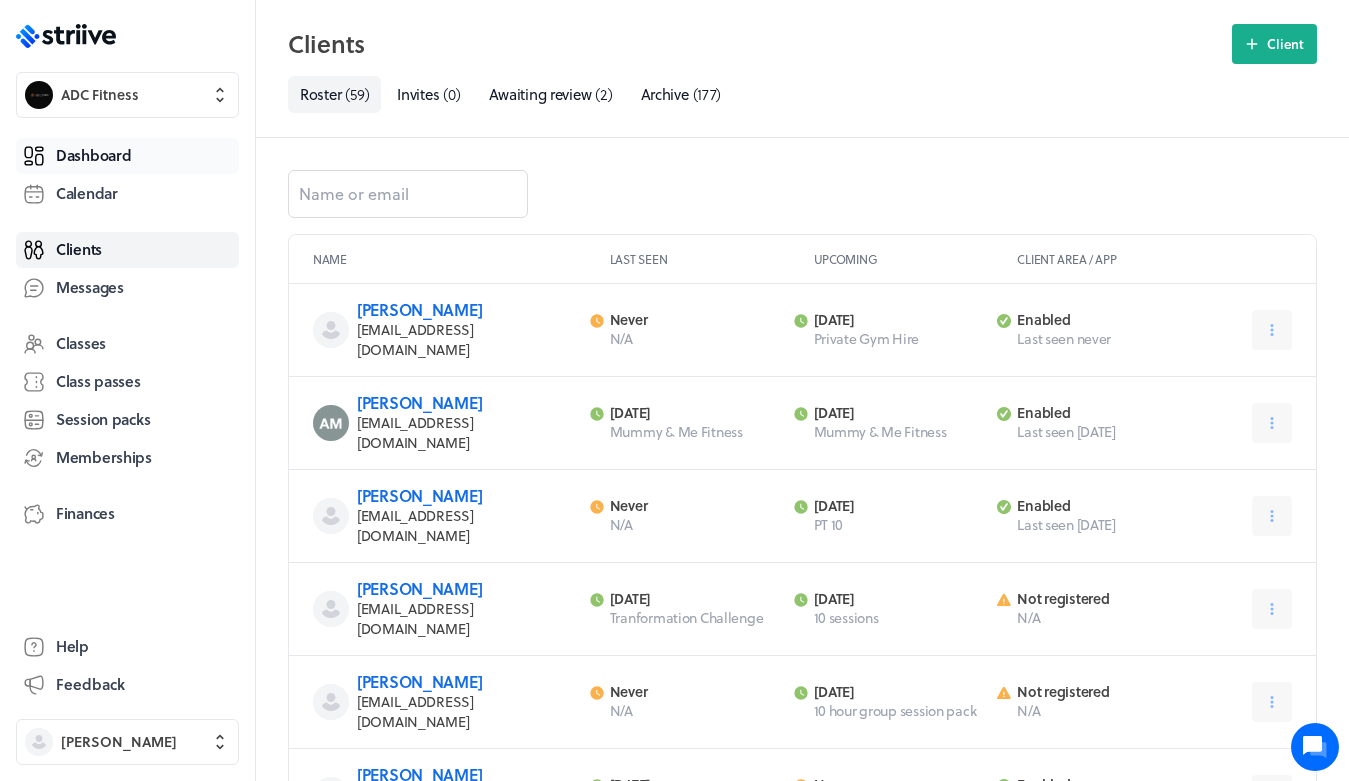 click on "Dashboard" at bounding box center [93, 155] 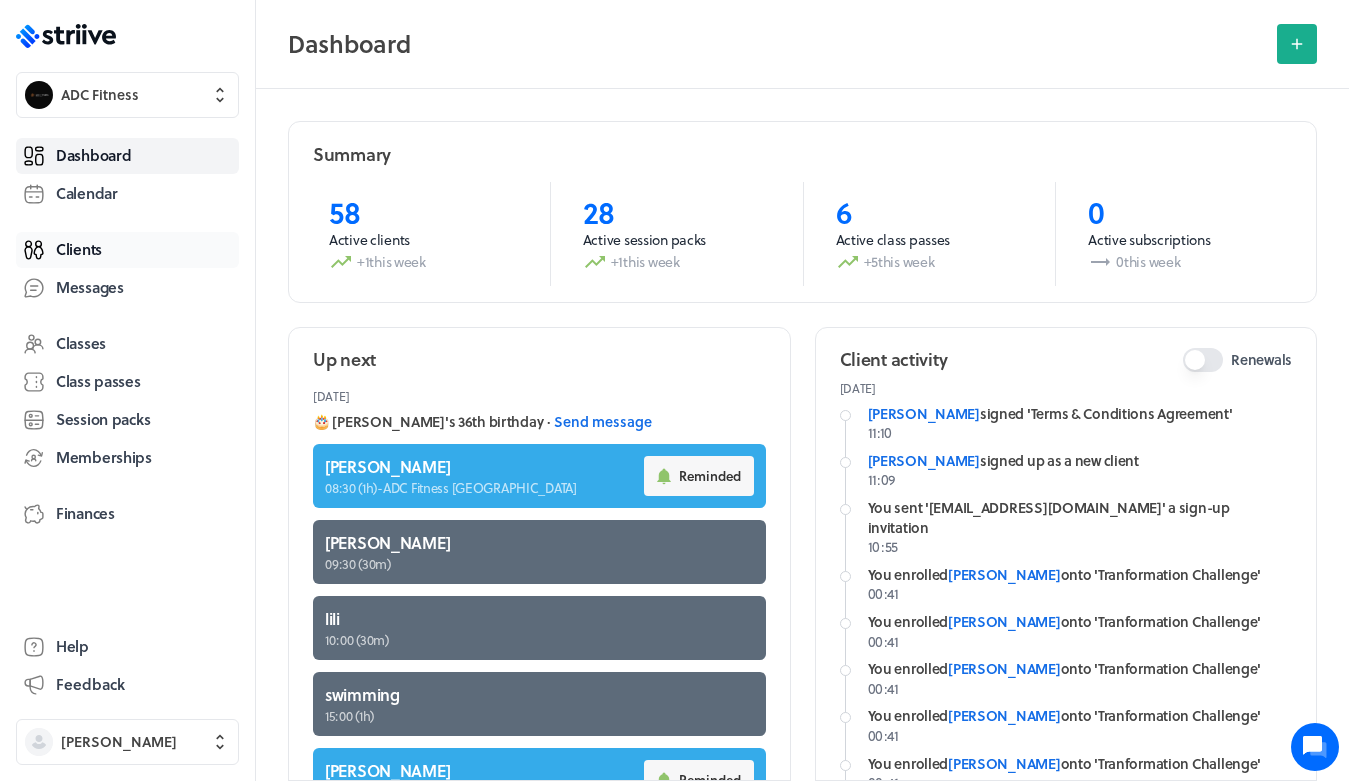 click on "Clients" at bounding box center [127, 250] 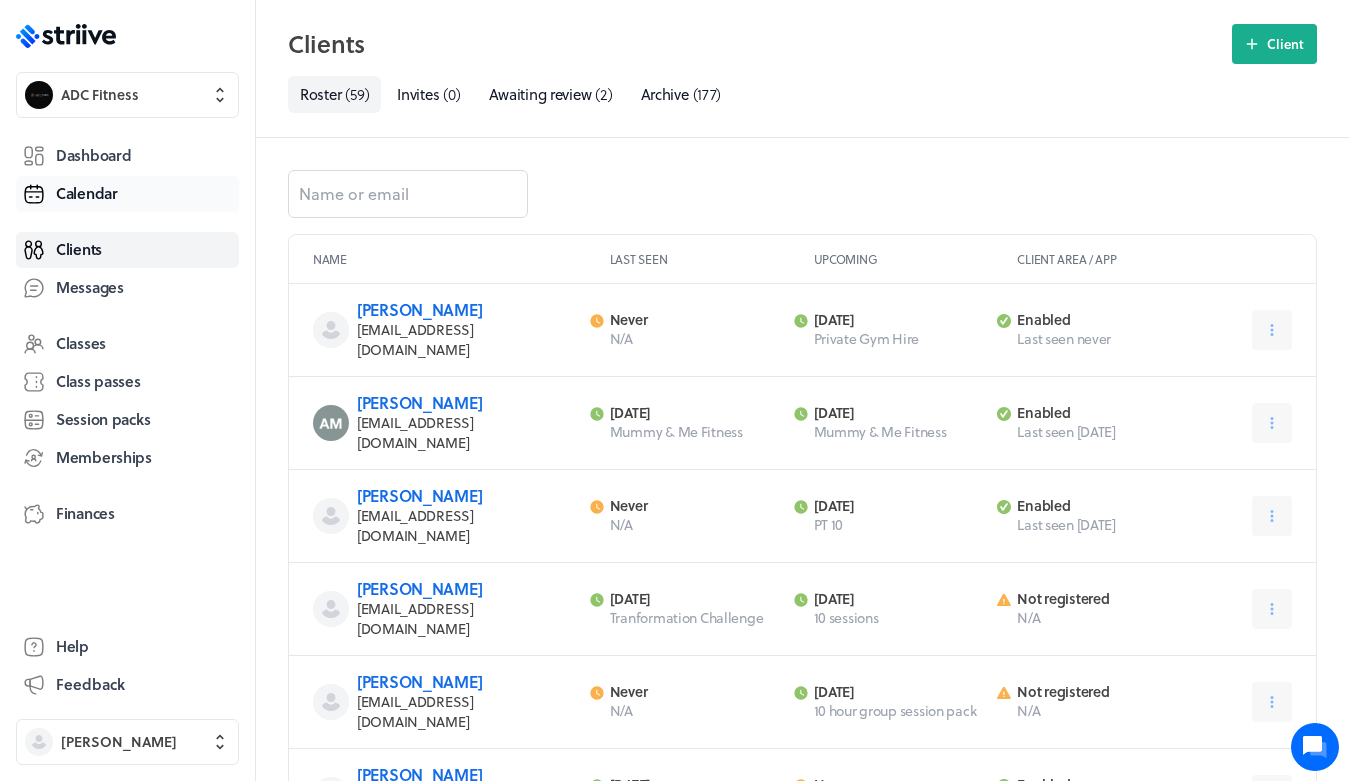 click on "Calendar" at bounding box center (127, 194) 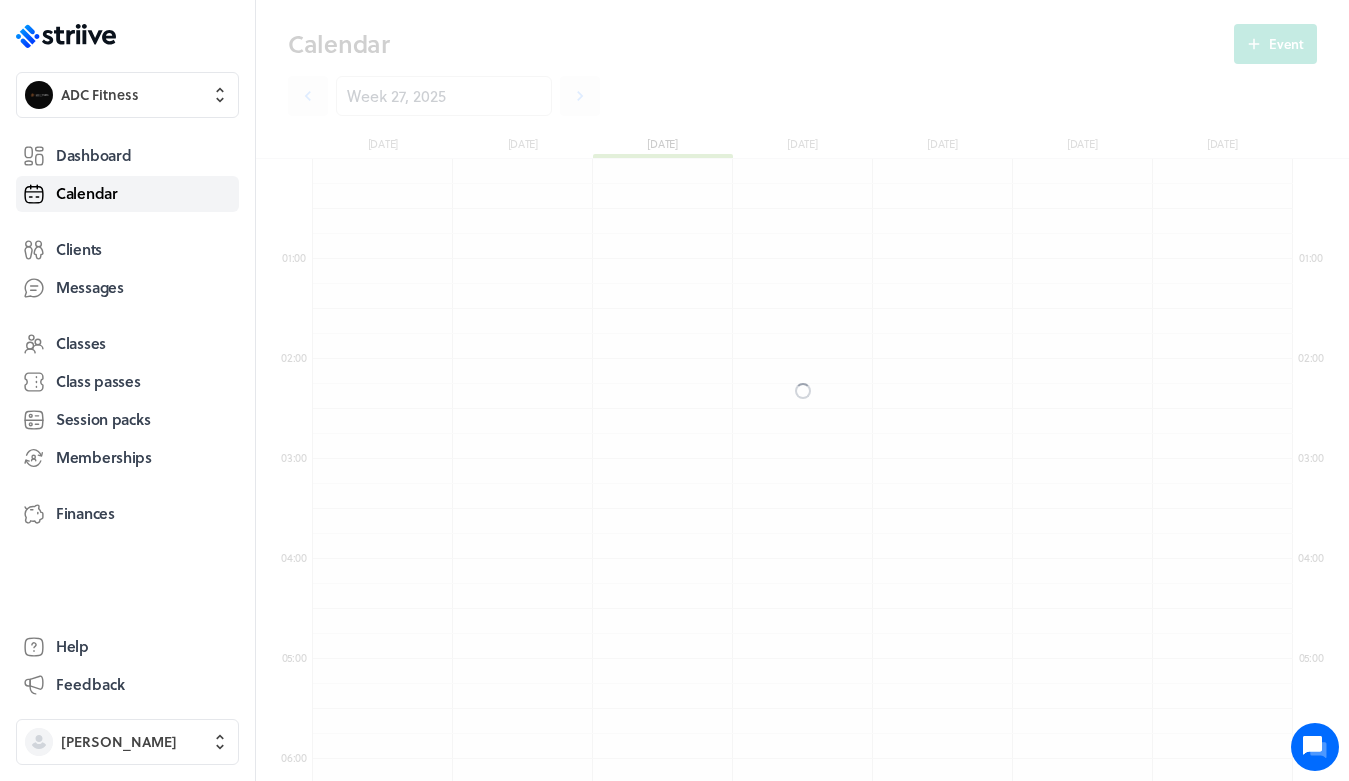 scroll, scrollTop: 850, scrollLeft: 0, axis: vertical 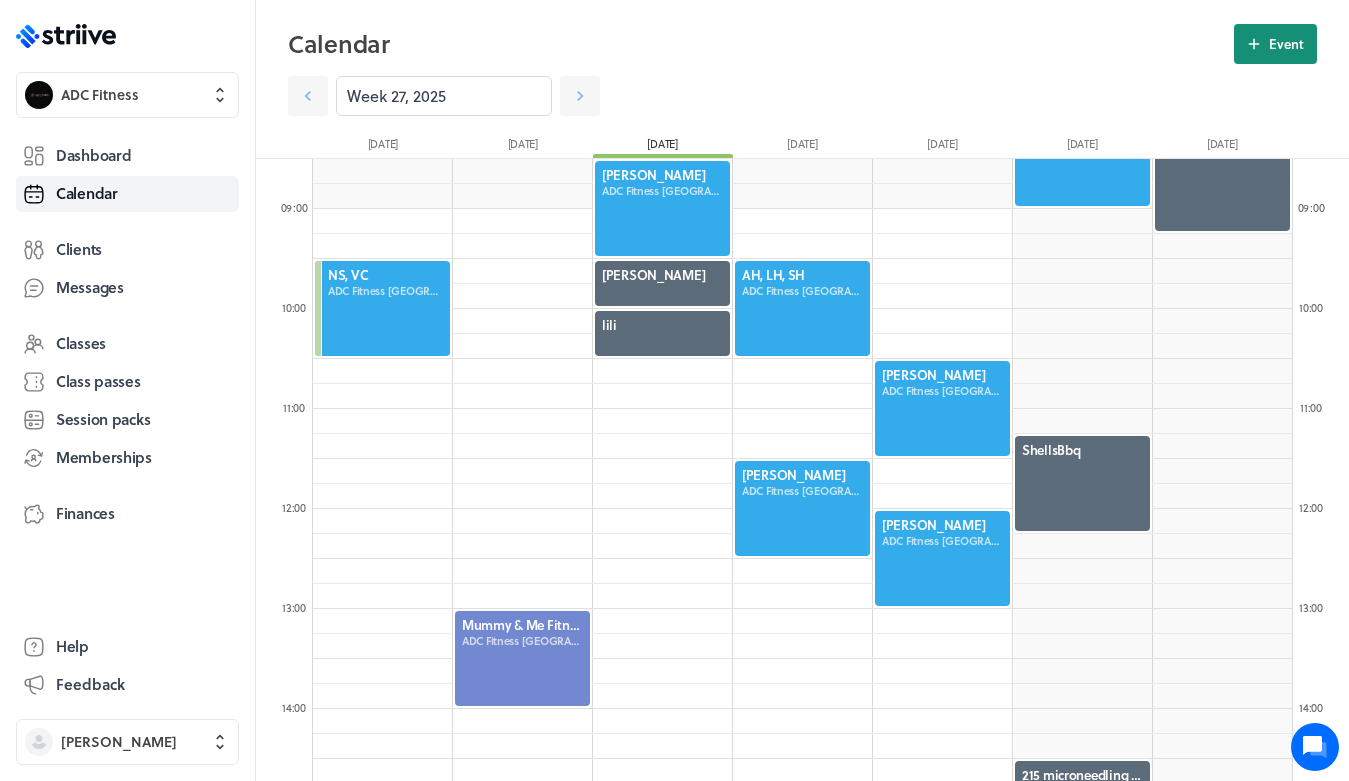 click on "Event" at bounding box center [1275, 44] 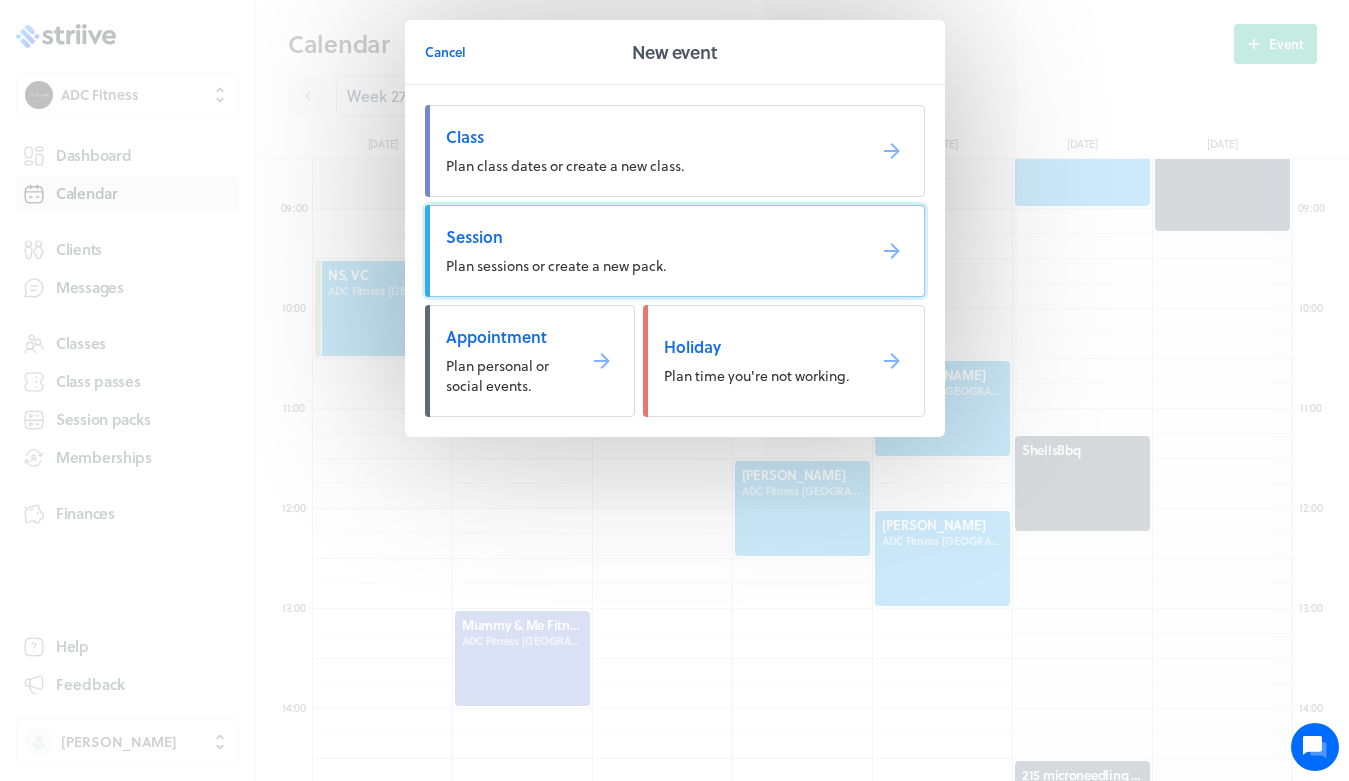 click on "Session" at bounding box center [647, 237] 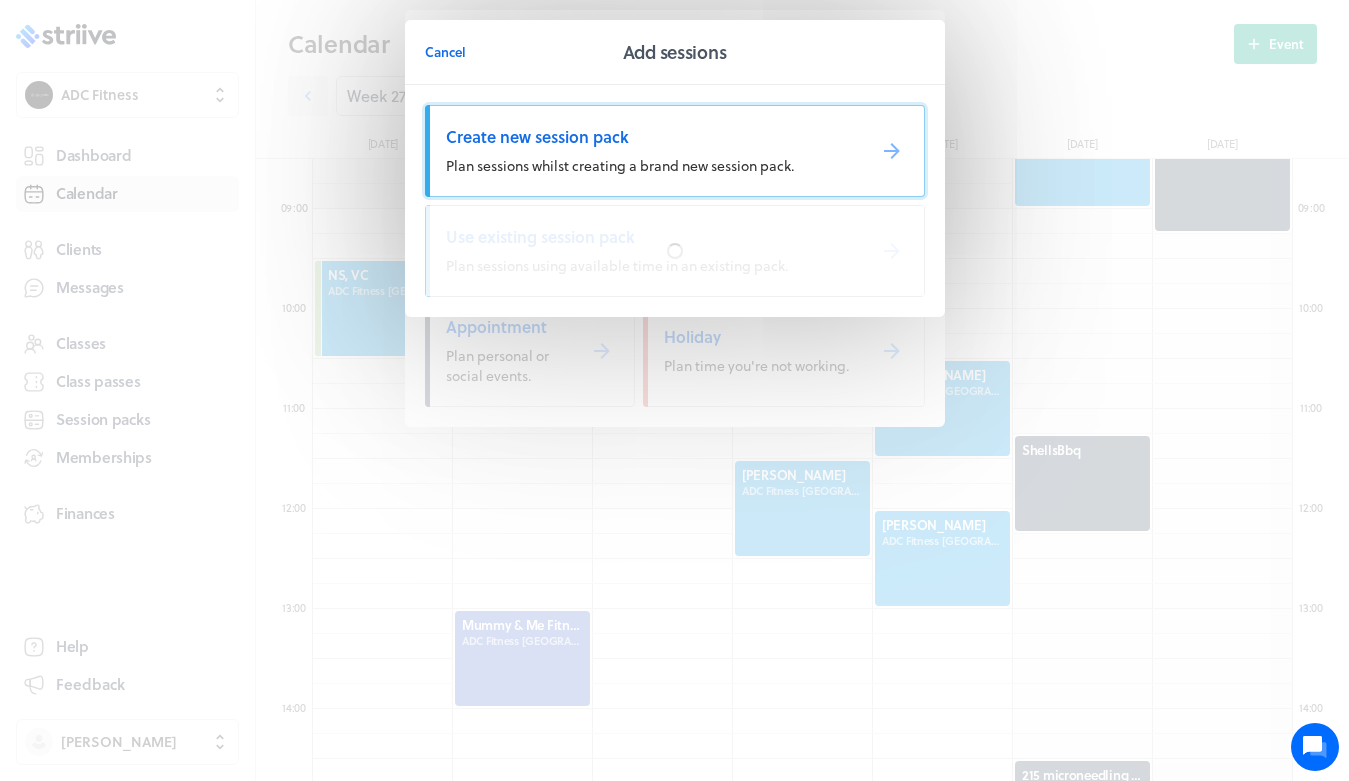 click on "Plan sessions whilst creating a brand new session pack." at bounding box center [620, 165] 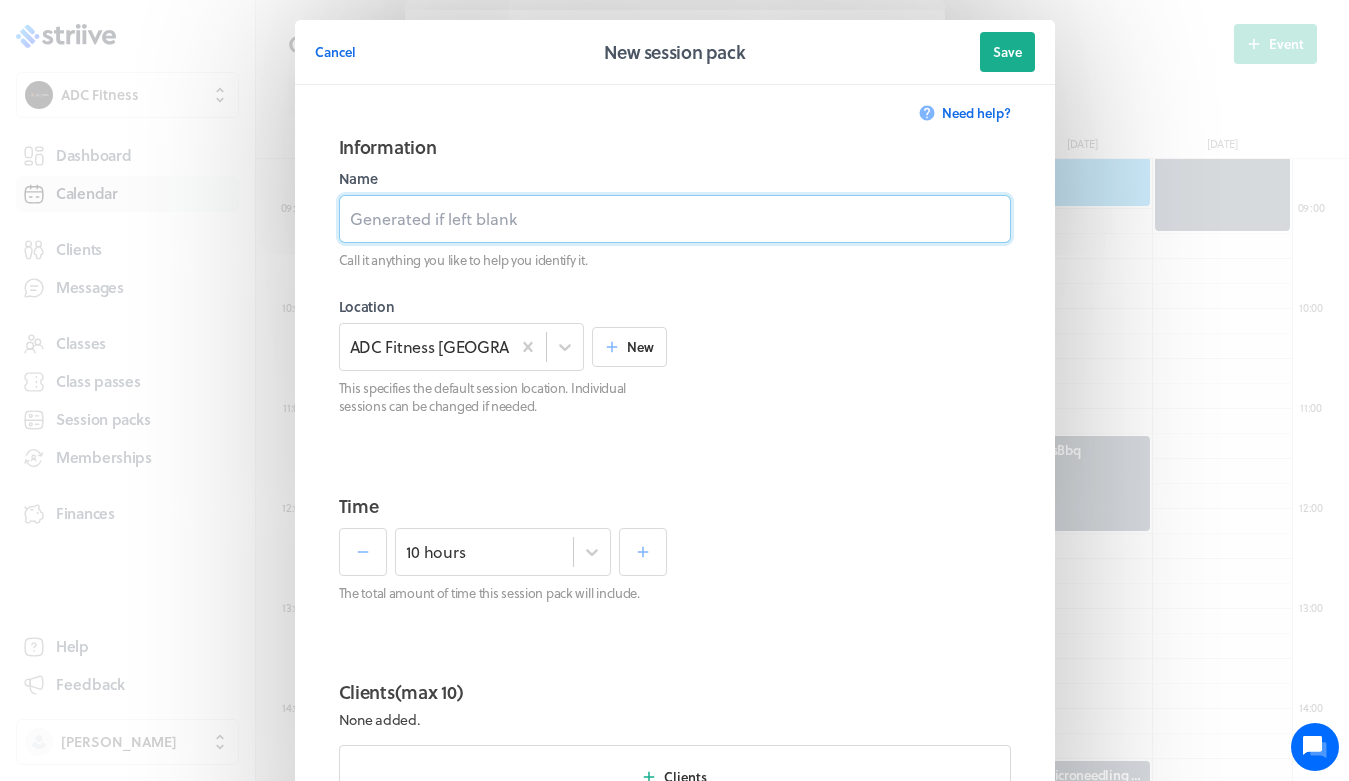 click at bounding box center (675, 219) 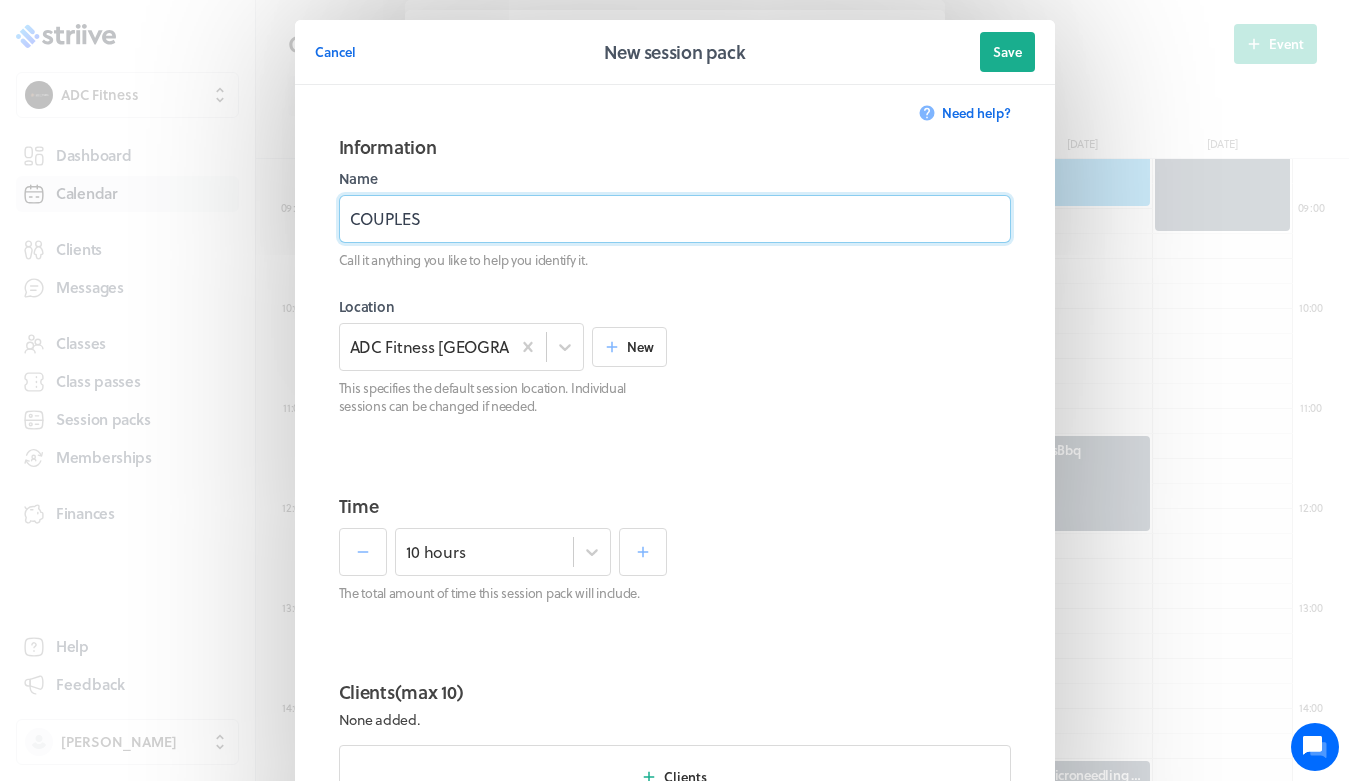 type on "COUPLES" 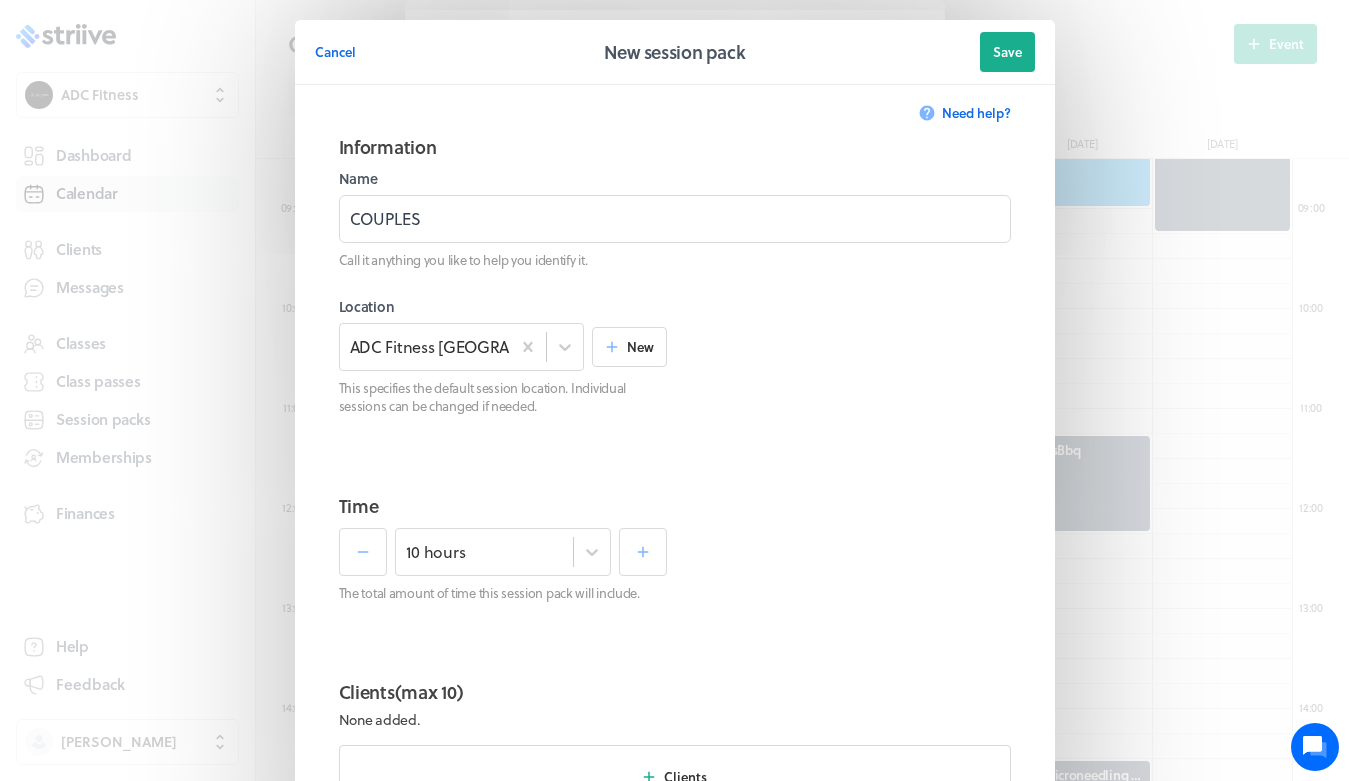 click at bounding box center [847, 565] 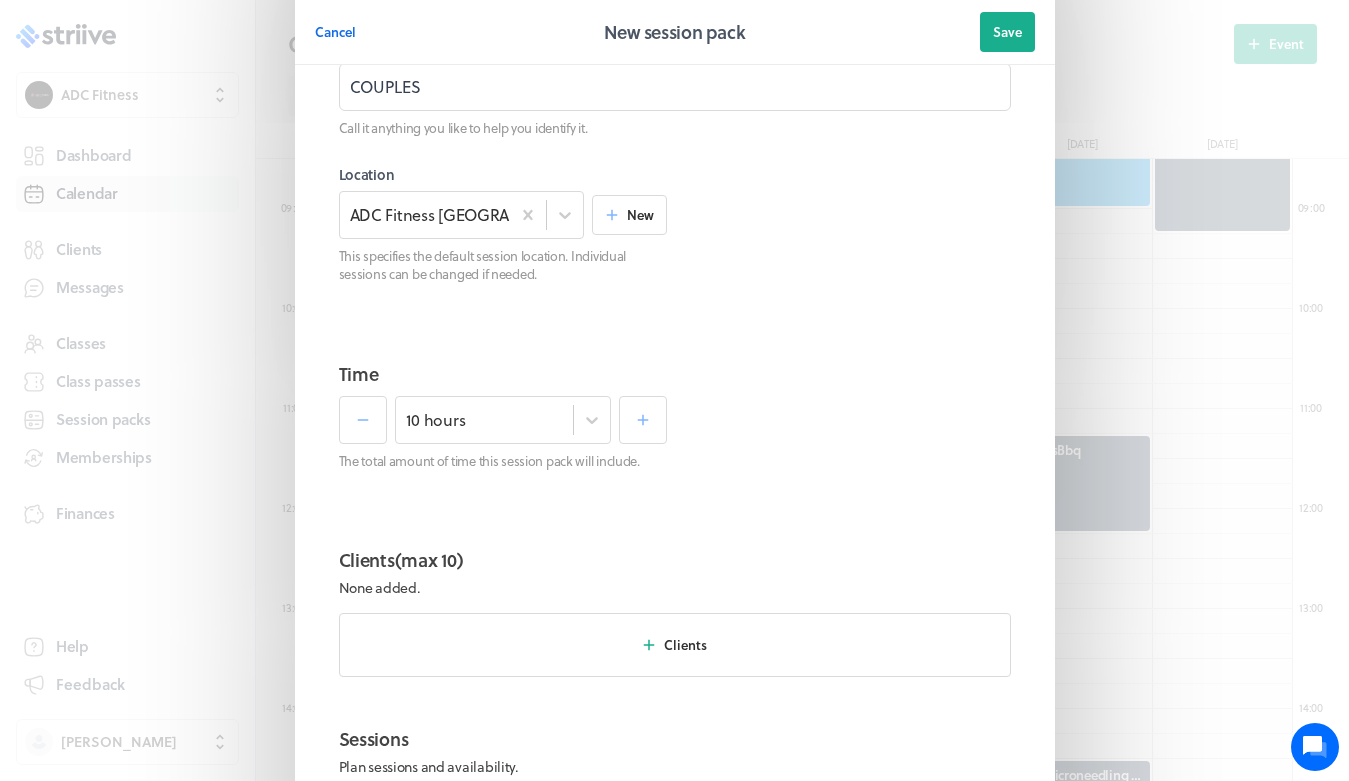 scroll, scrollTop: 460, scrollLeft: 0, axis: vertical 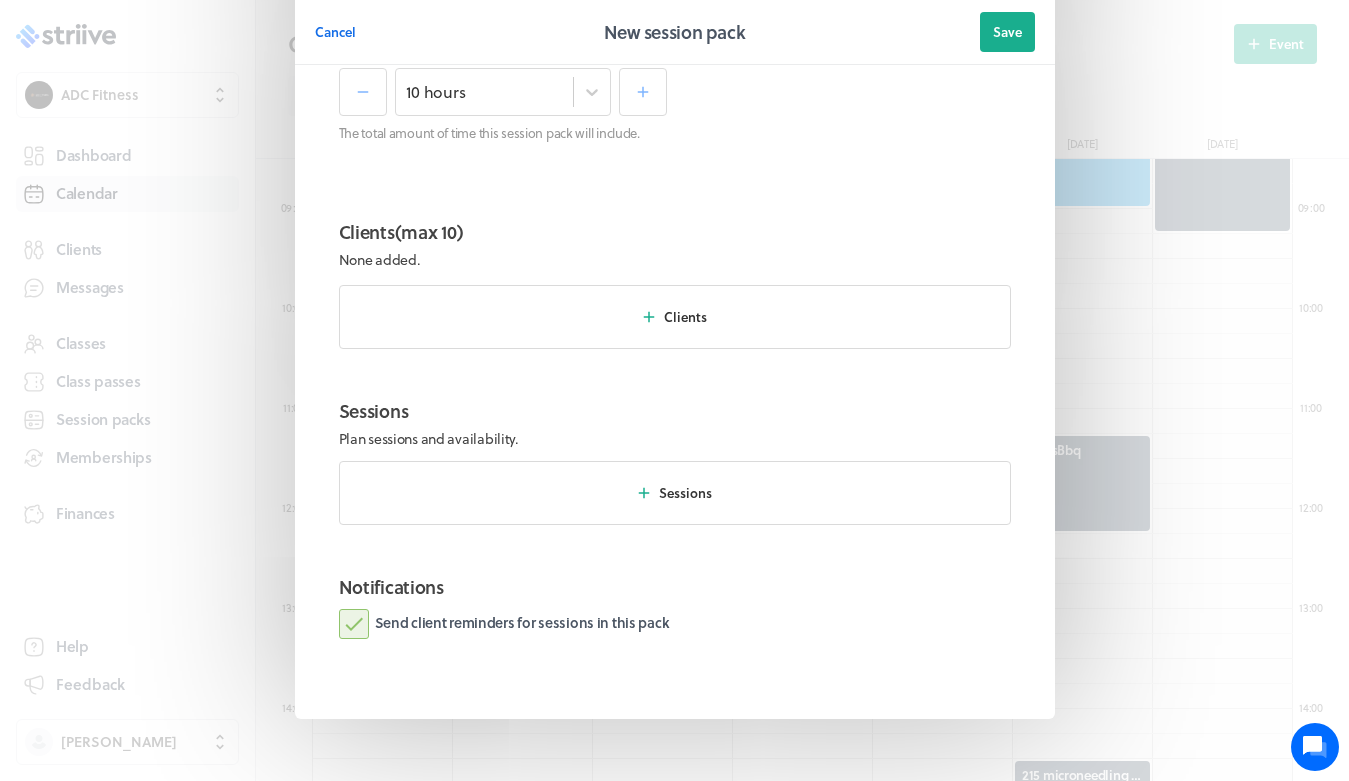 click on "Clients  (max 10) None   added. Clients" at bounding box center (675, 292) 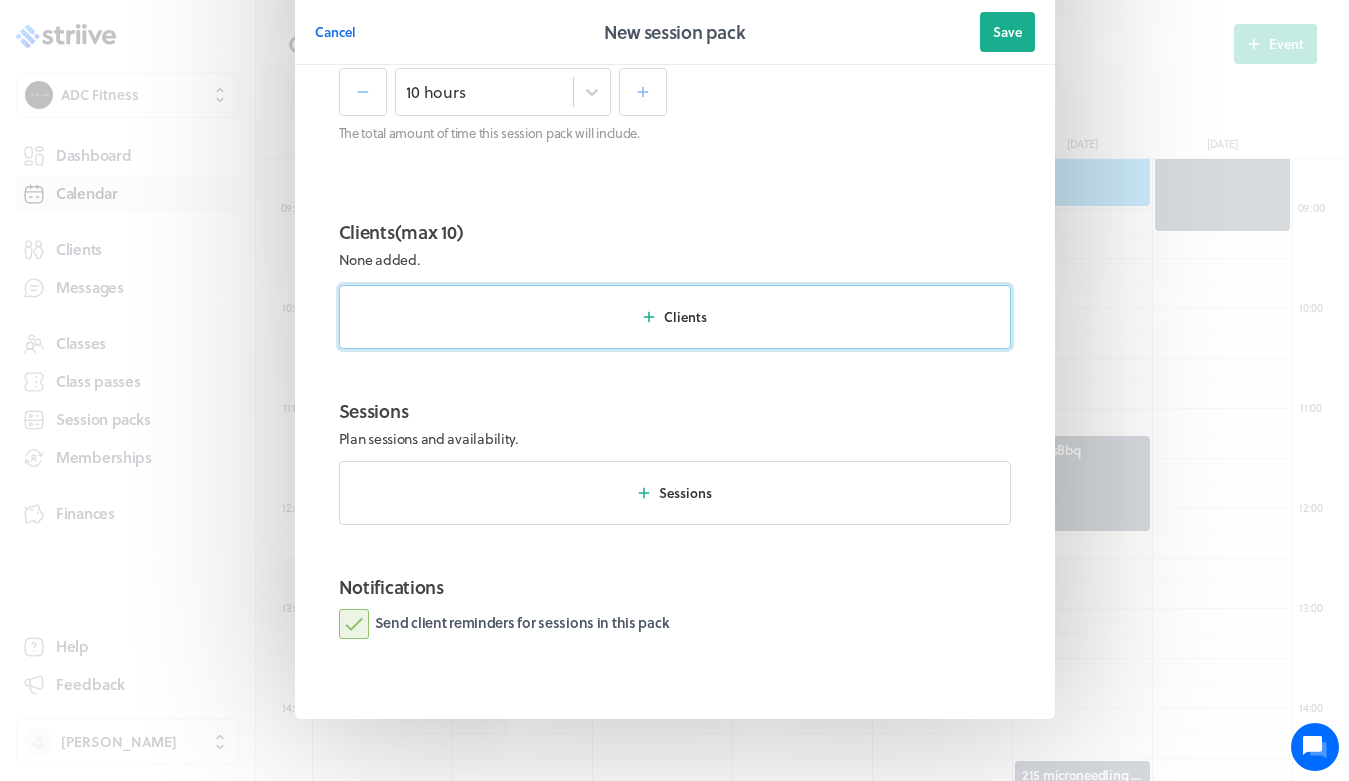 click on "Clients" at bounding box center [675, 317] 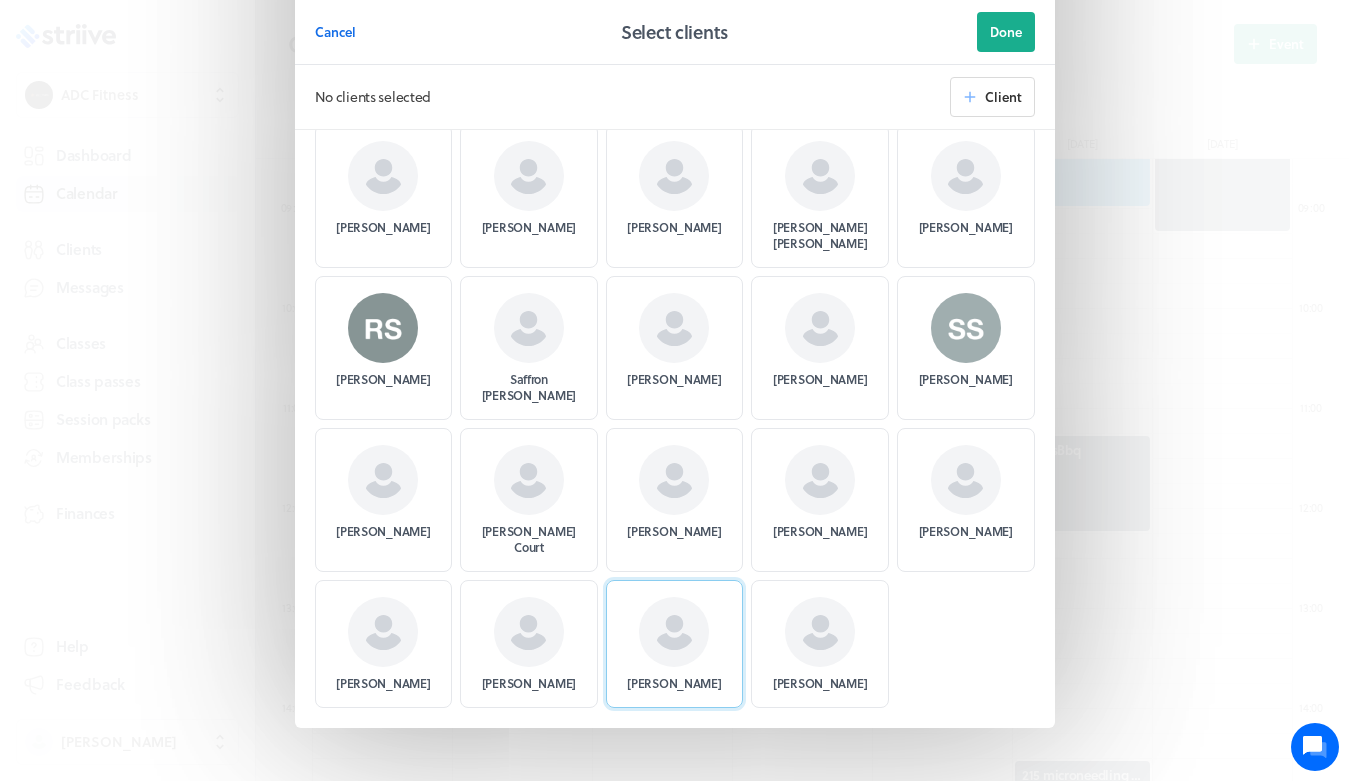 scroll, scrollTop: 1149, scrollLeft: 0, axis: vertical 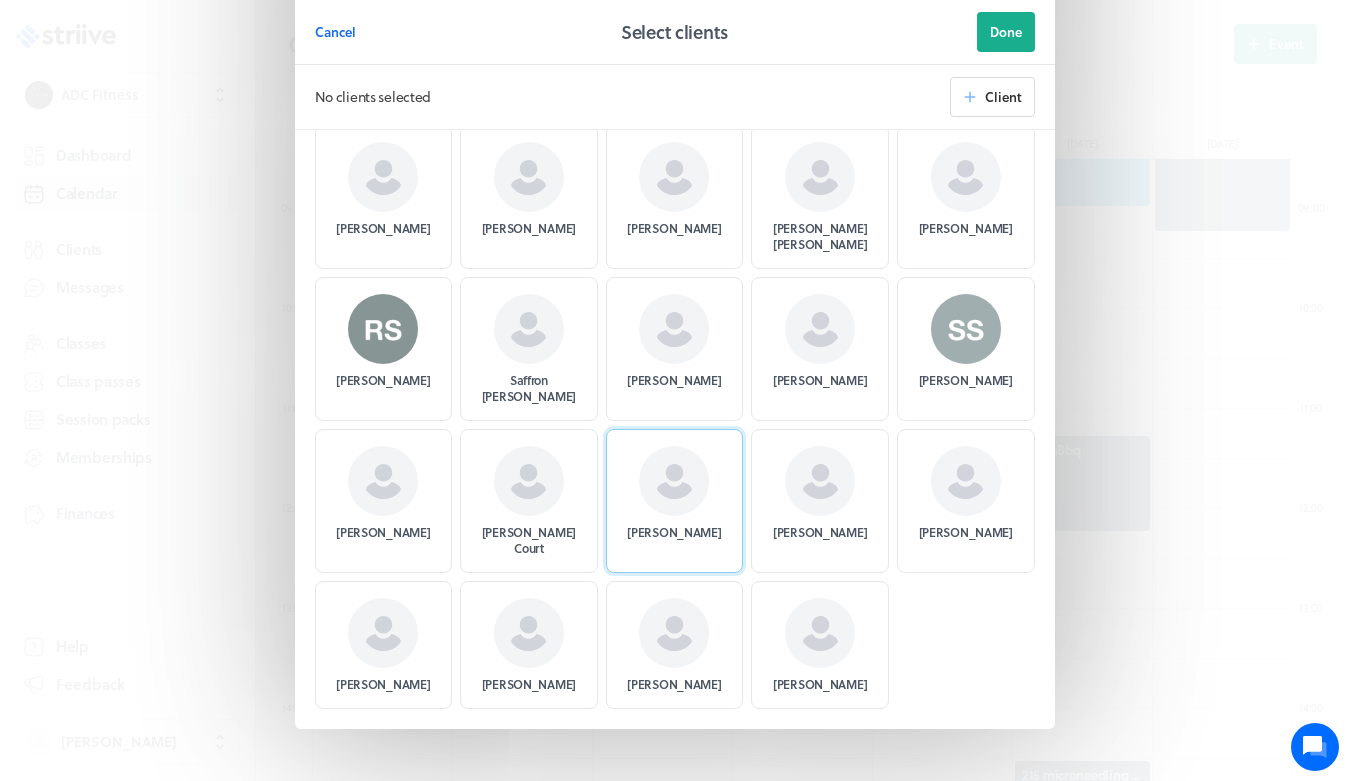 click 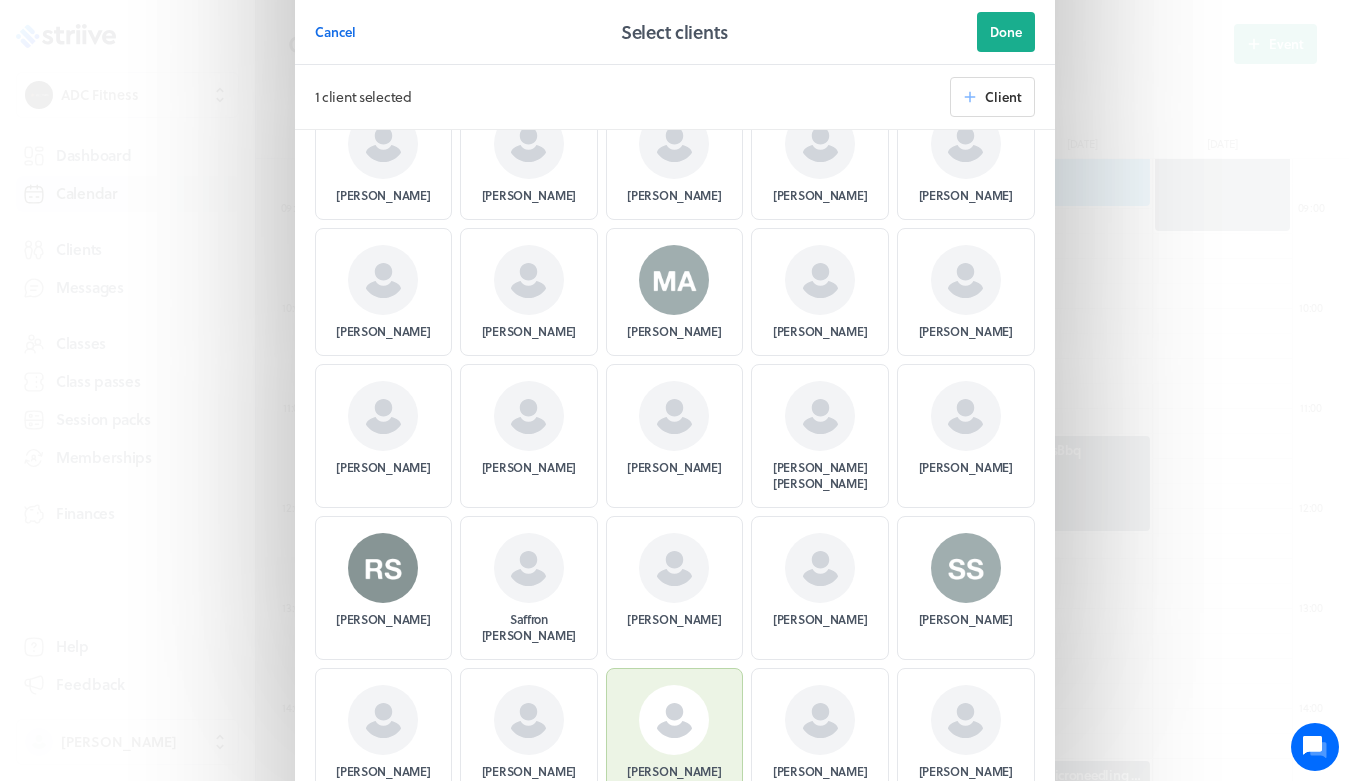 scroll, scrollTop: 1142, scrollLeft: 0, axis: vertical 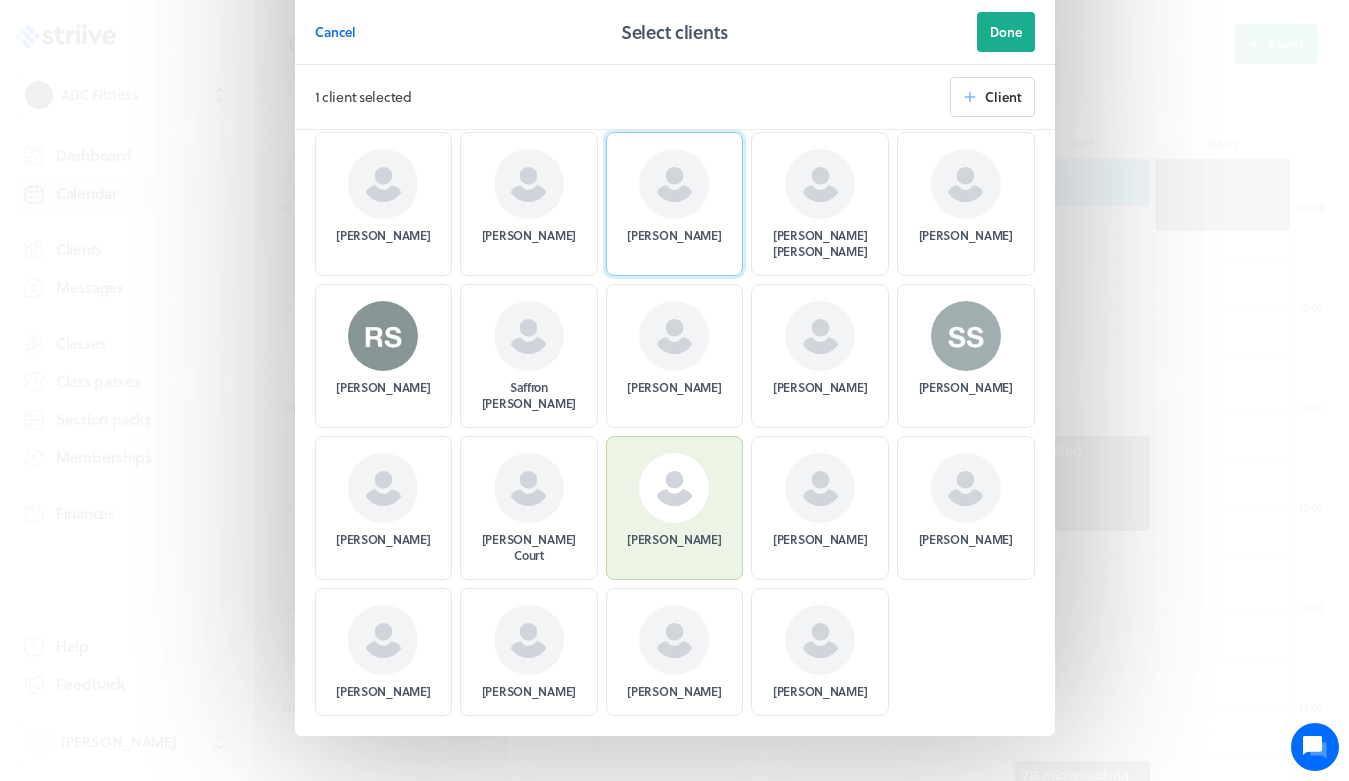 click on "[PERSON_NAME]" at bounding box center [675, 204] 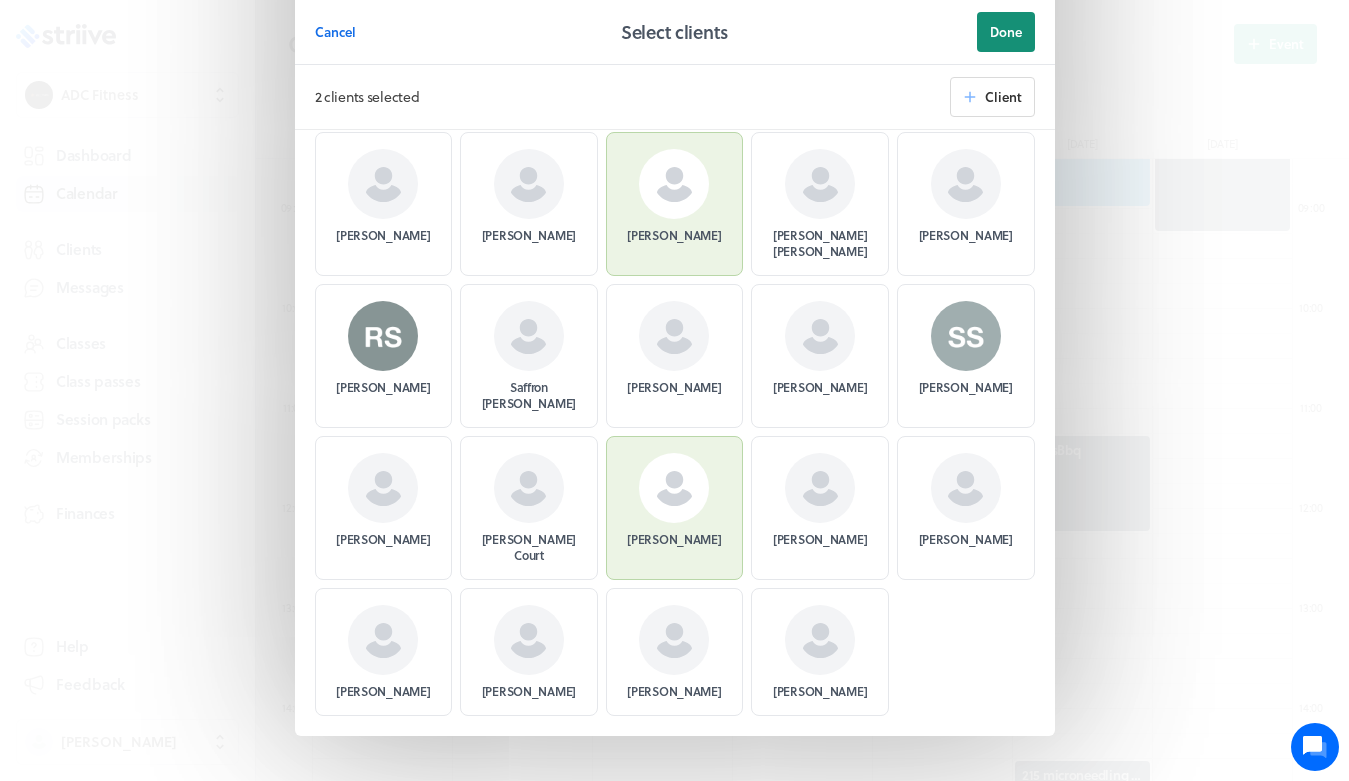 click on "Done" at bounding box center (1006, 32) 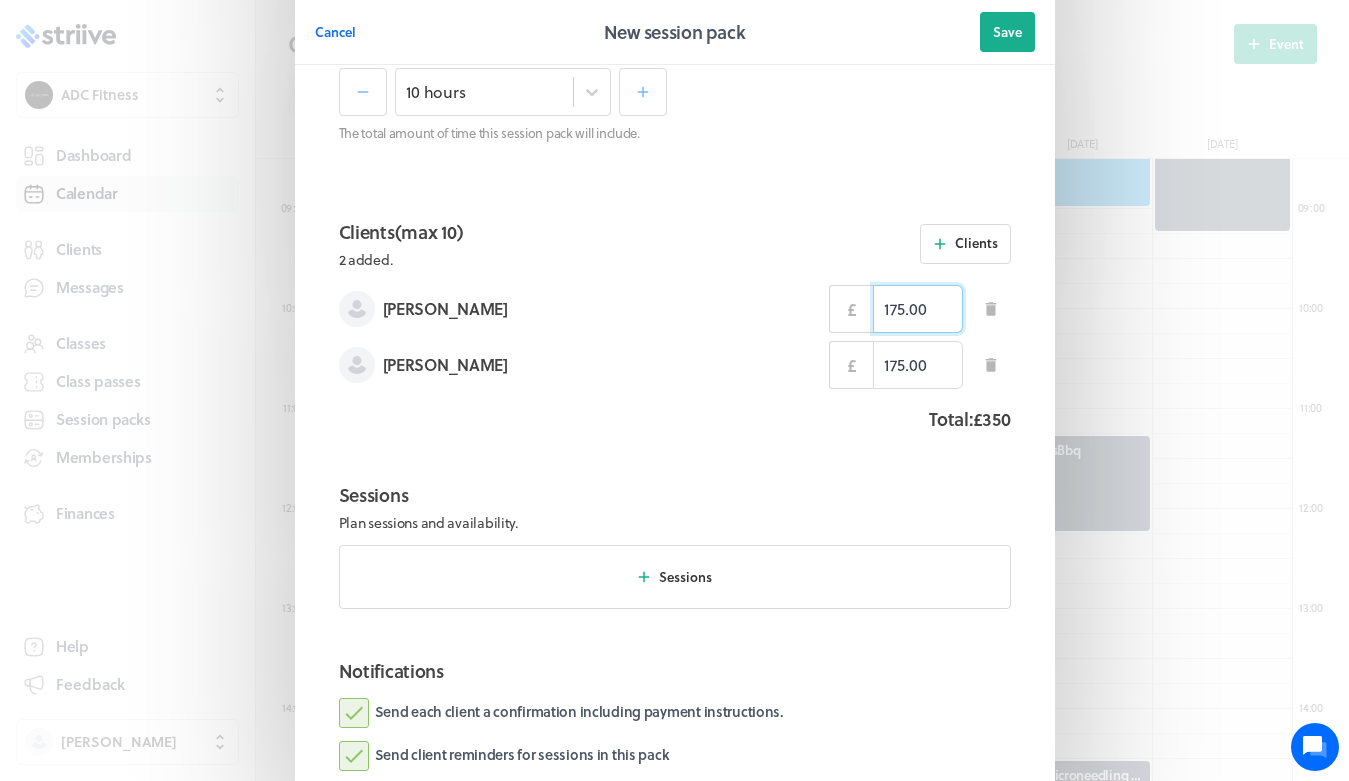 drag, startPoint x: 928, startPoint y: 303, endPoint x: 812, endPoint y: 299, distance: 116.06895 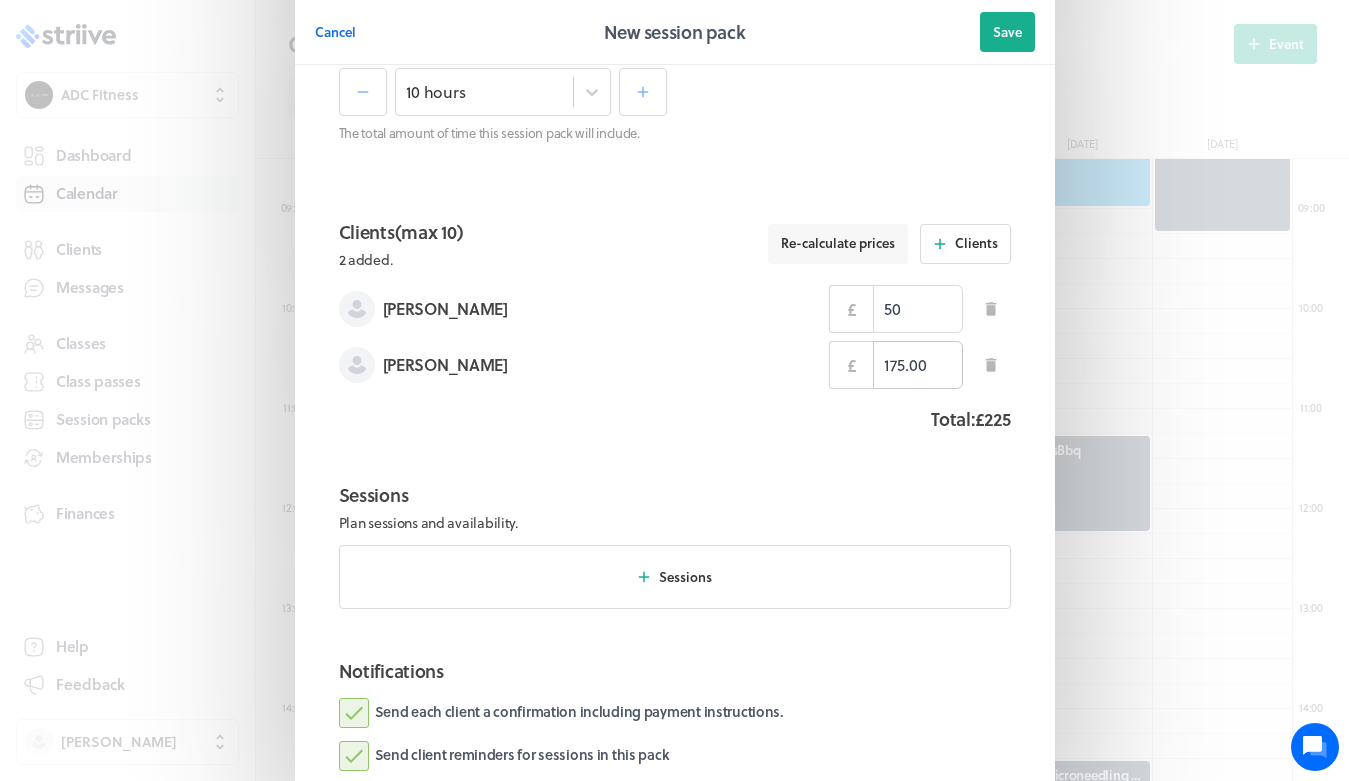 type on "50.00" 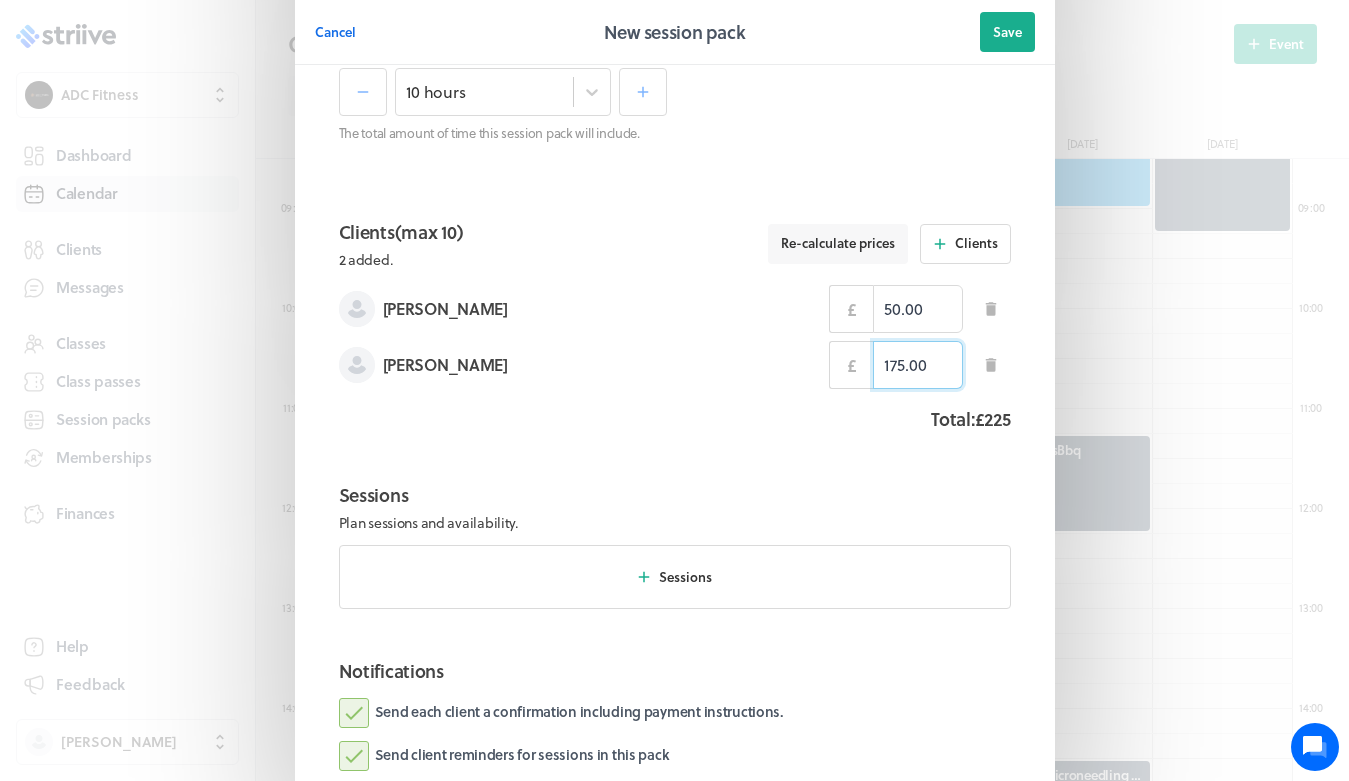 drag, startPoint x: 940, startPoint y: 364, endPoint x: 830, endPoint y: 361, distance: 110.0409 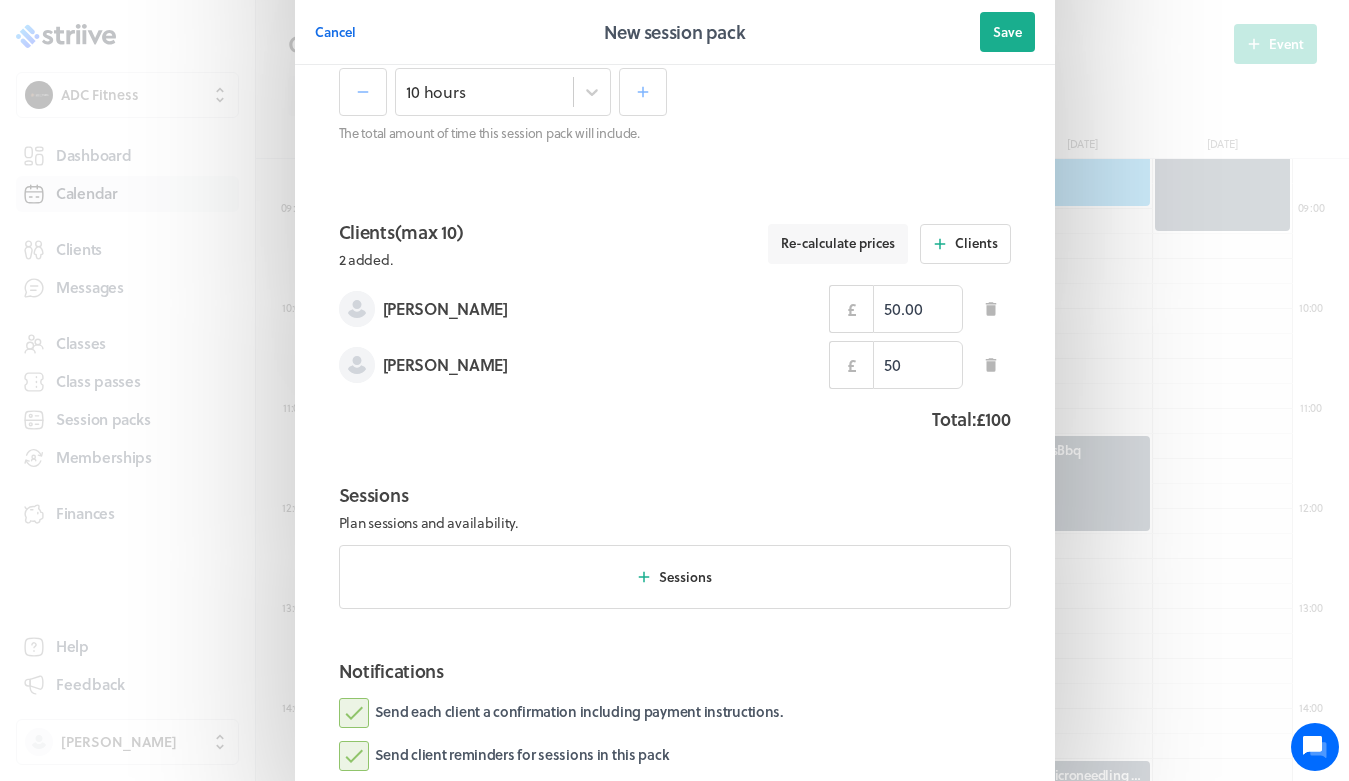 type on "50.00" 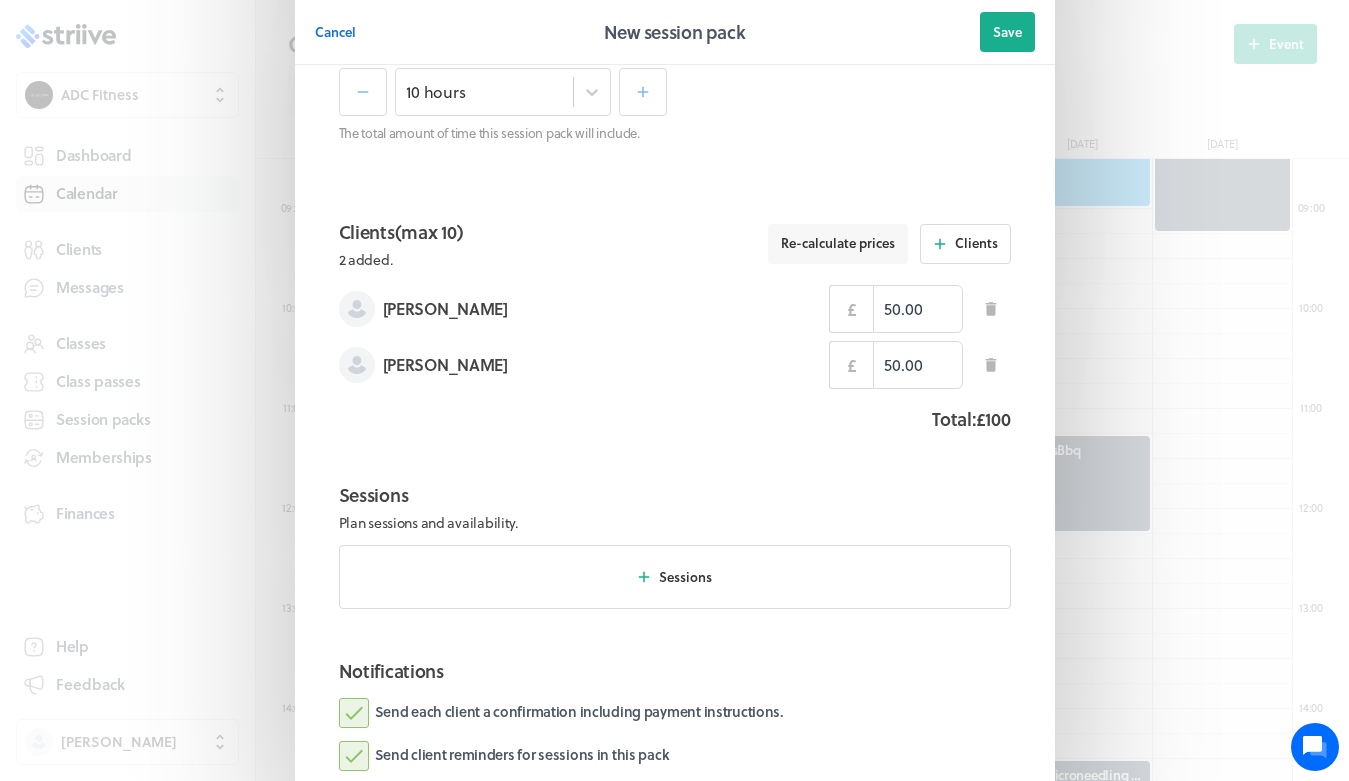 click on "Time 10 hours The total amount of time this session pack will include." at bounding box center [675, 109] 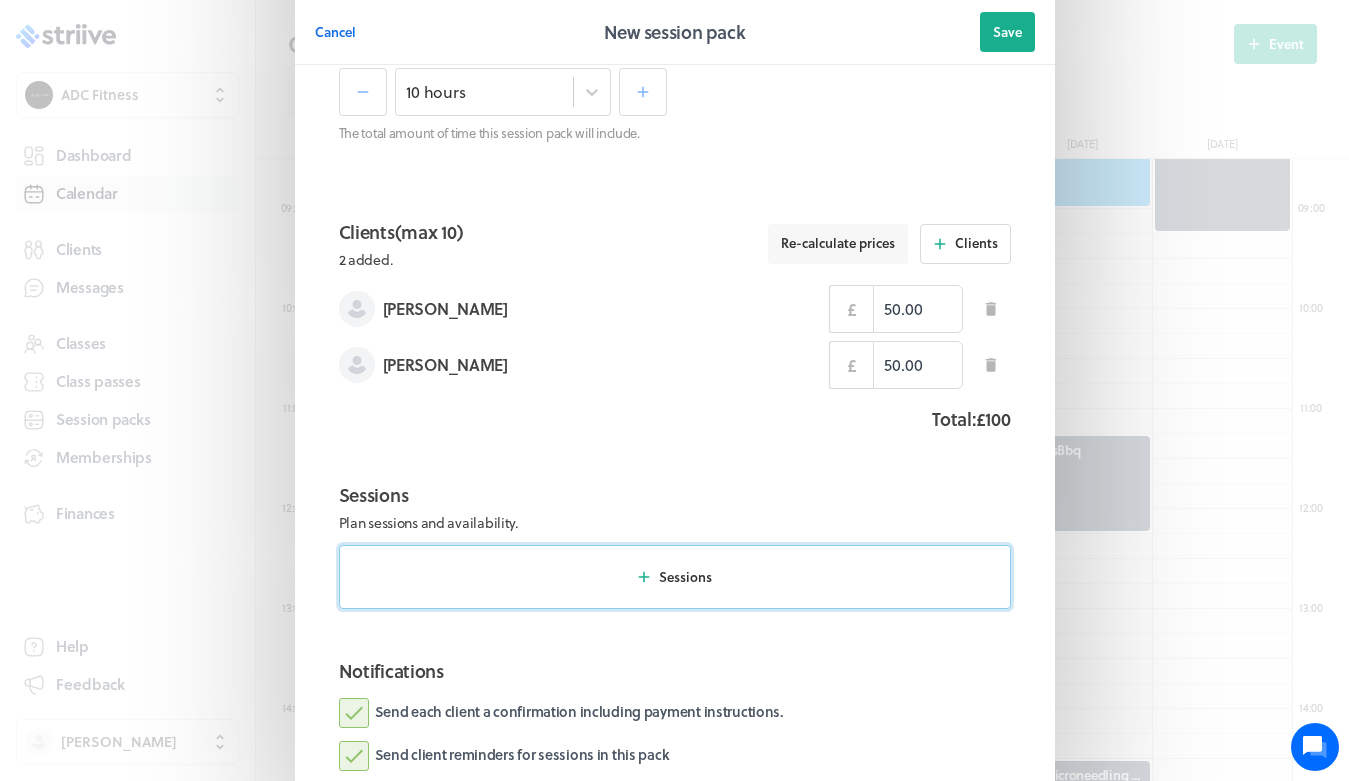 click on "Sessions" at bounding box center (675, 577) 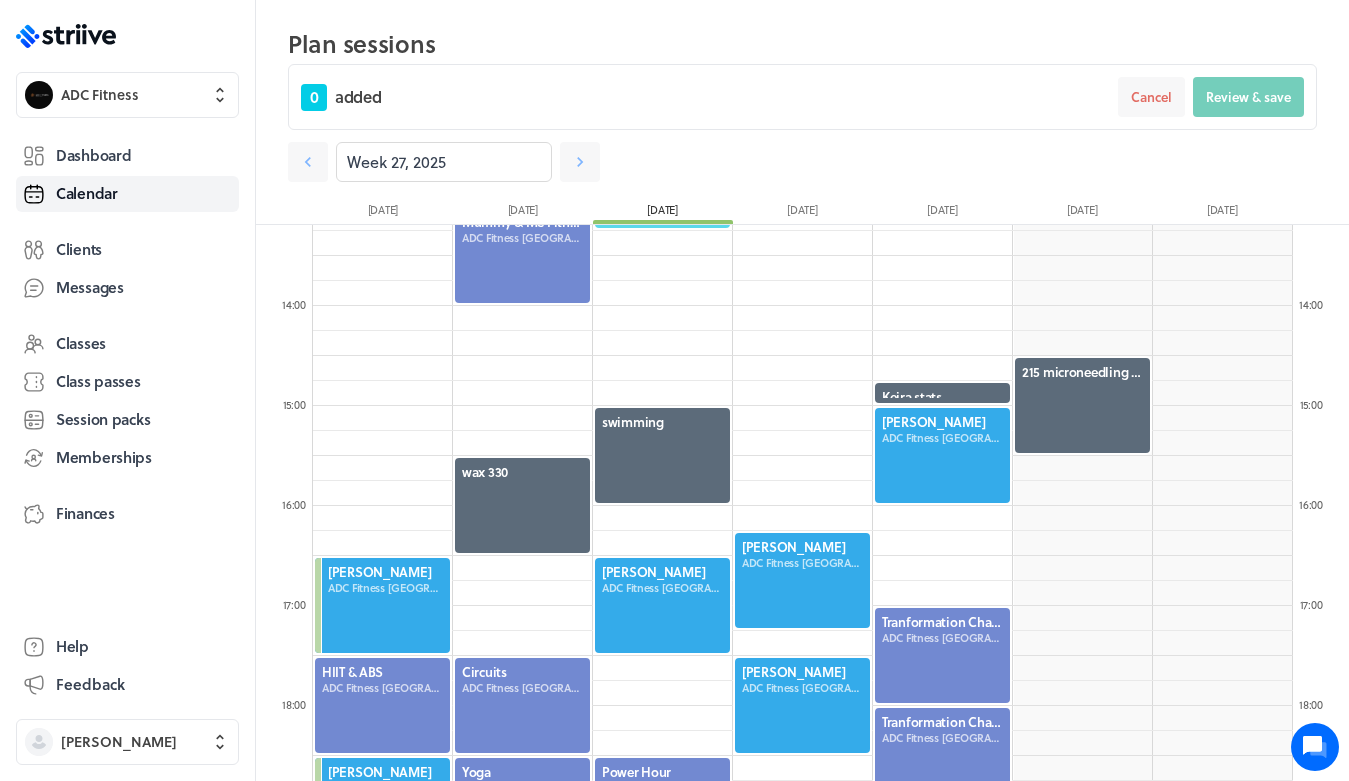 scroll, scrollTop: 1607, scrollLeft: 0, axis: vertical 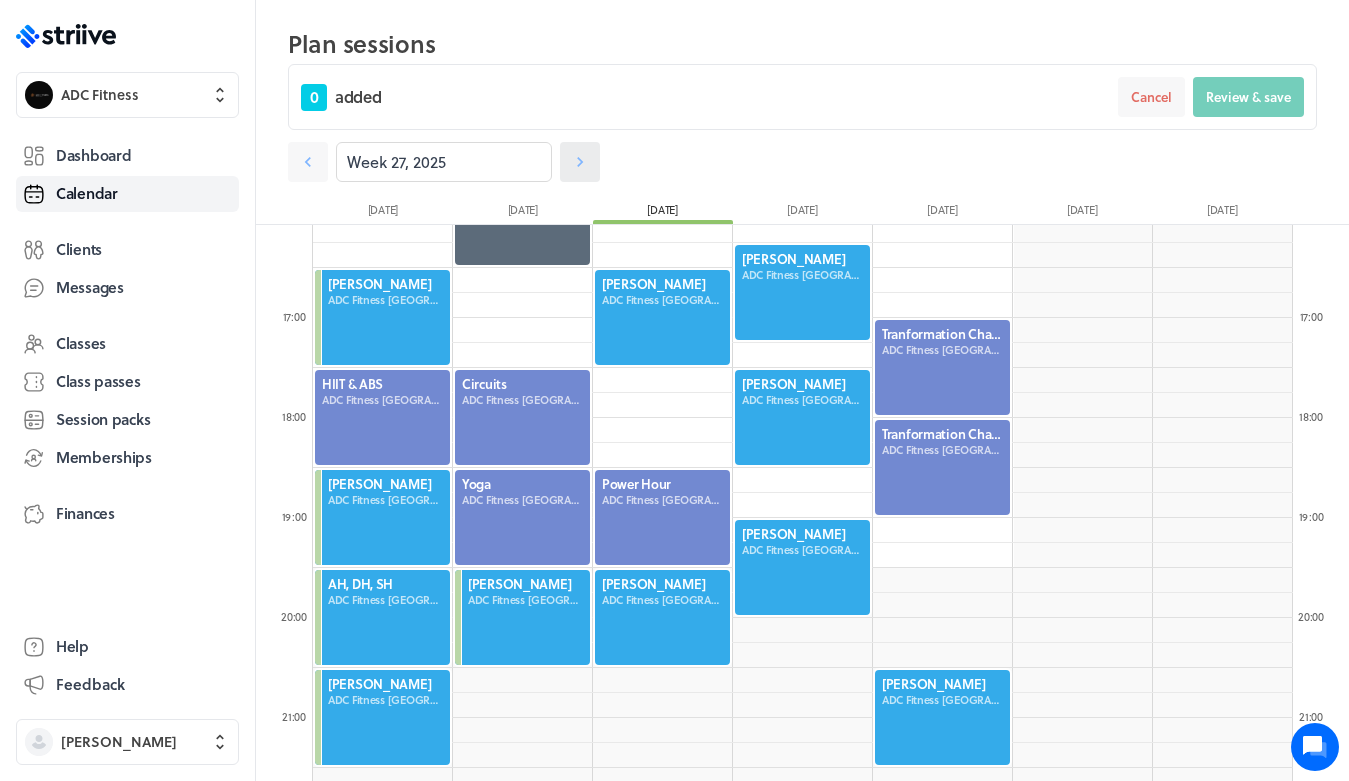 click at bounding box center [580, 162] 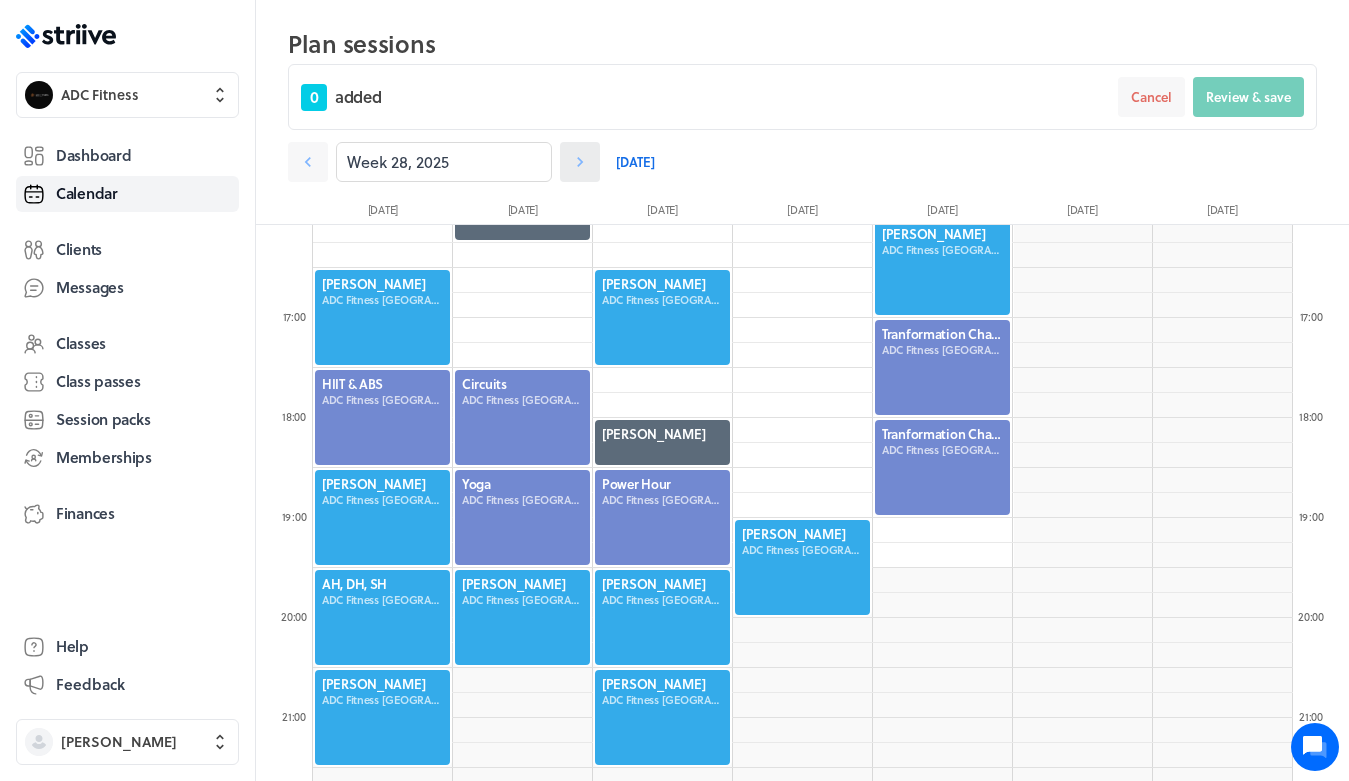 click at bounding box center [580, 162] 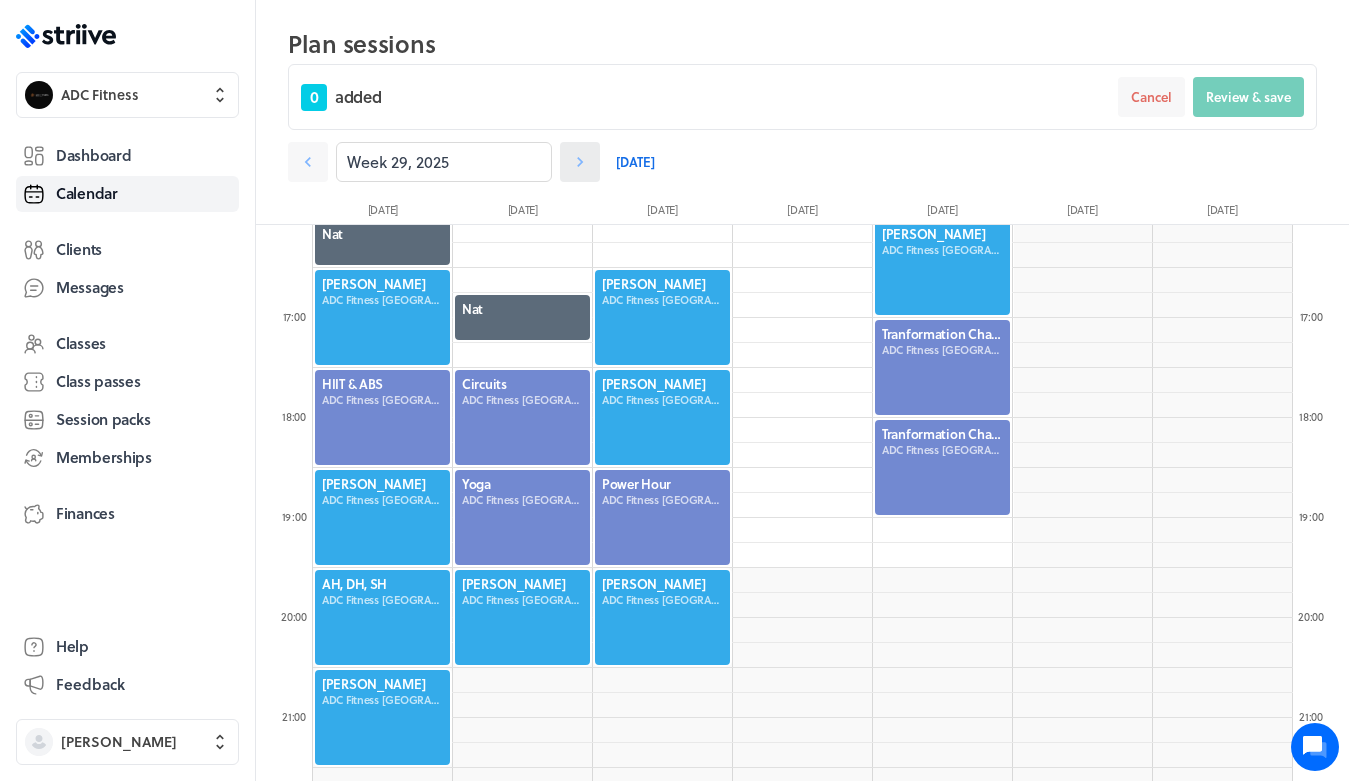 click at bounding box center [580, 162] 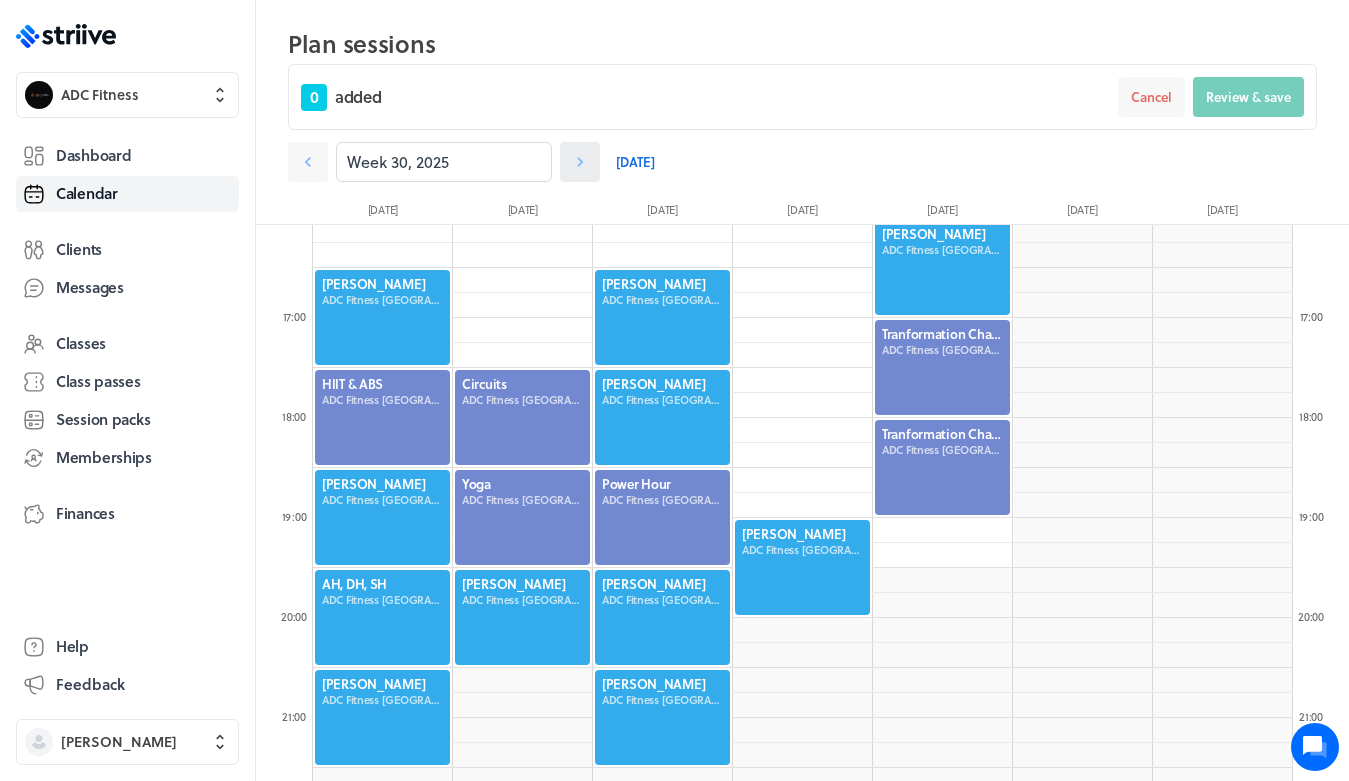 click at bounding box center [580, 162] 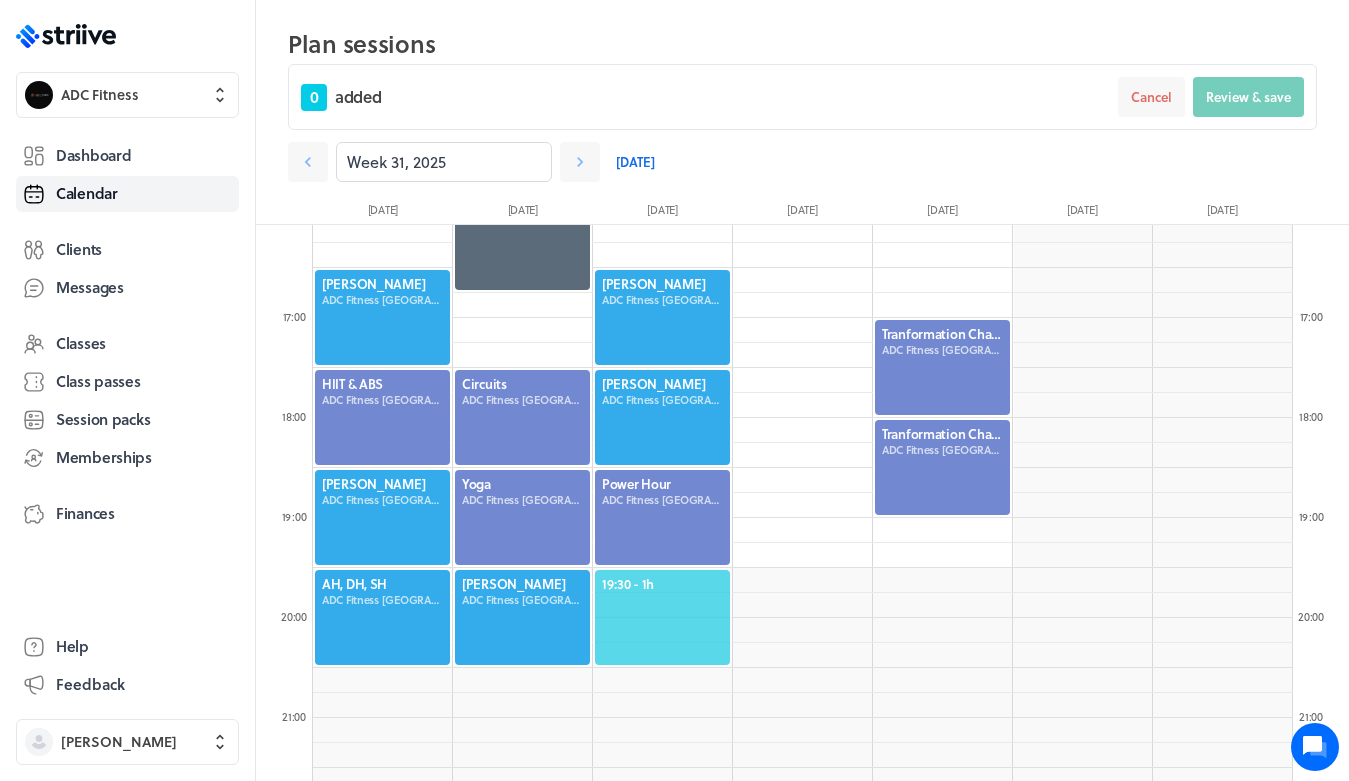 click on "19:30  - 1h" 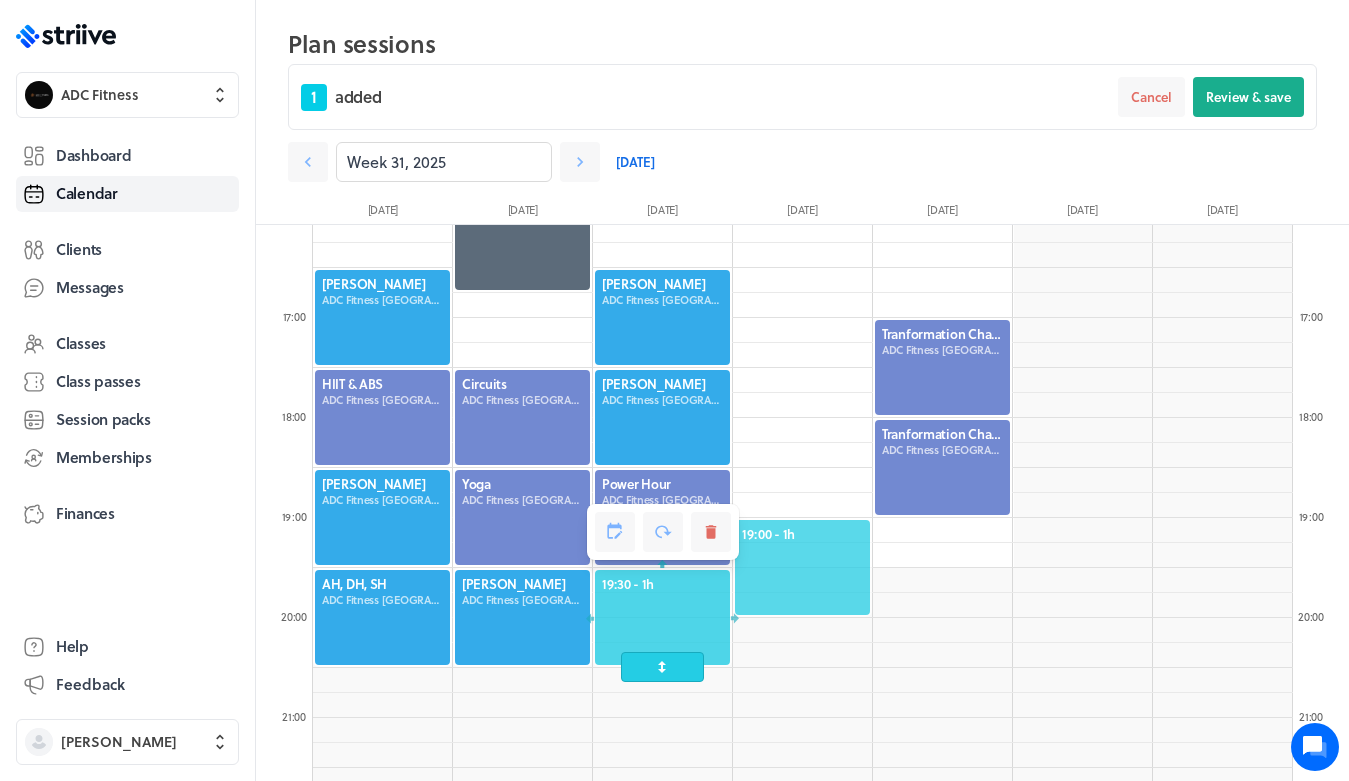 click on "19:00  - 1h" 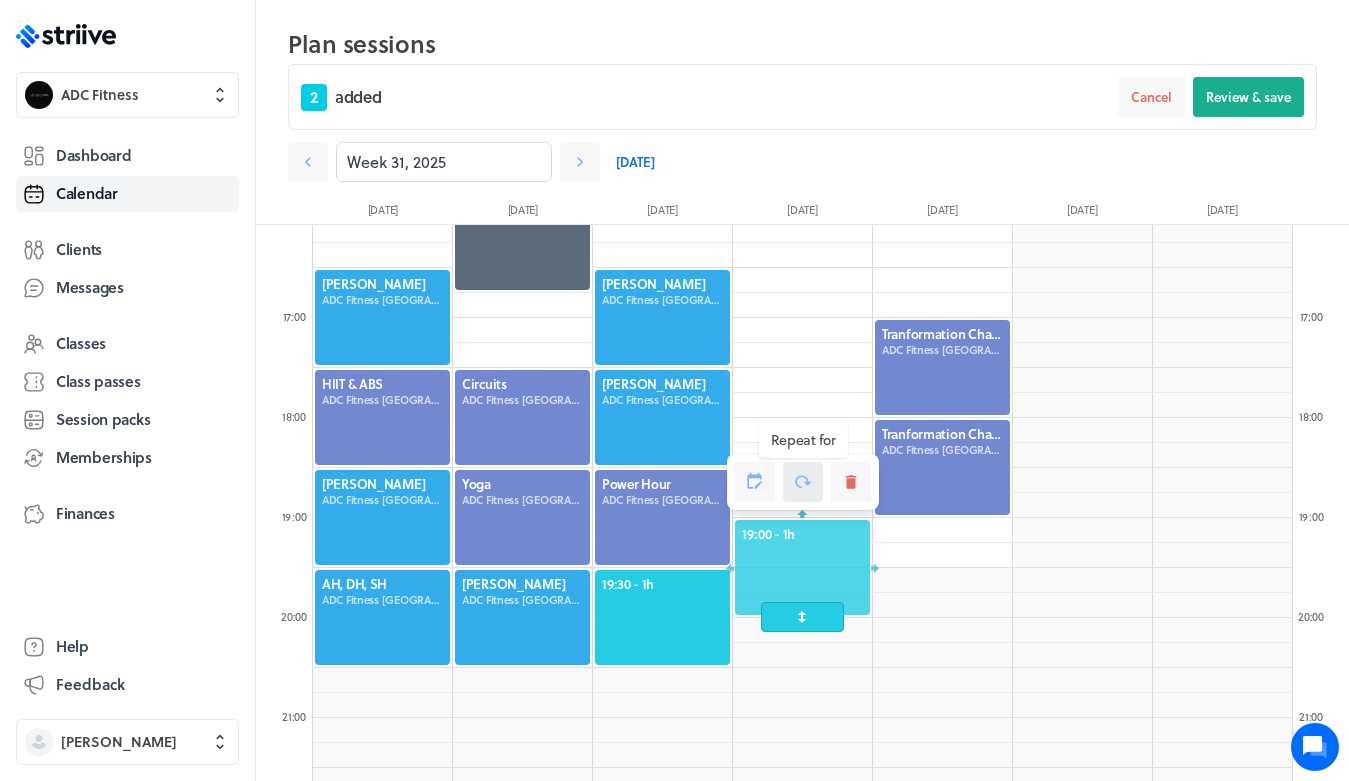 click at bounding box center [803, 482] 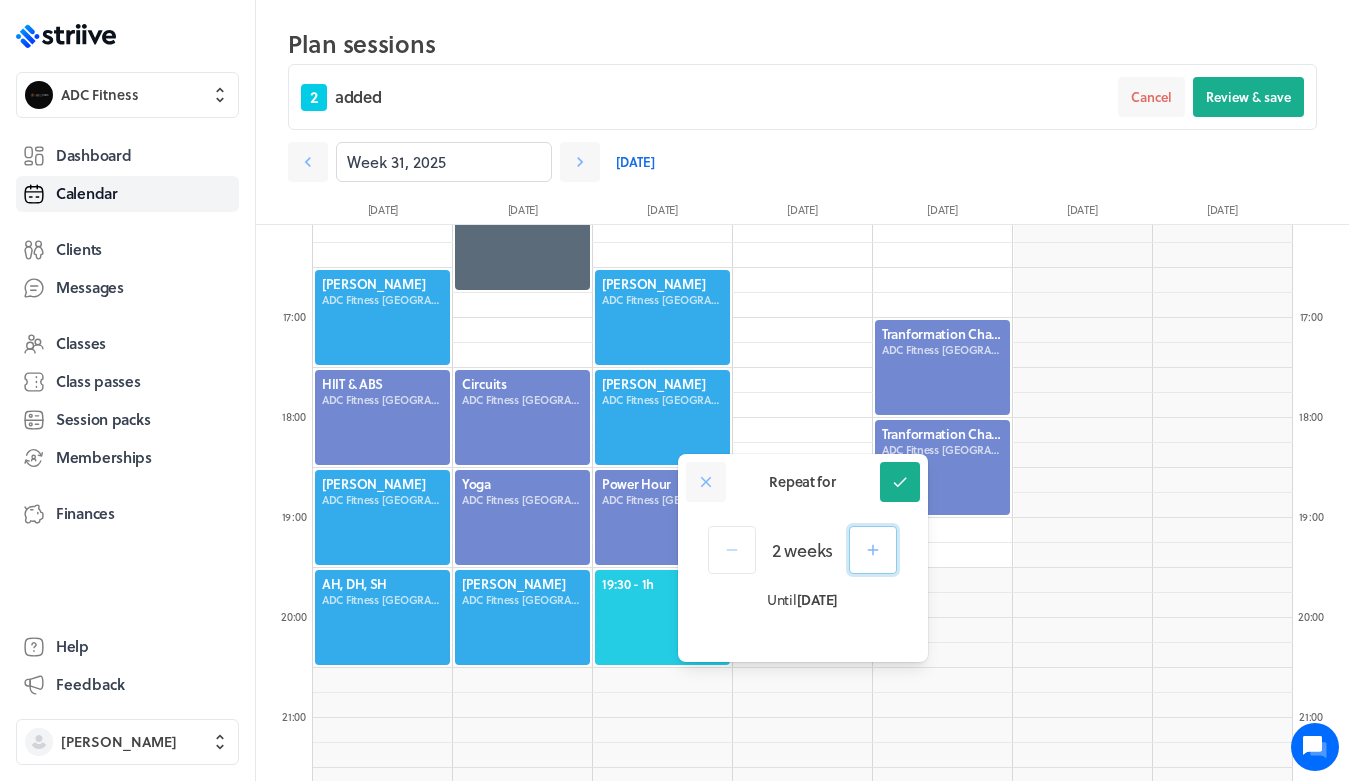 click 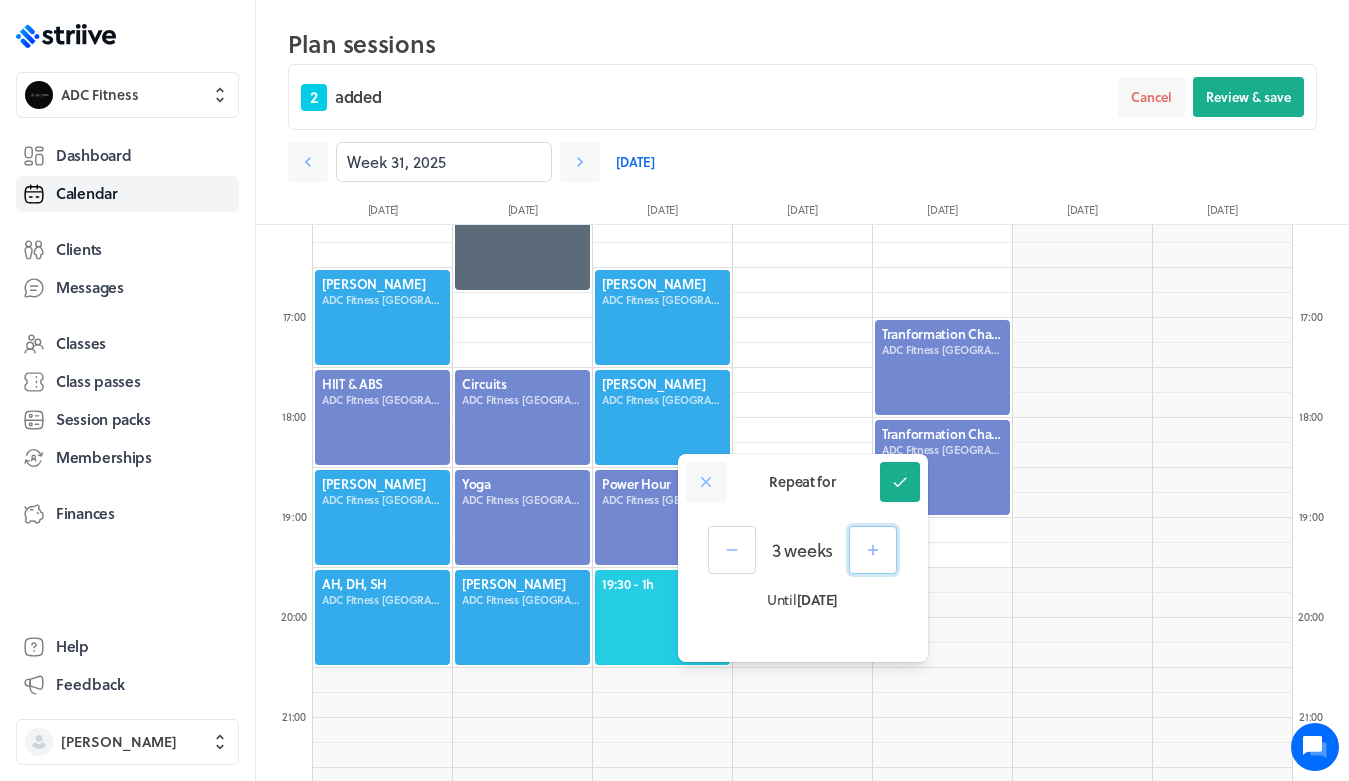 click 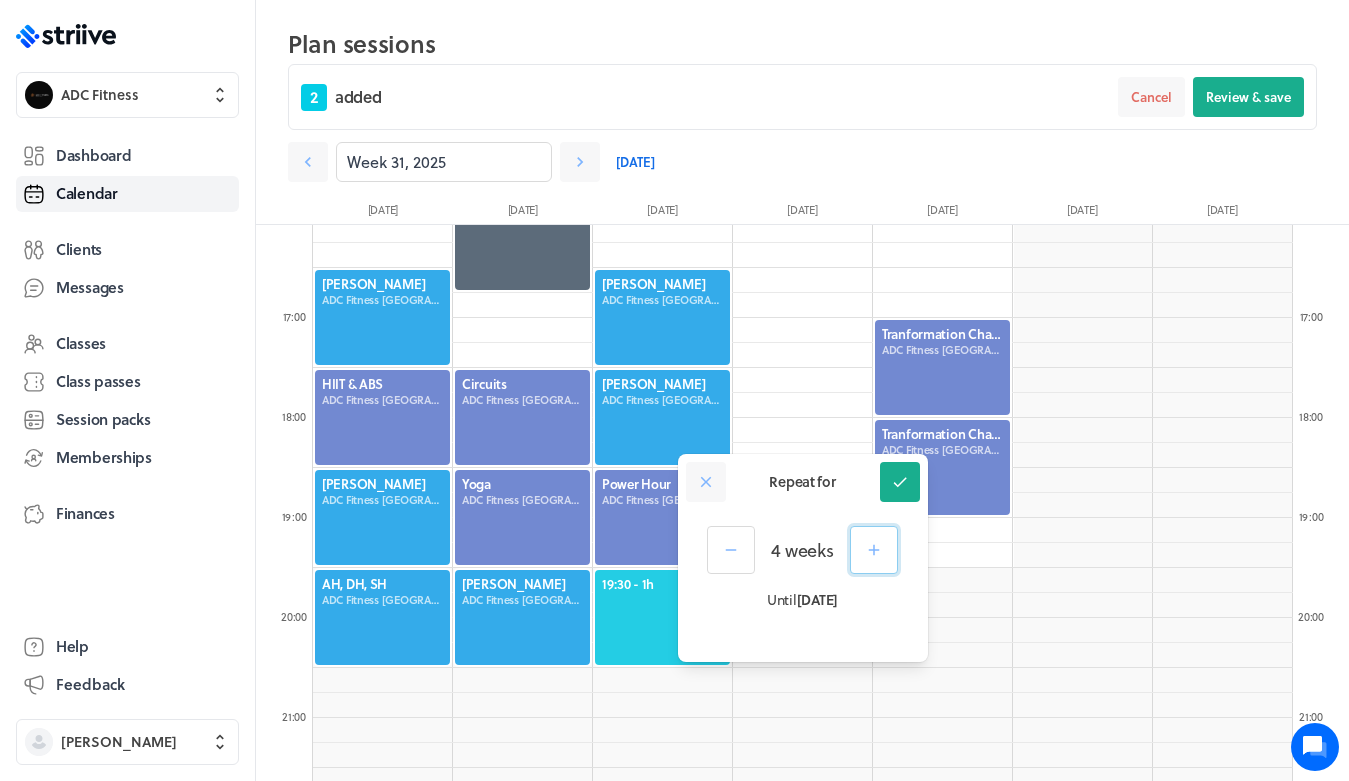 click 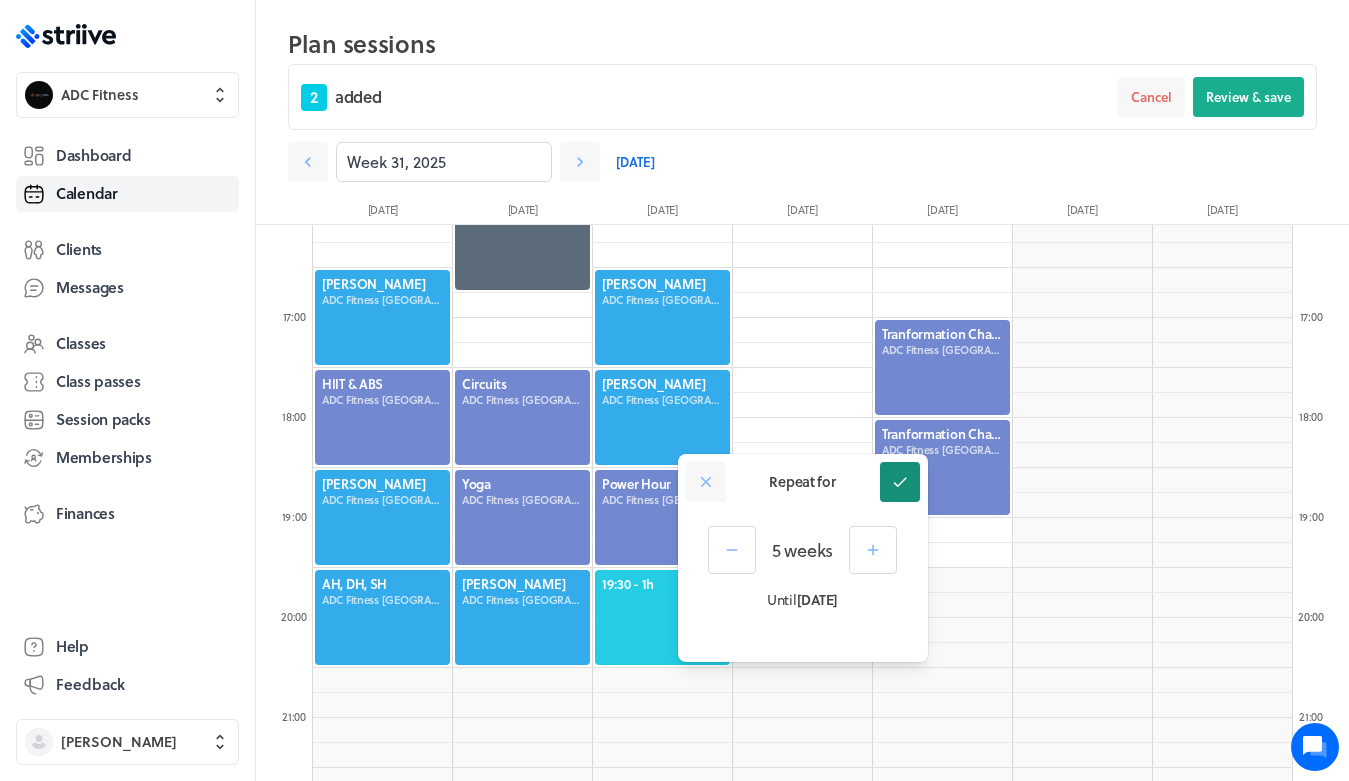 click at bounding box center (900, 482) 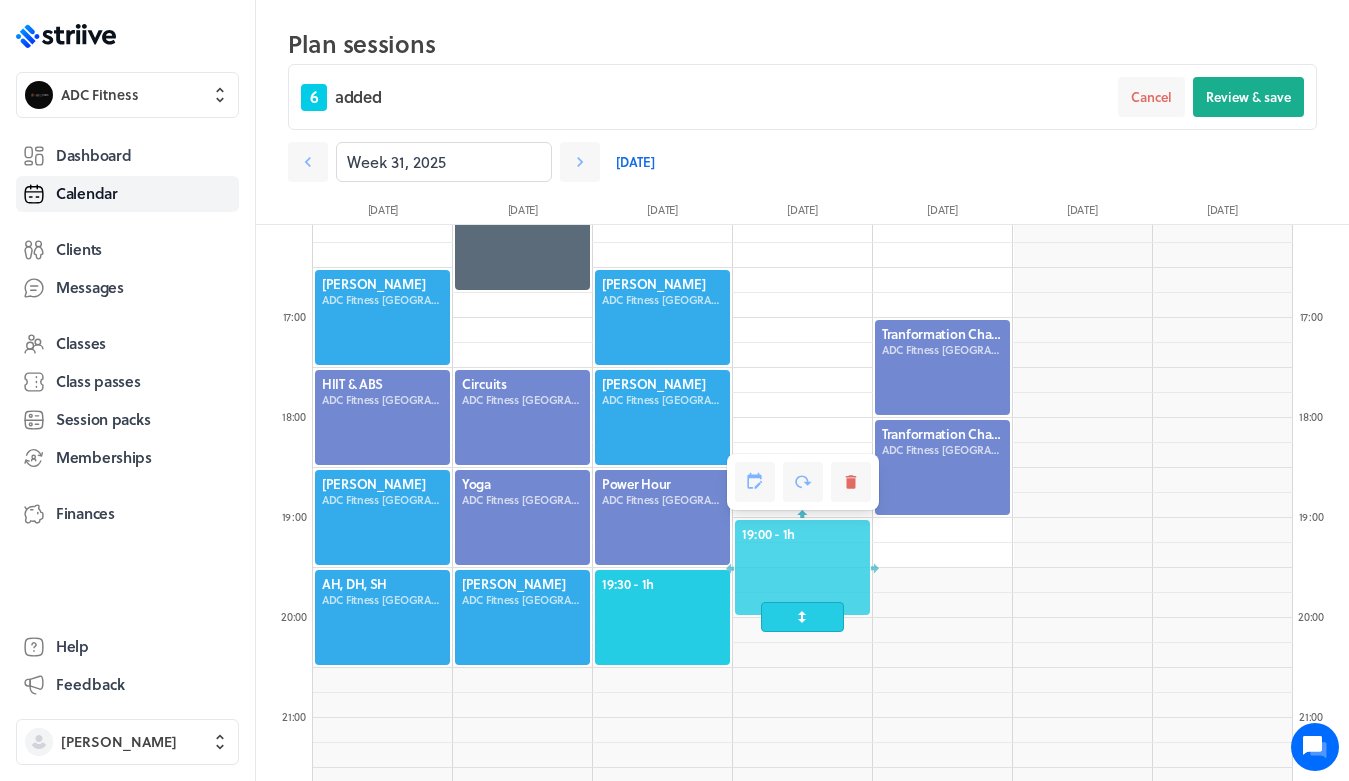 click at bounding box center [662, 617] 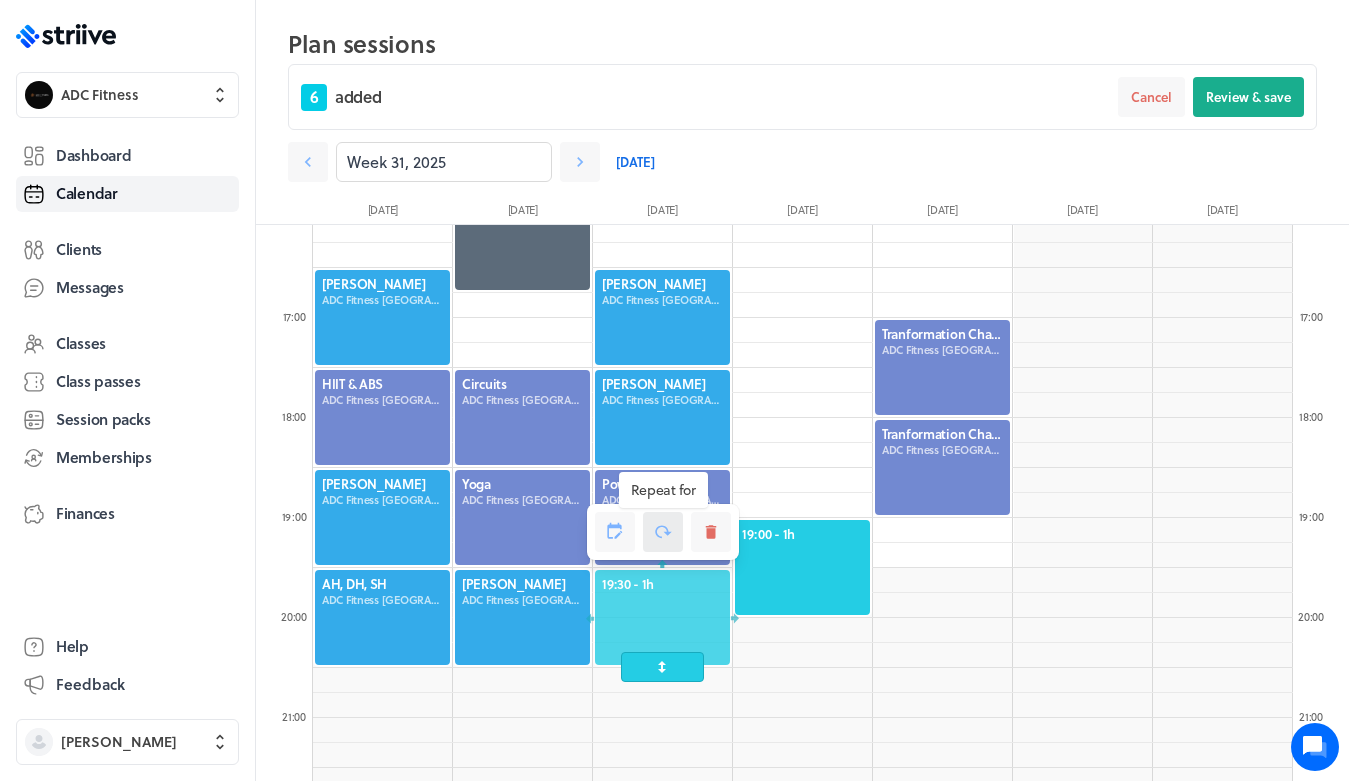 click at bounding box center [663, 532] 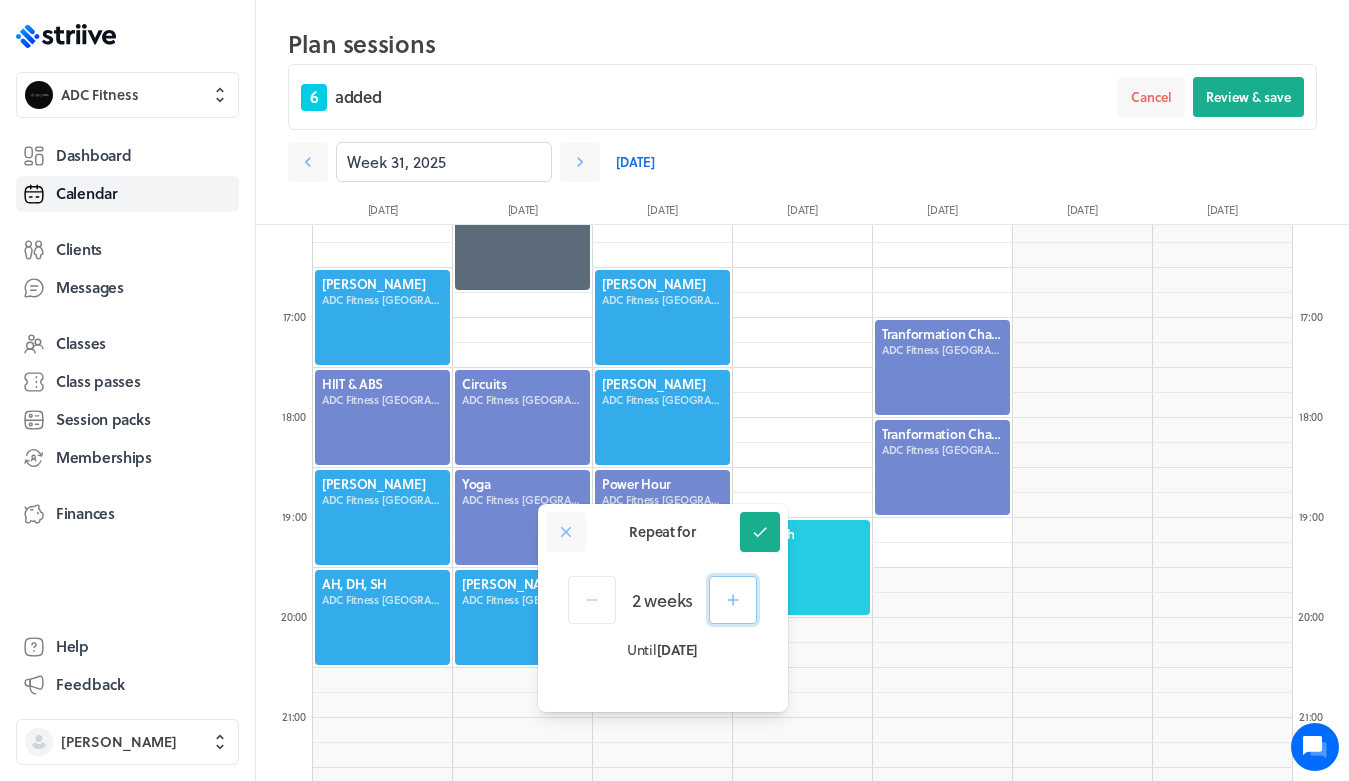 click 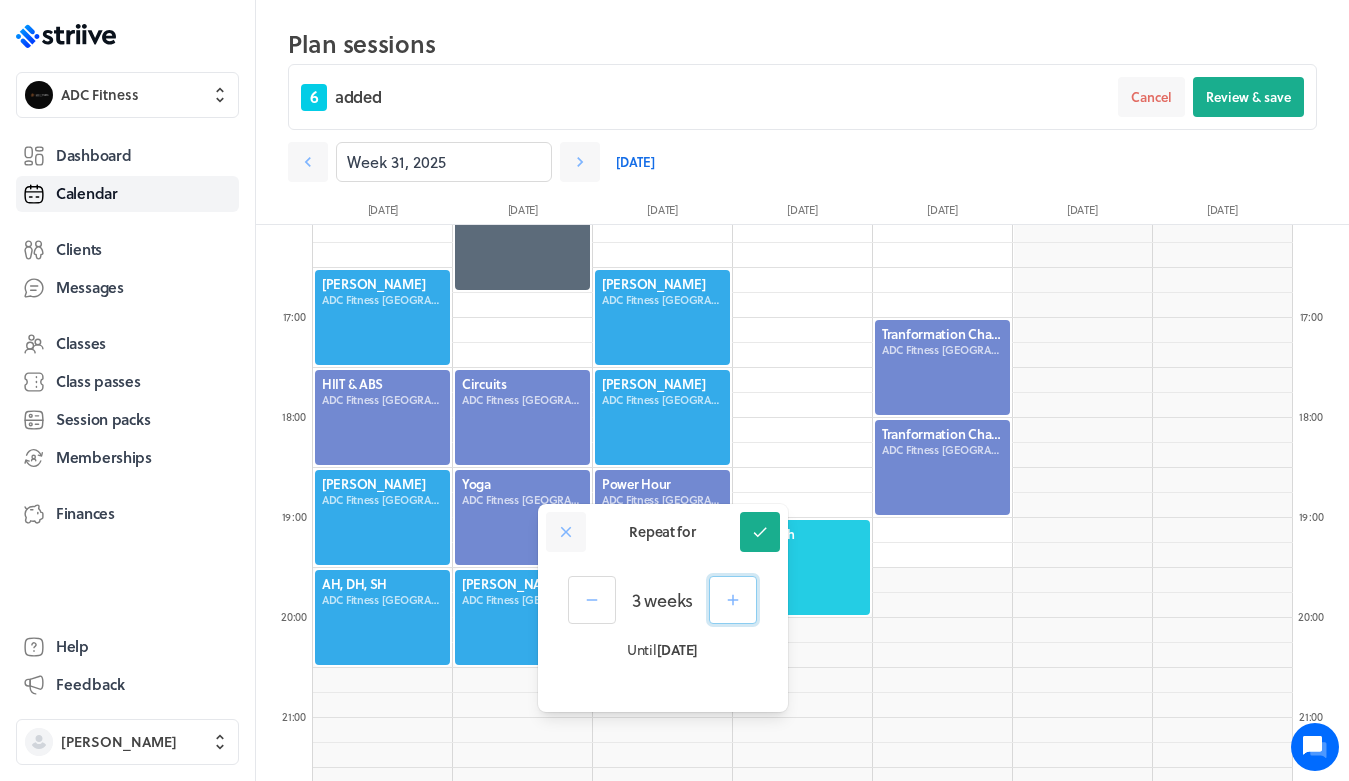 click 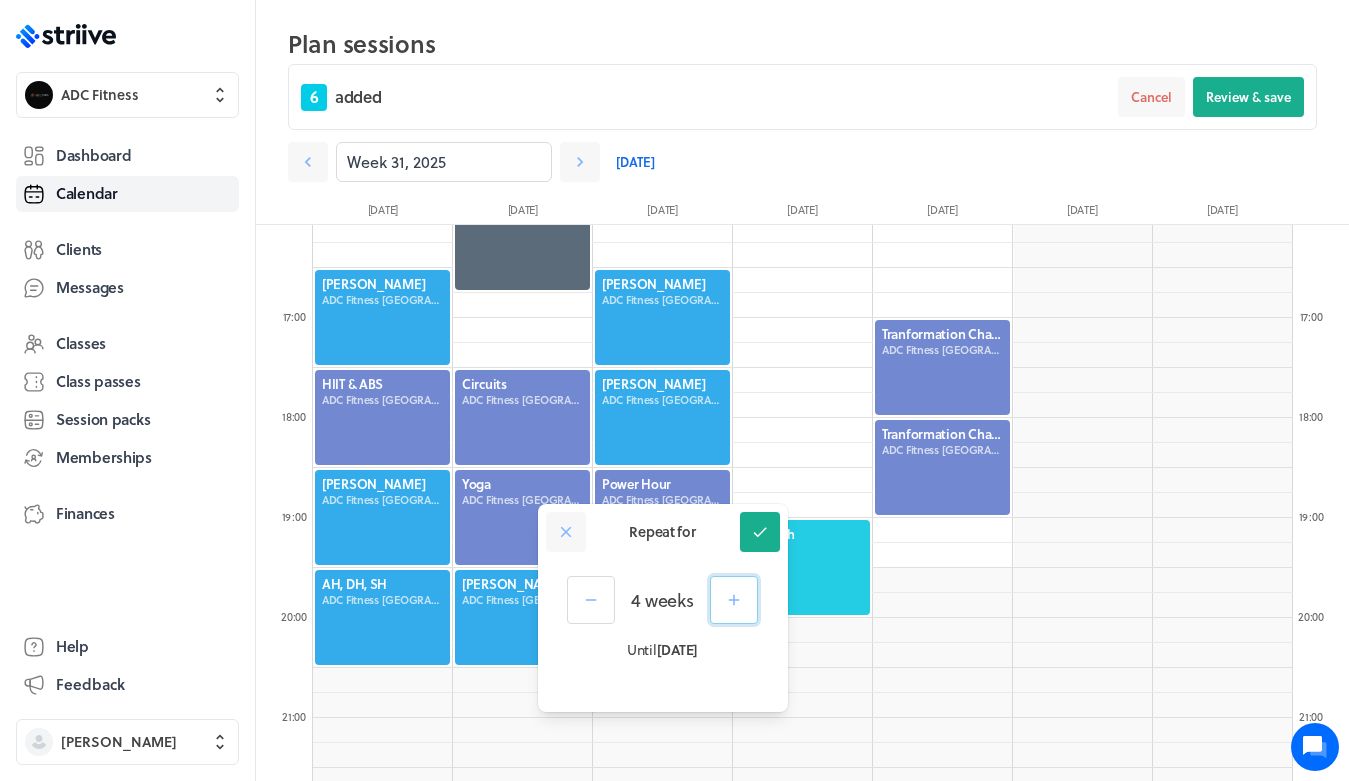 click 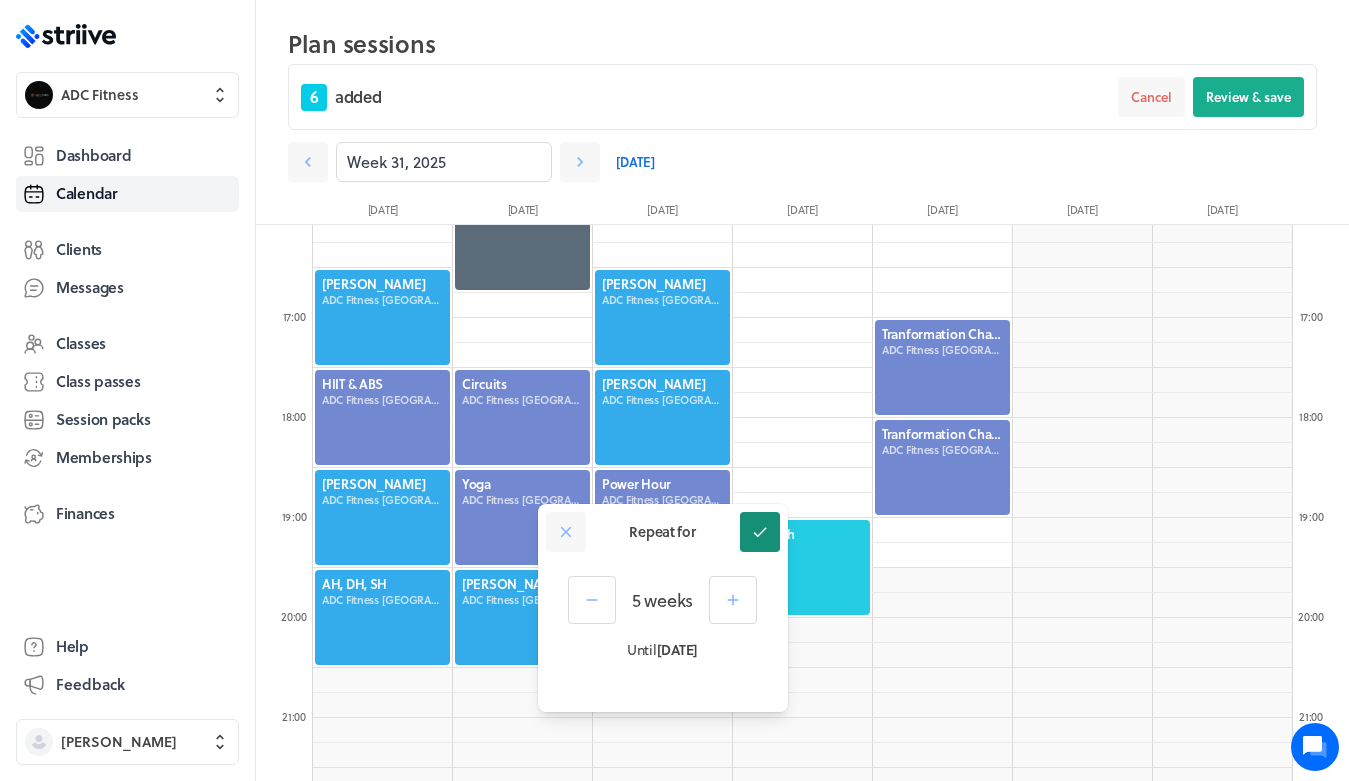 click at bounding box center [760, 532] 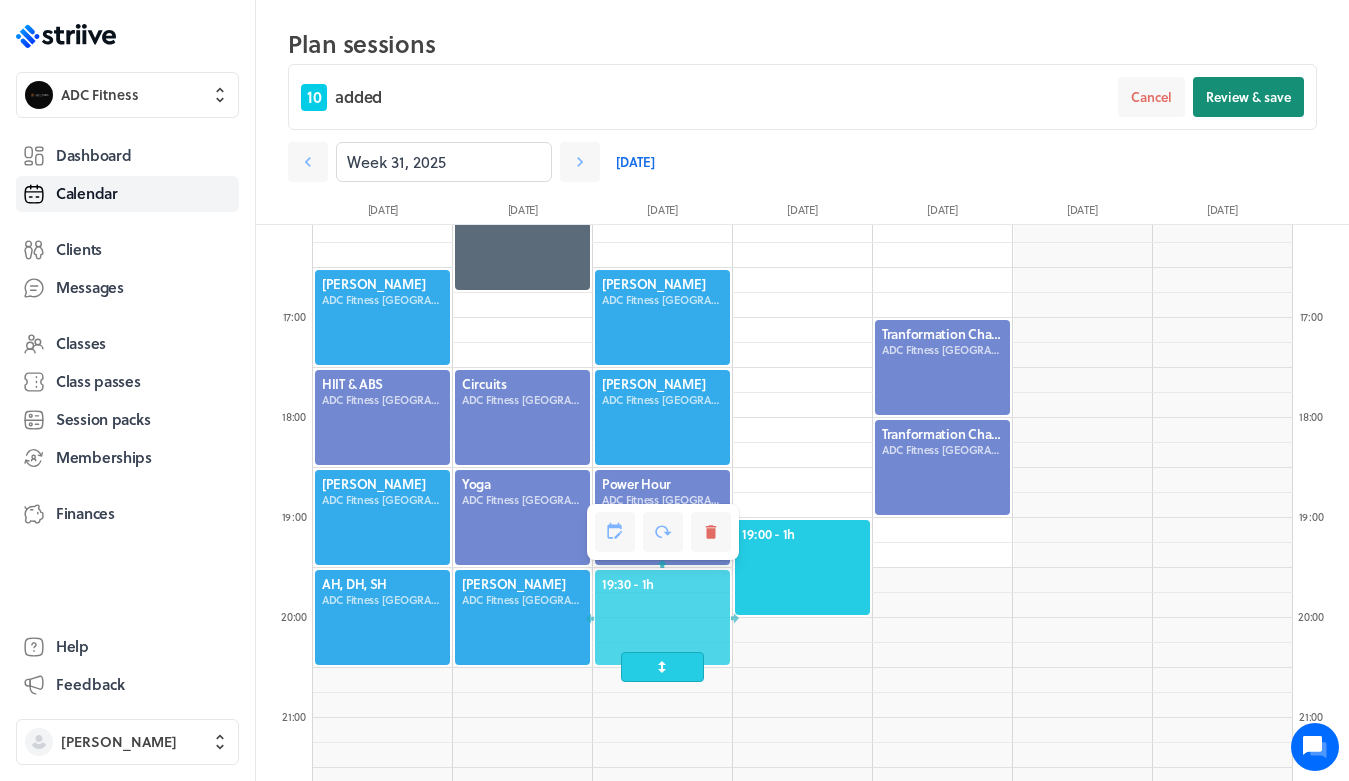 click on "Review & save" at bounding box center [1248, 97] 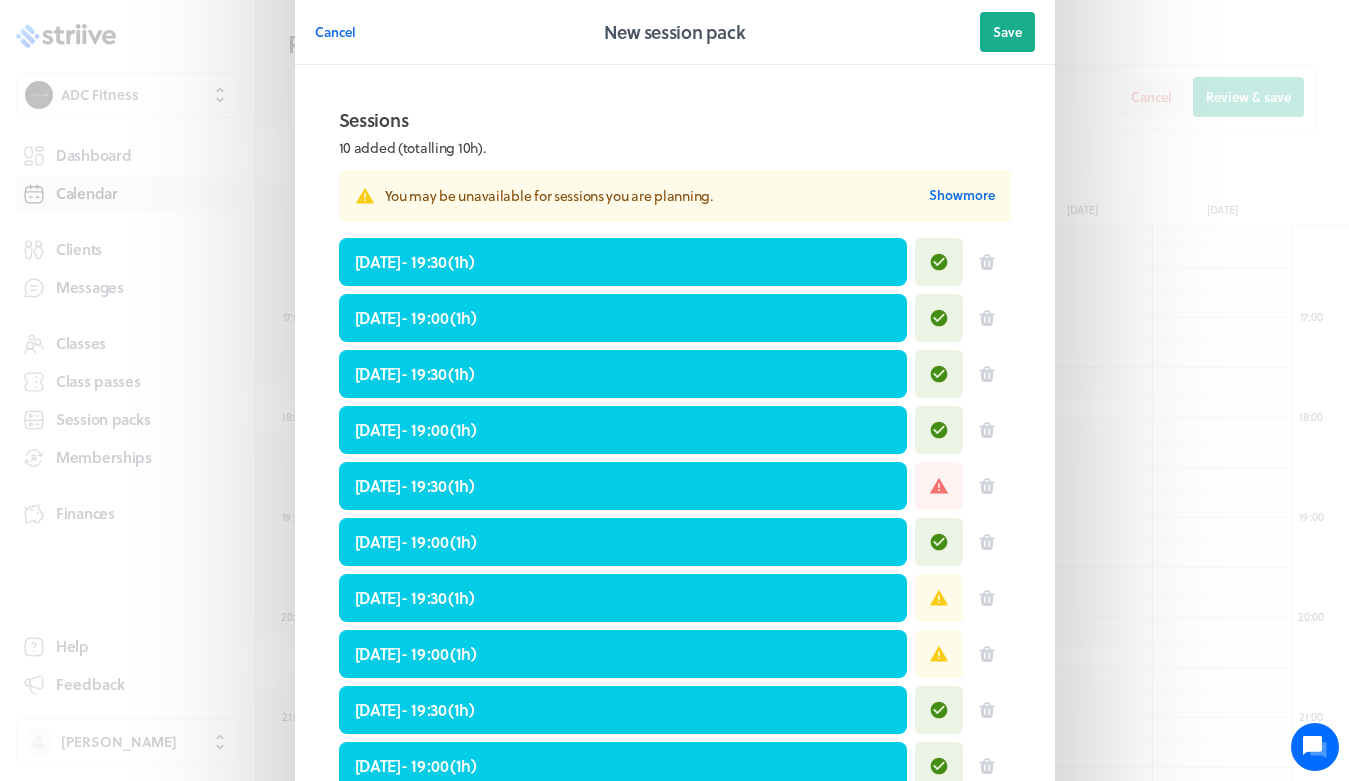 scroll, scrollTop: 951, scrollLeft: 0, axis: vertical 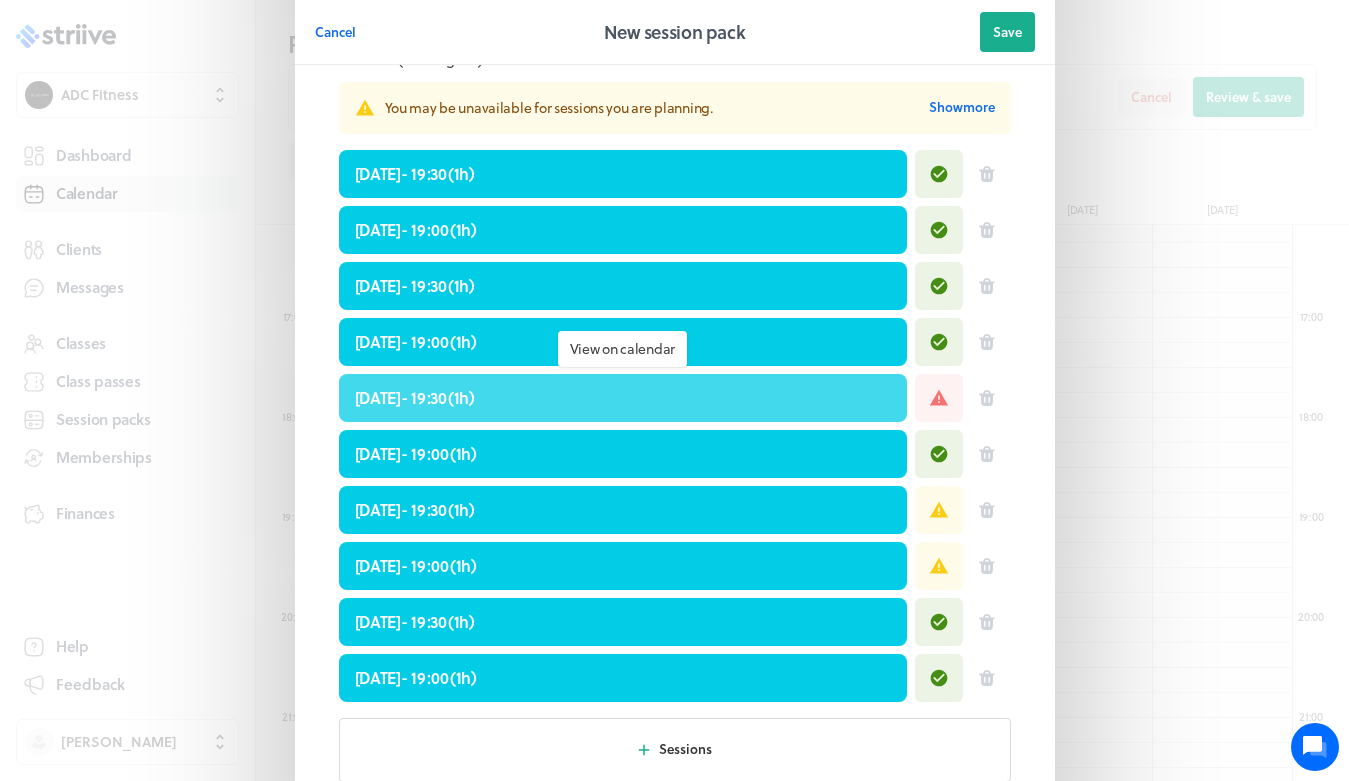 click on "[DATE]  -   19:30  ( 1h )" at bounding box center [623, 398] 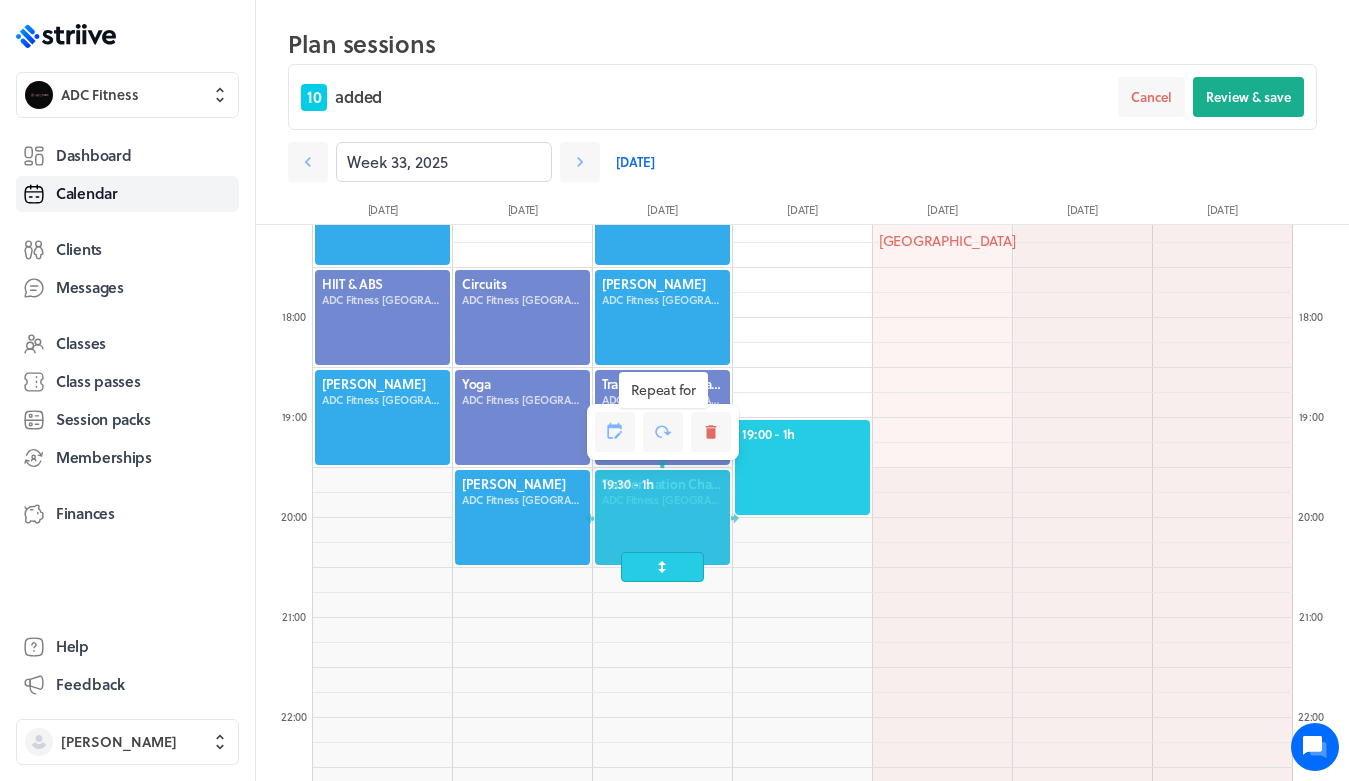 scroll, scrollTop: 1703, scrollLeft: 0, axis: vertical 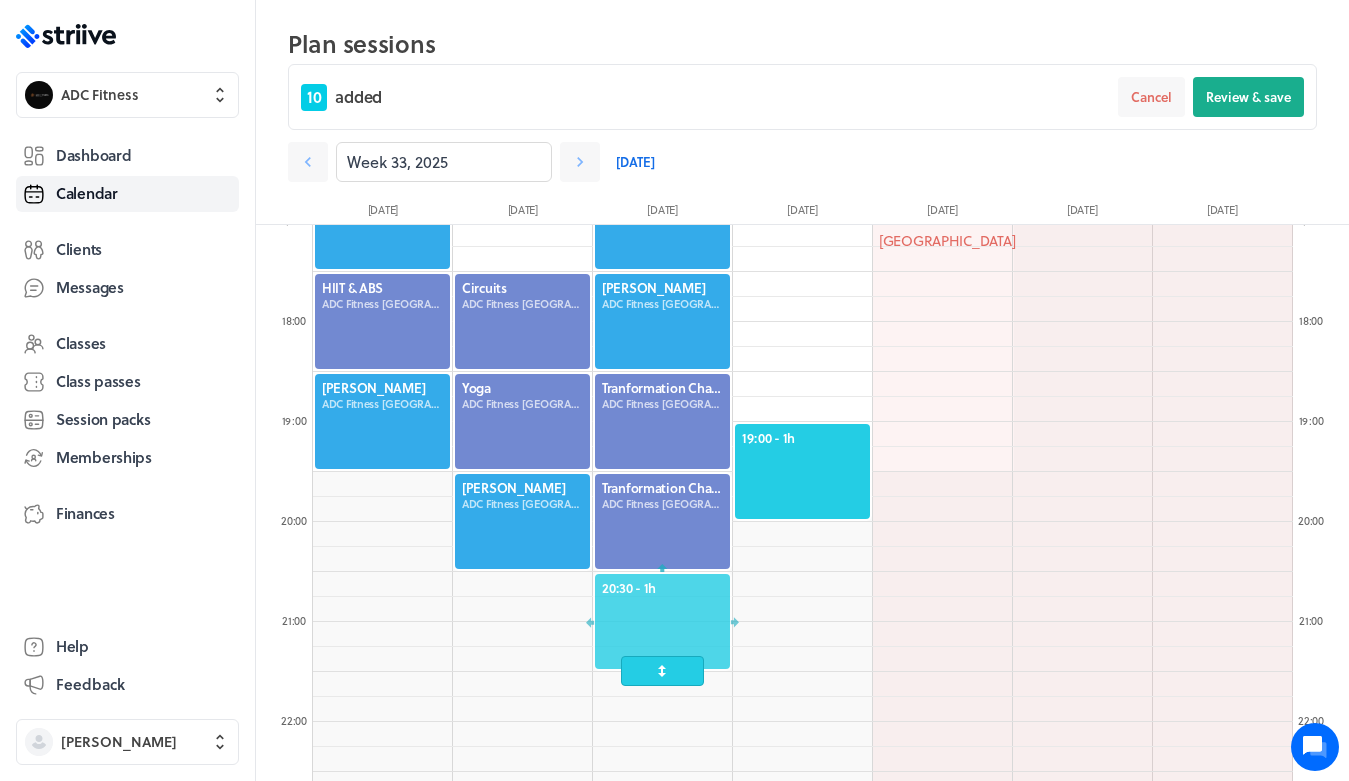 drag, startPoint x: 667, startPoint y: 534, endPoint x: 660, endPoint y: 646, distance: 112.21854 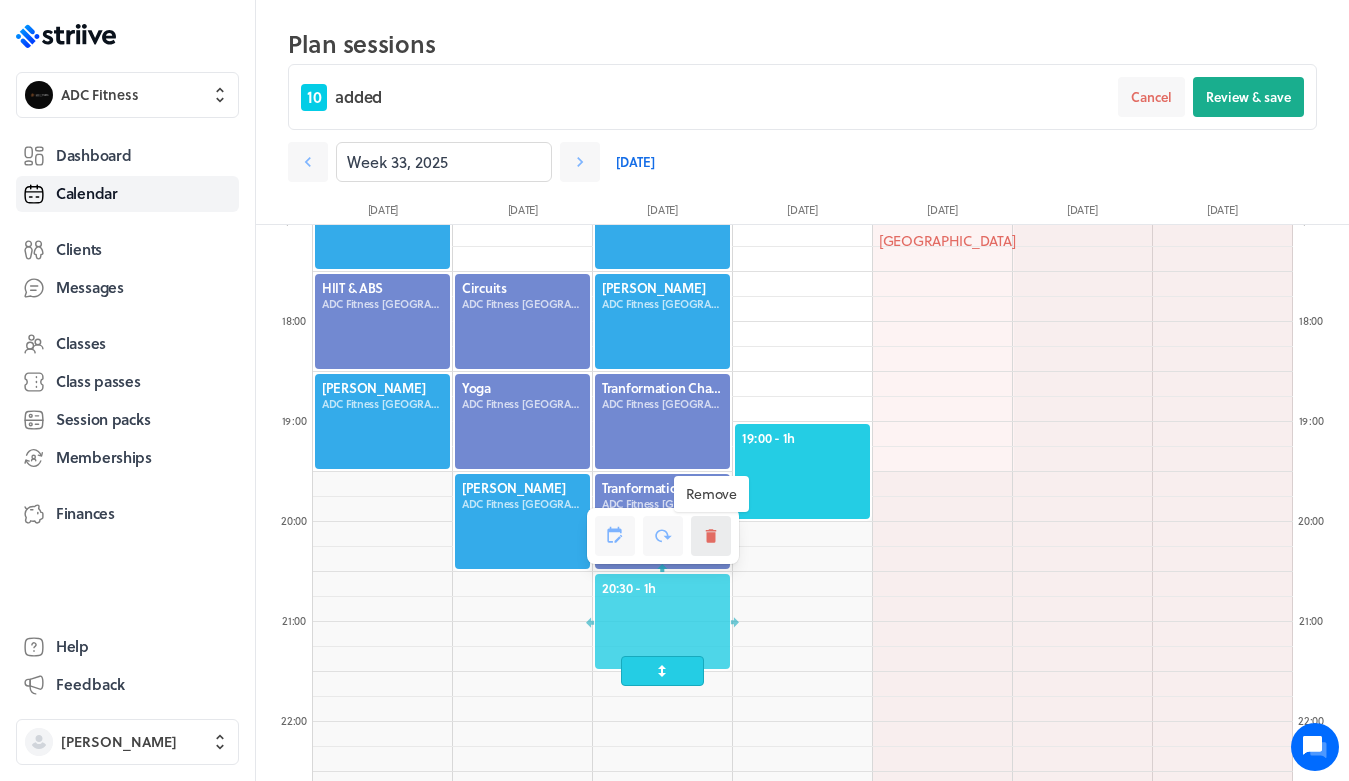 click 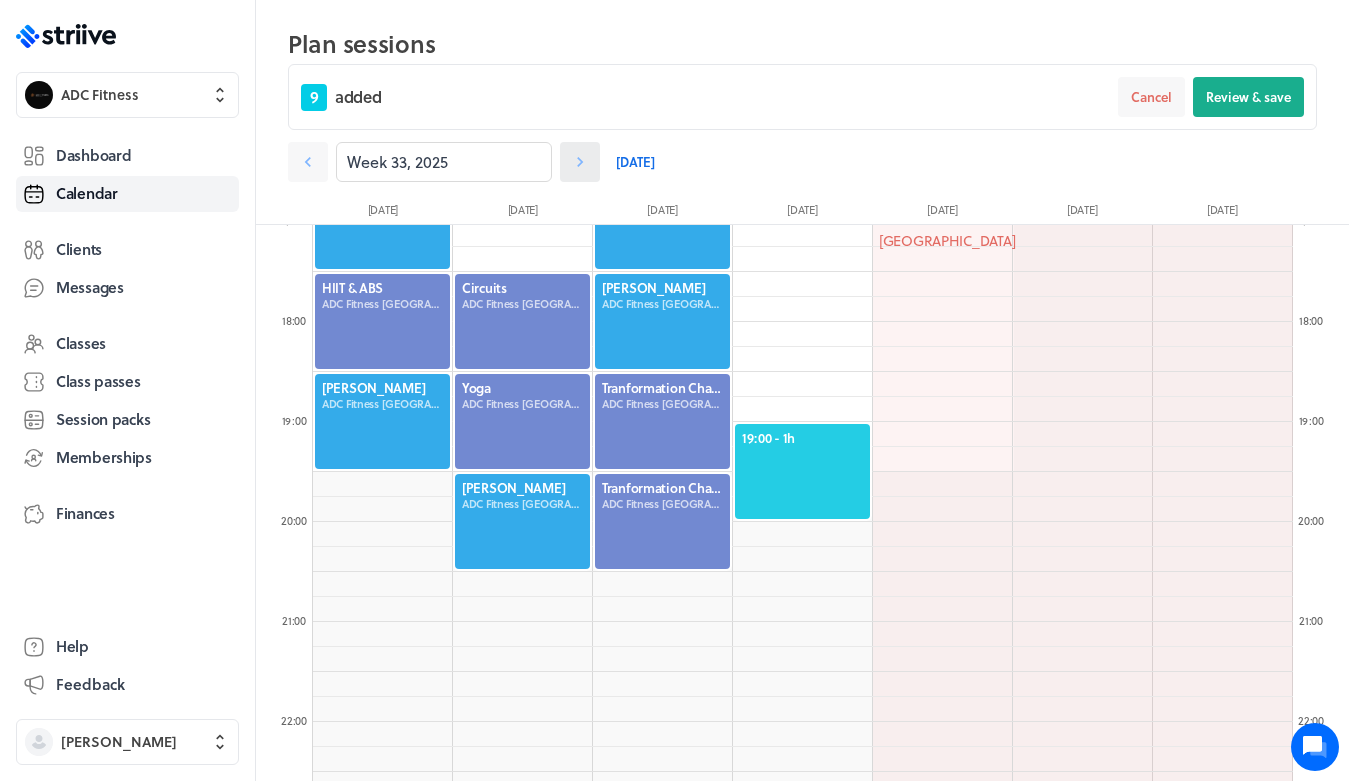 click 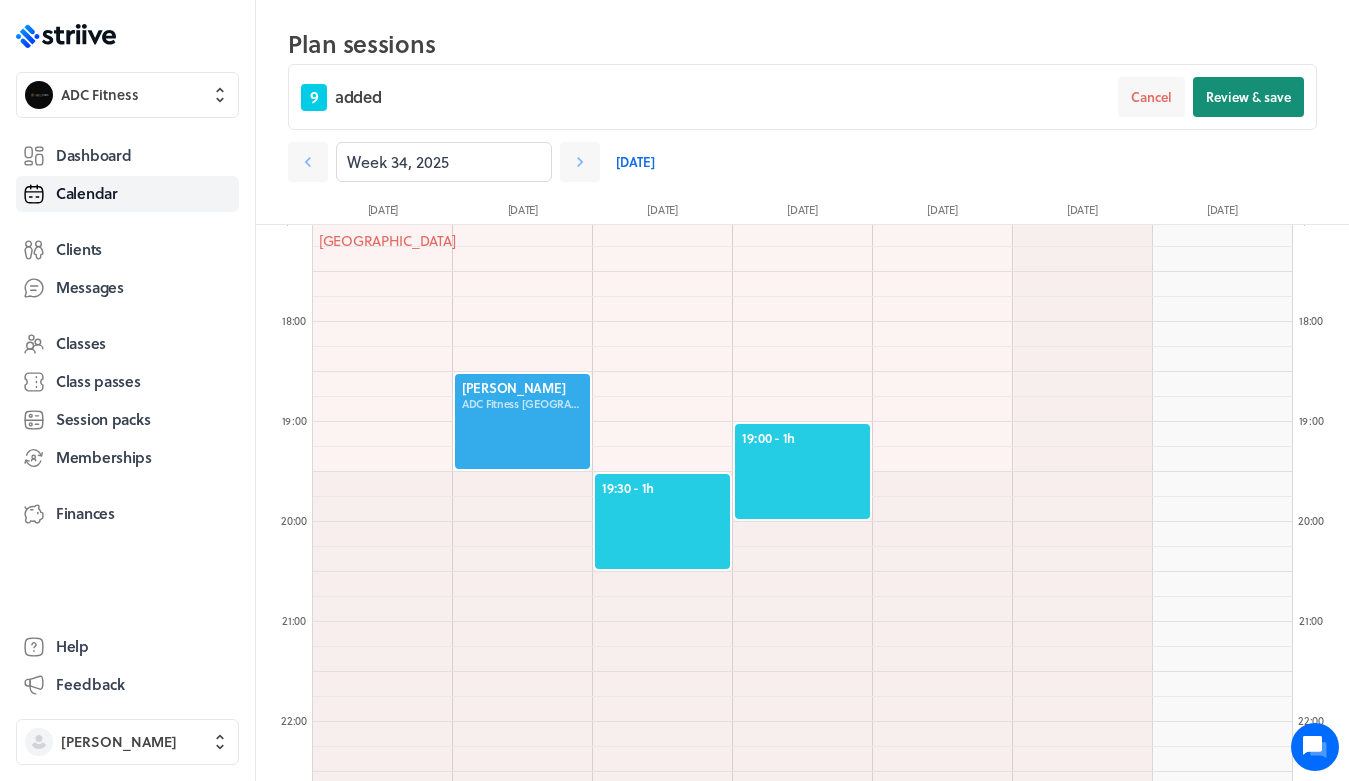 click on "Review & save" at bounding box center (1248, 97) 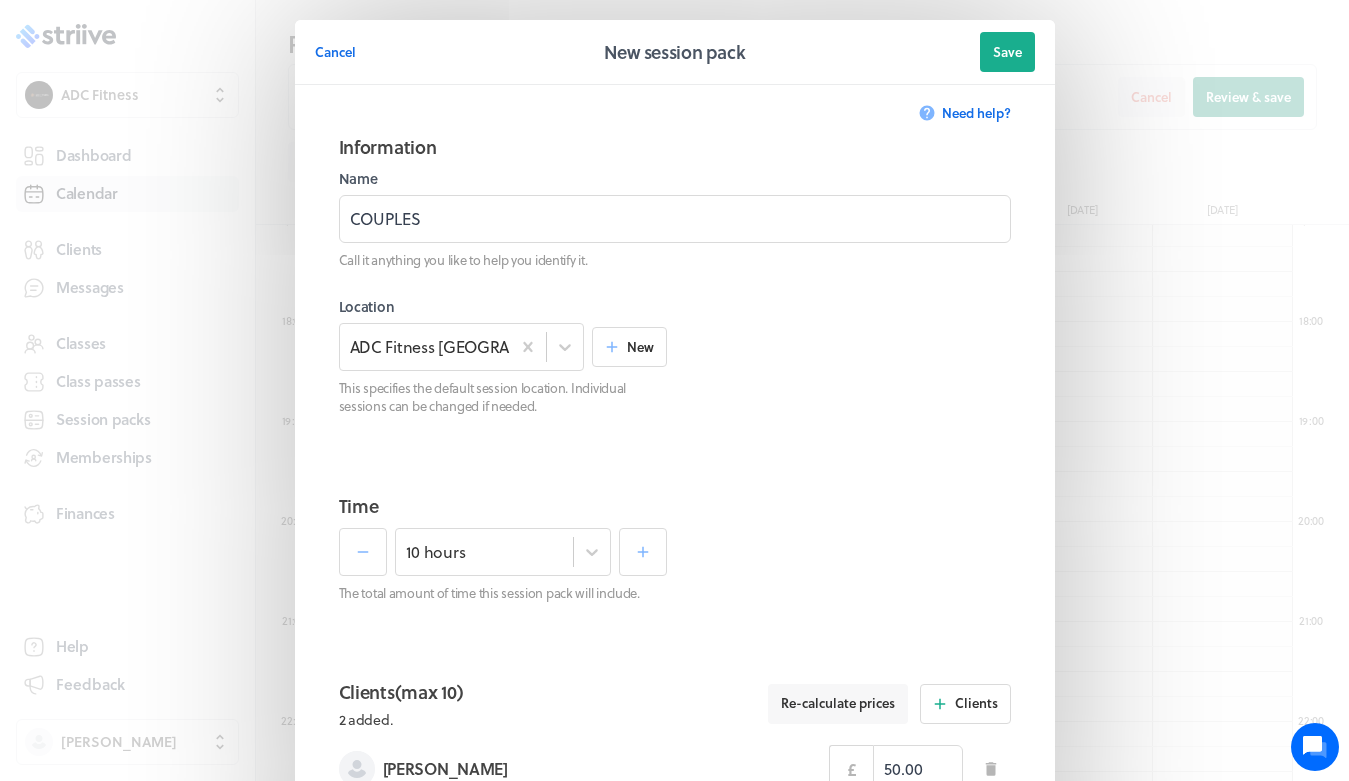 scroll, scrollTop: 924, scrollLeft: 0, axis: vertical 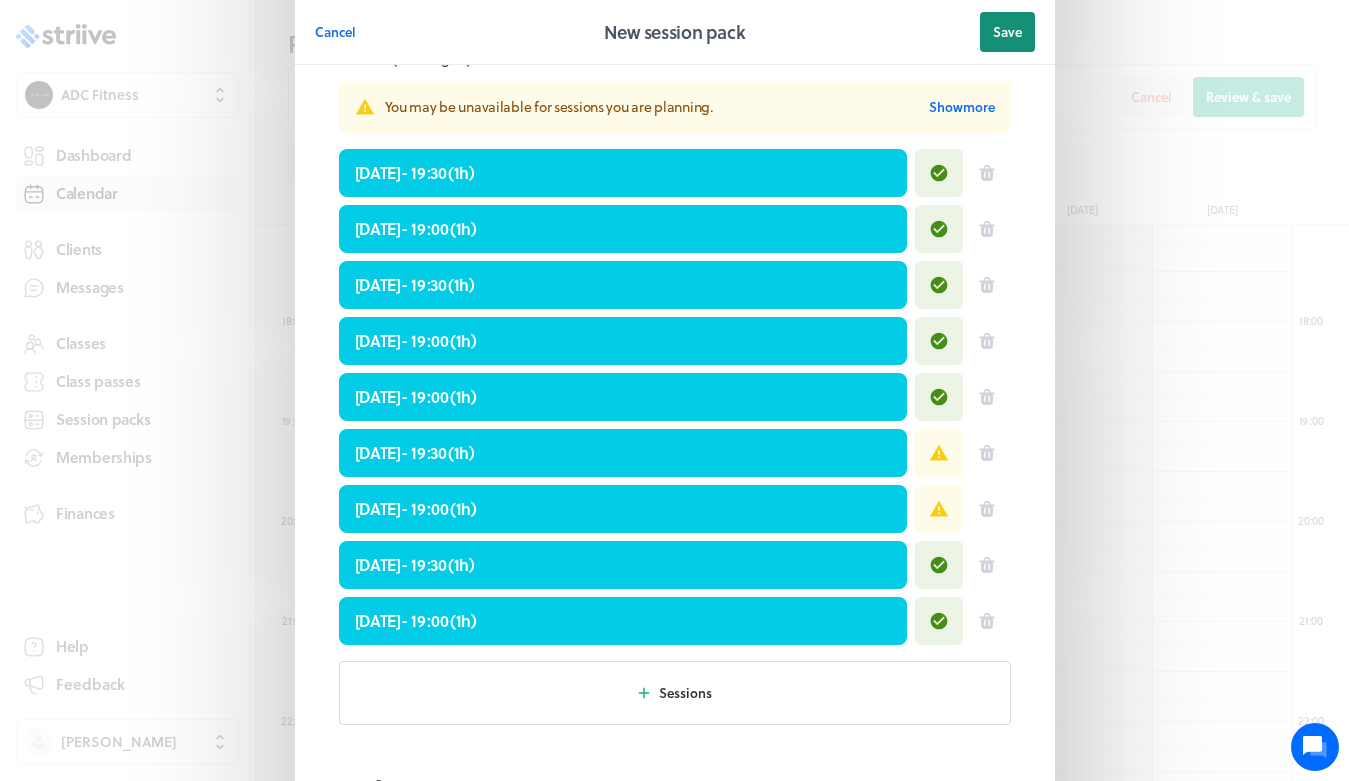 click on "Save" at bounding box center (1007, 32) 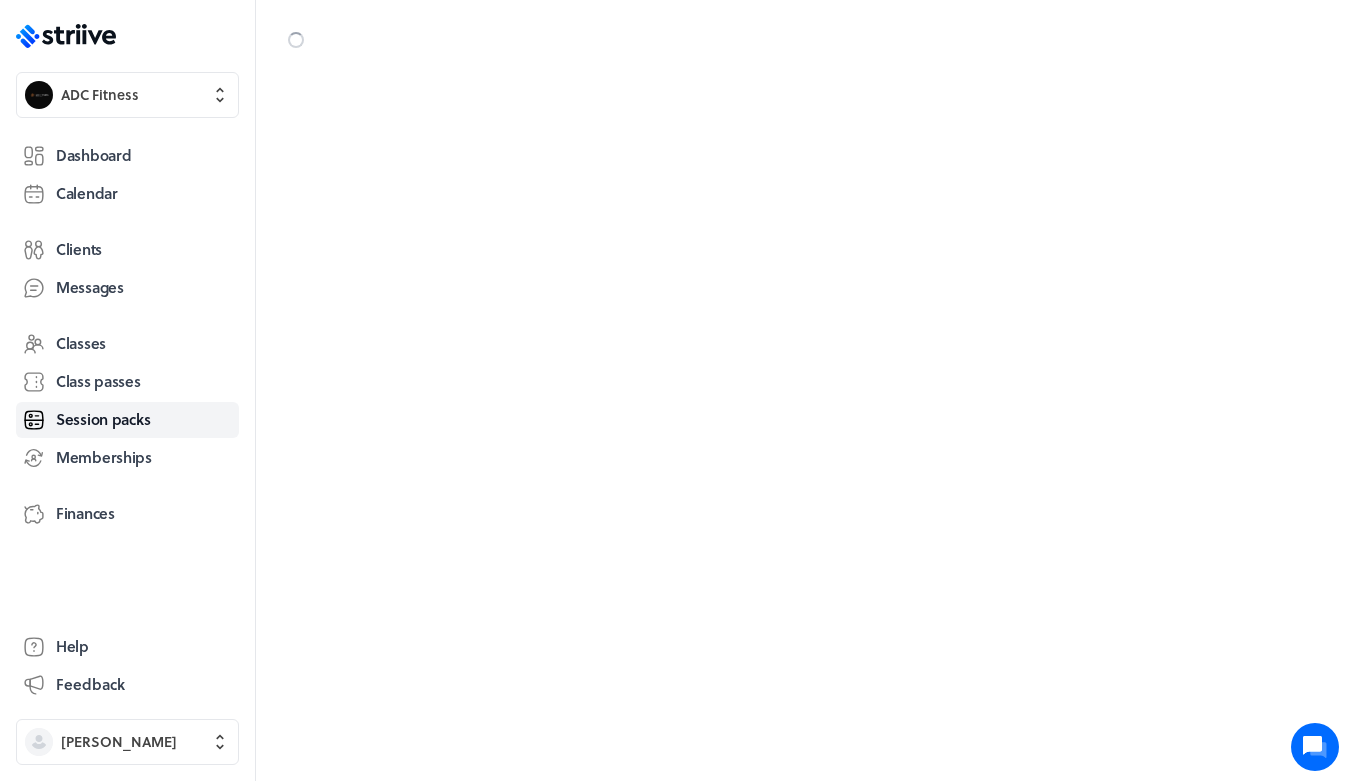 scroll, scrollTop: 0, scrollLeft: 0, axis: both 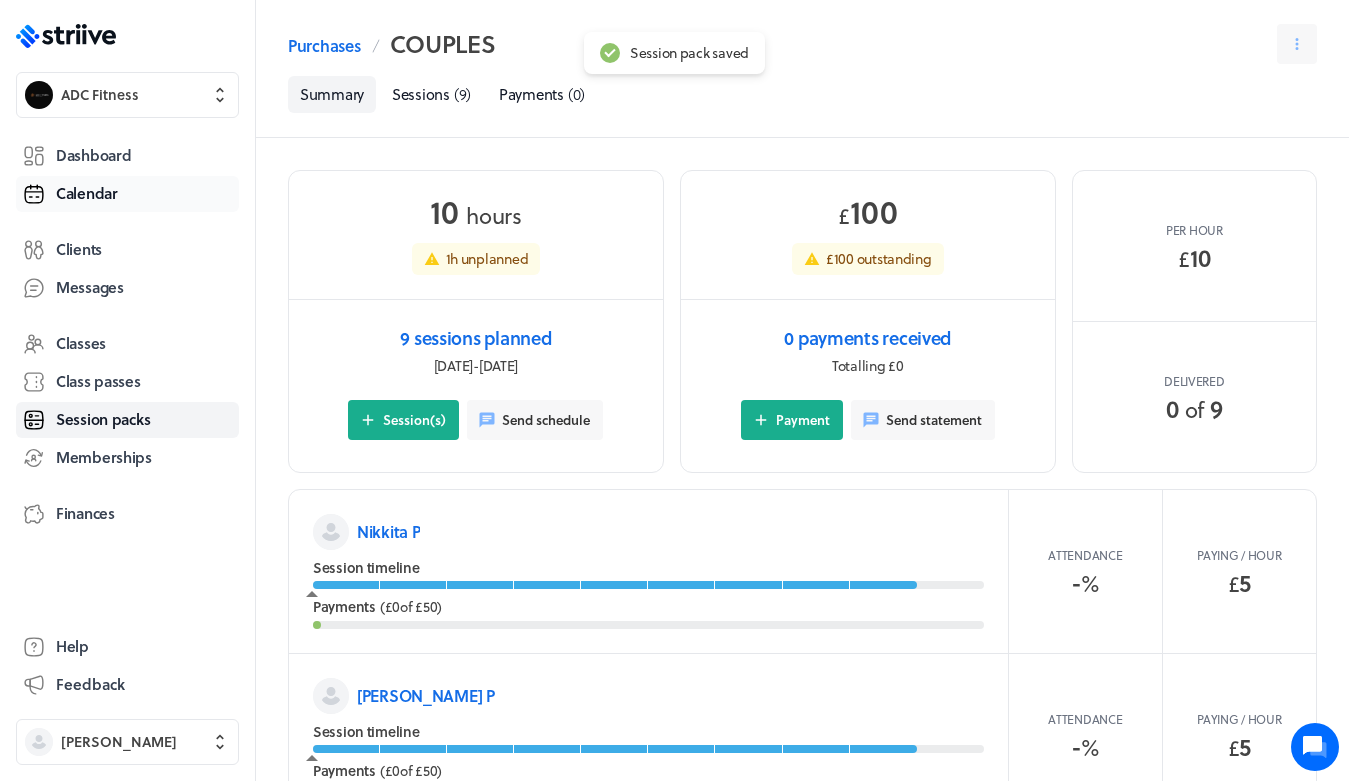 click on "Calendar" at bounding box center [127, 194] 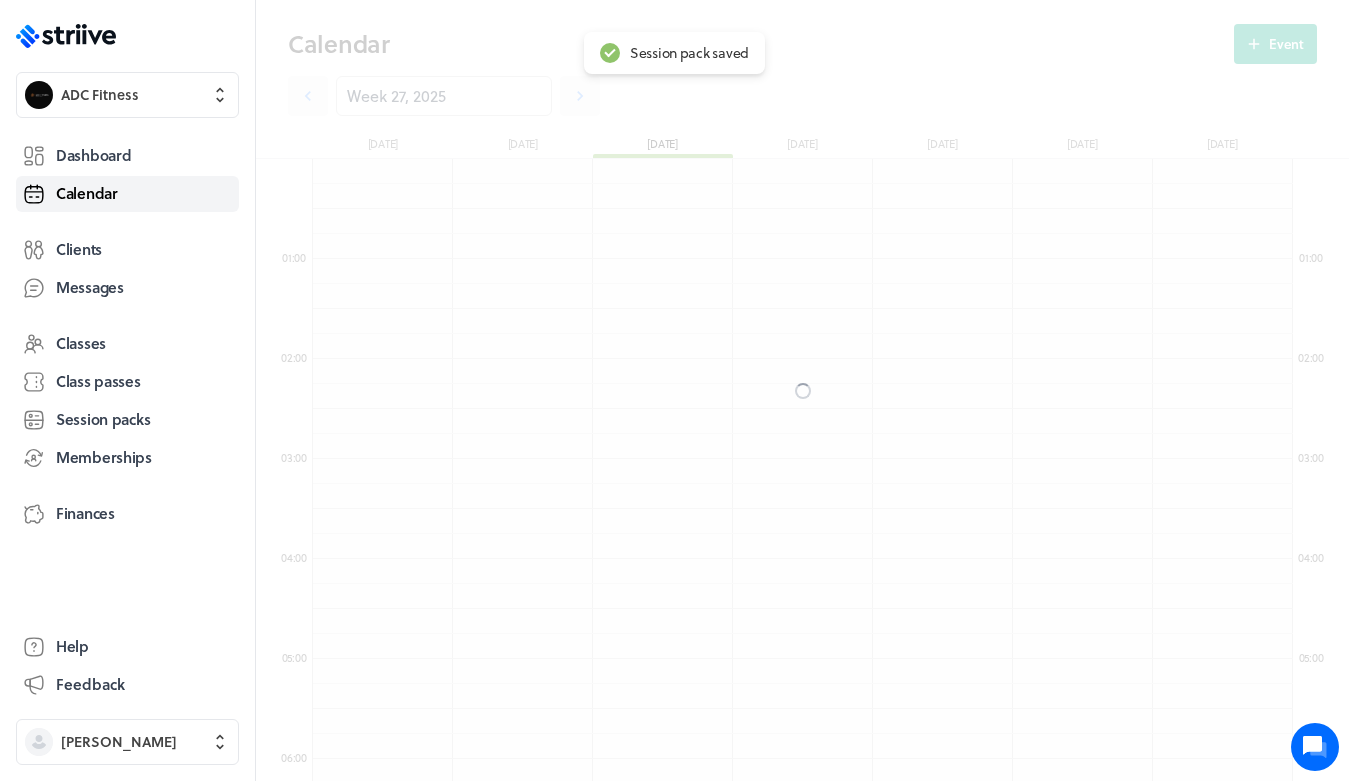 scroll, scrollTop: 850, scrollLeft: 0, axis: vertical 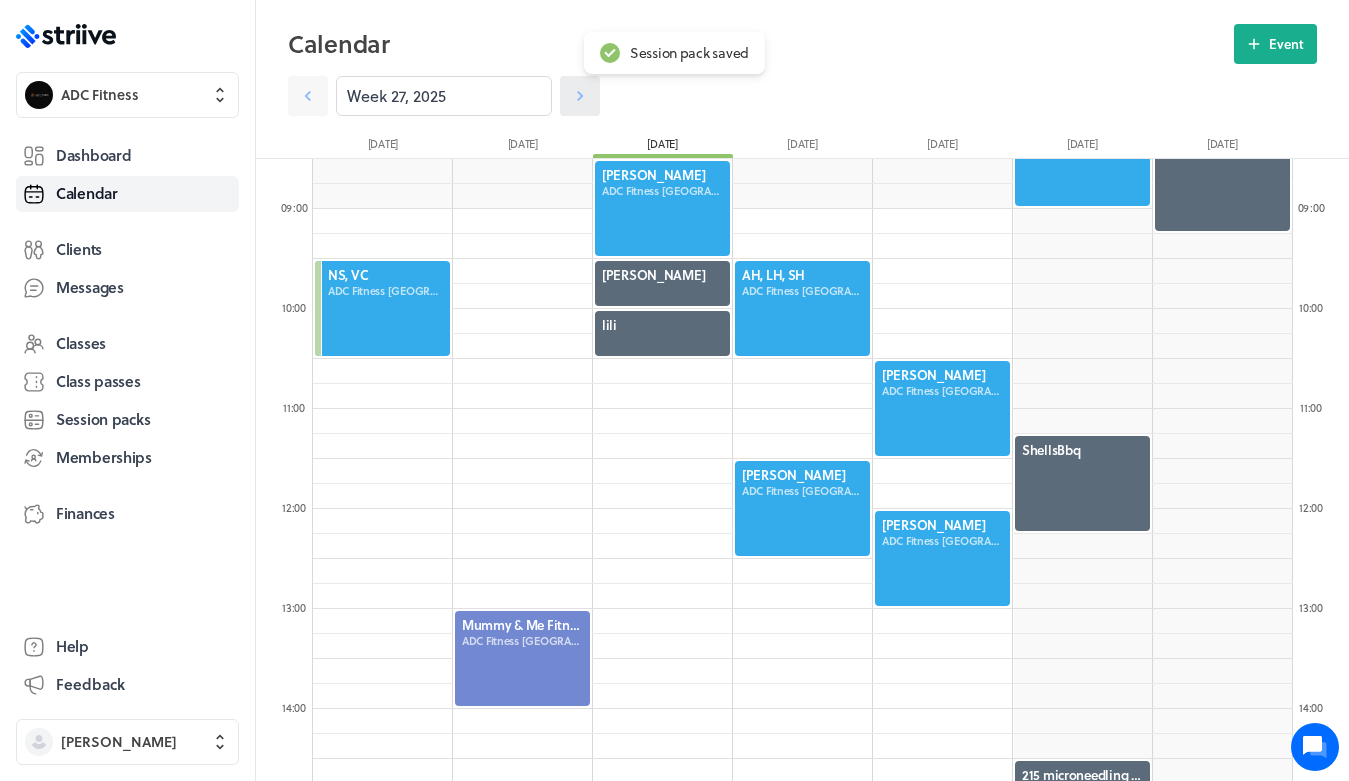 click 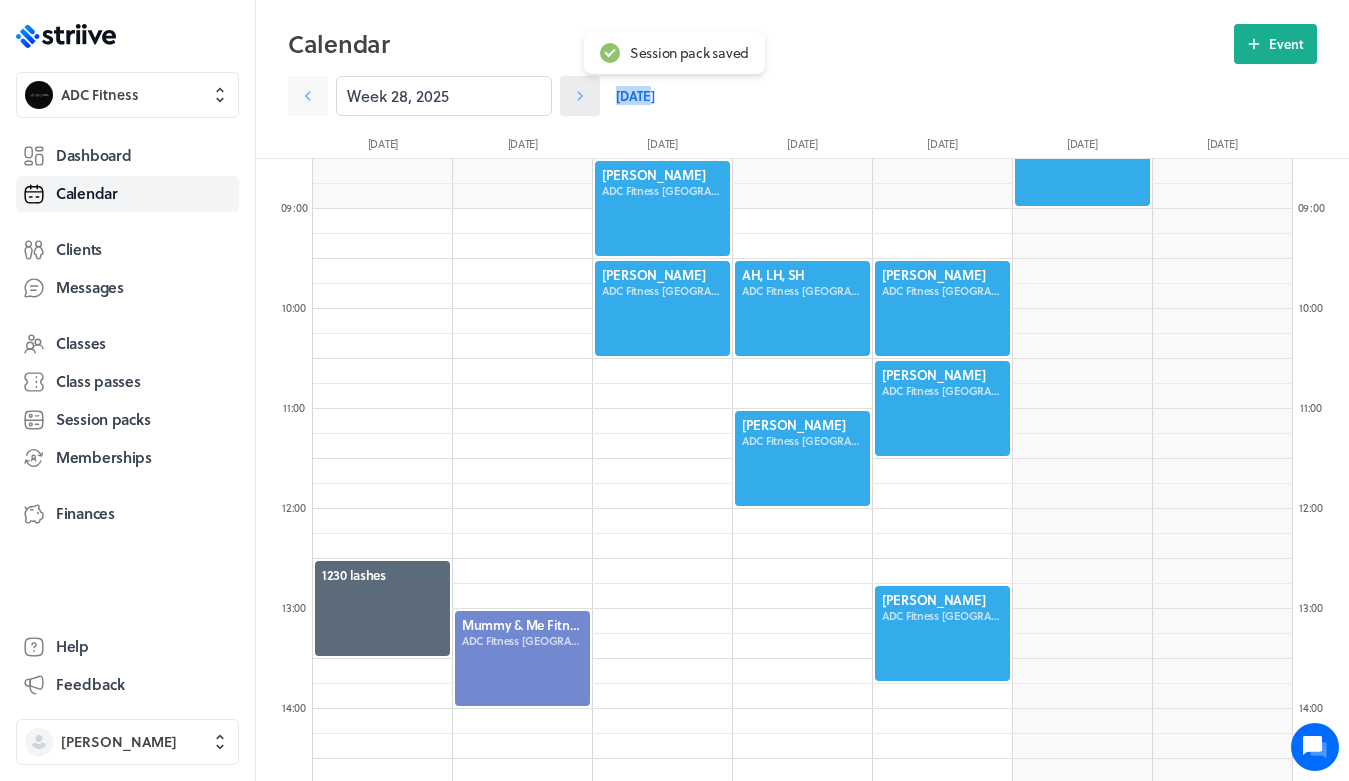 click 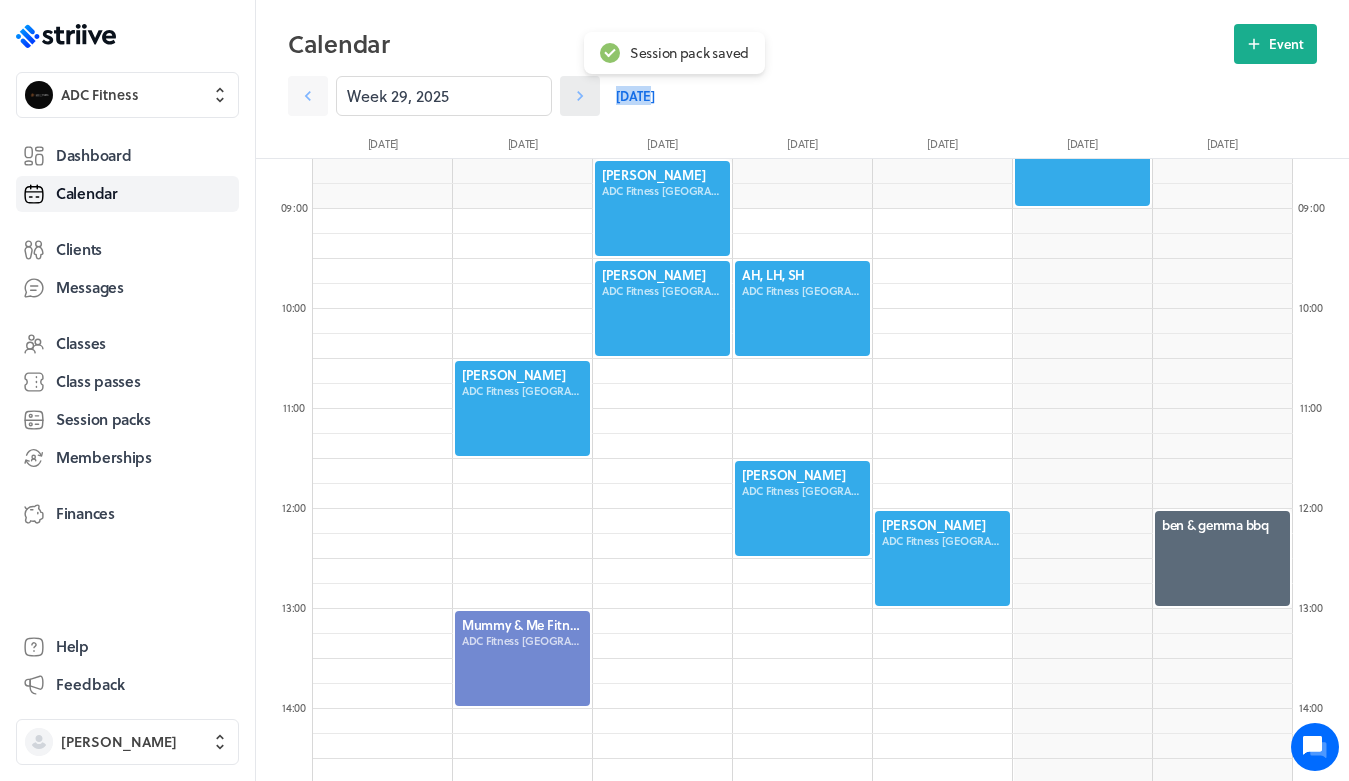 click 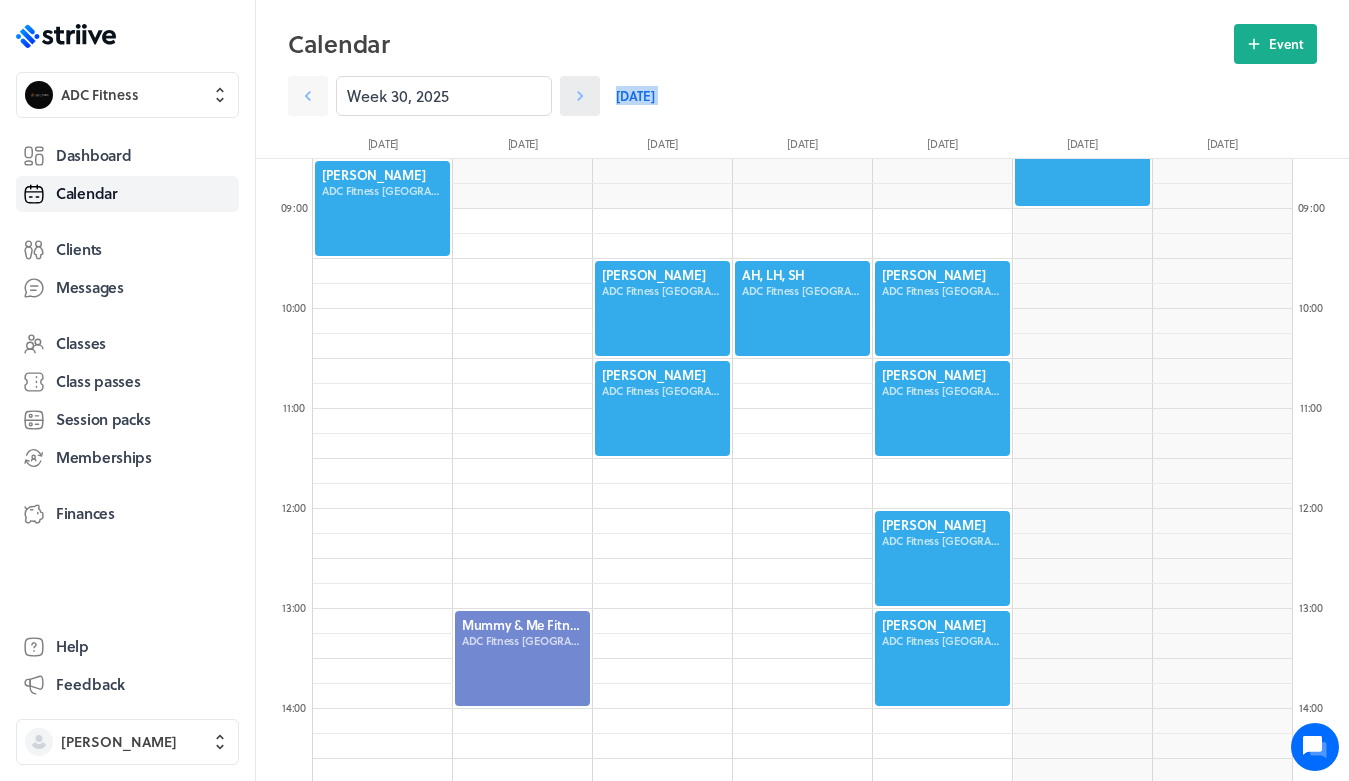 click 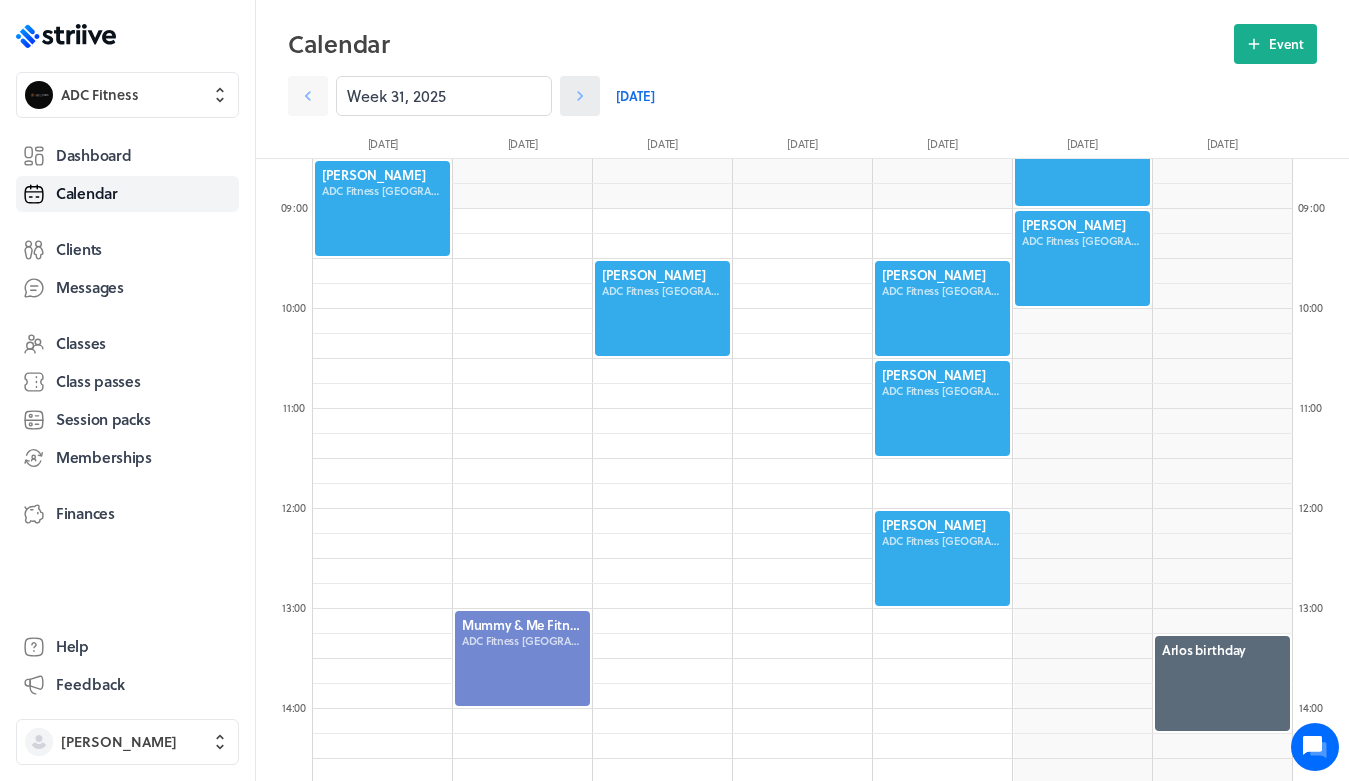 click 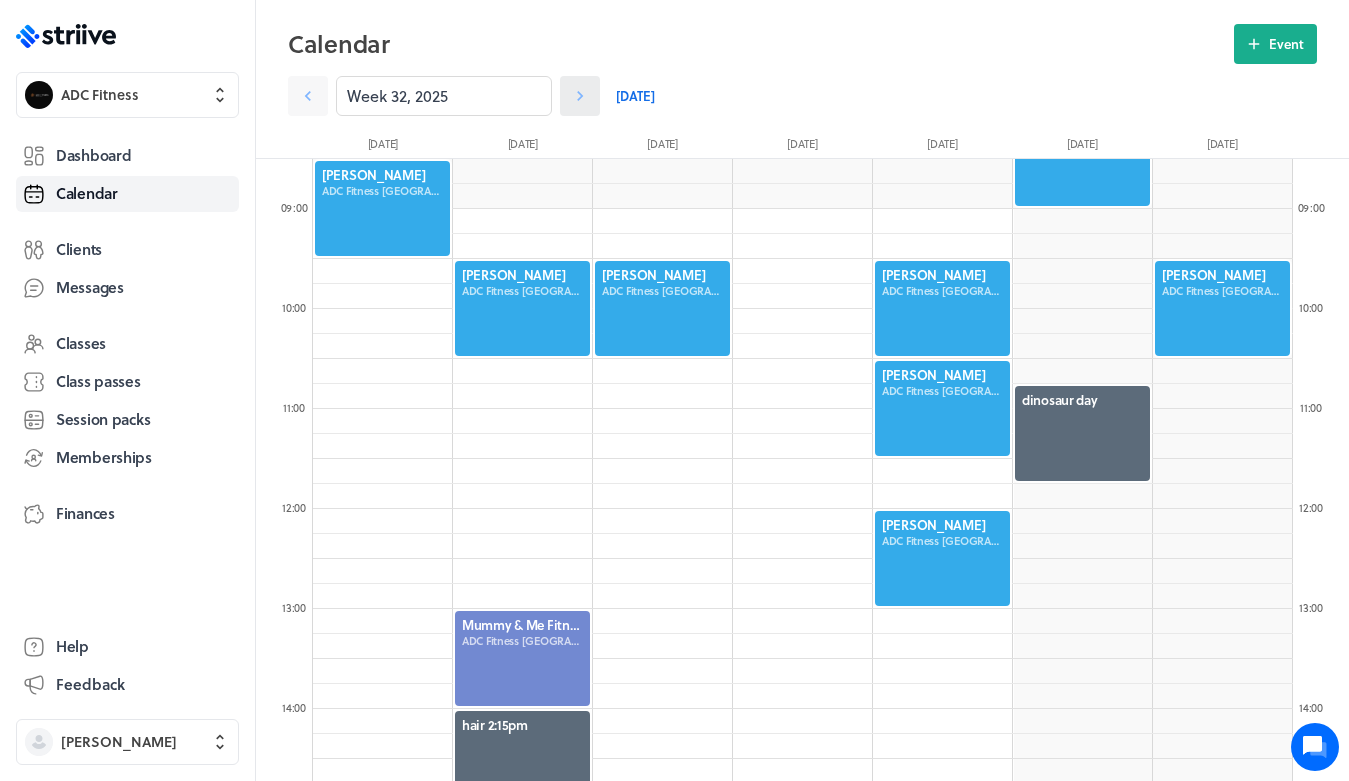 click 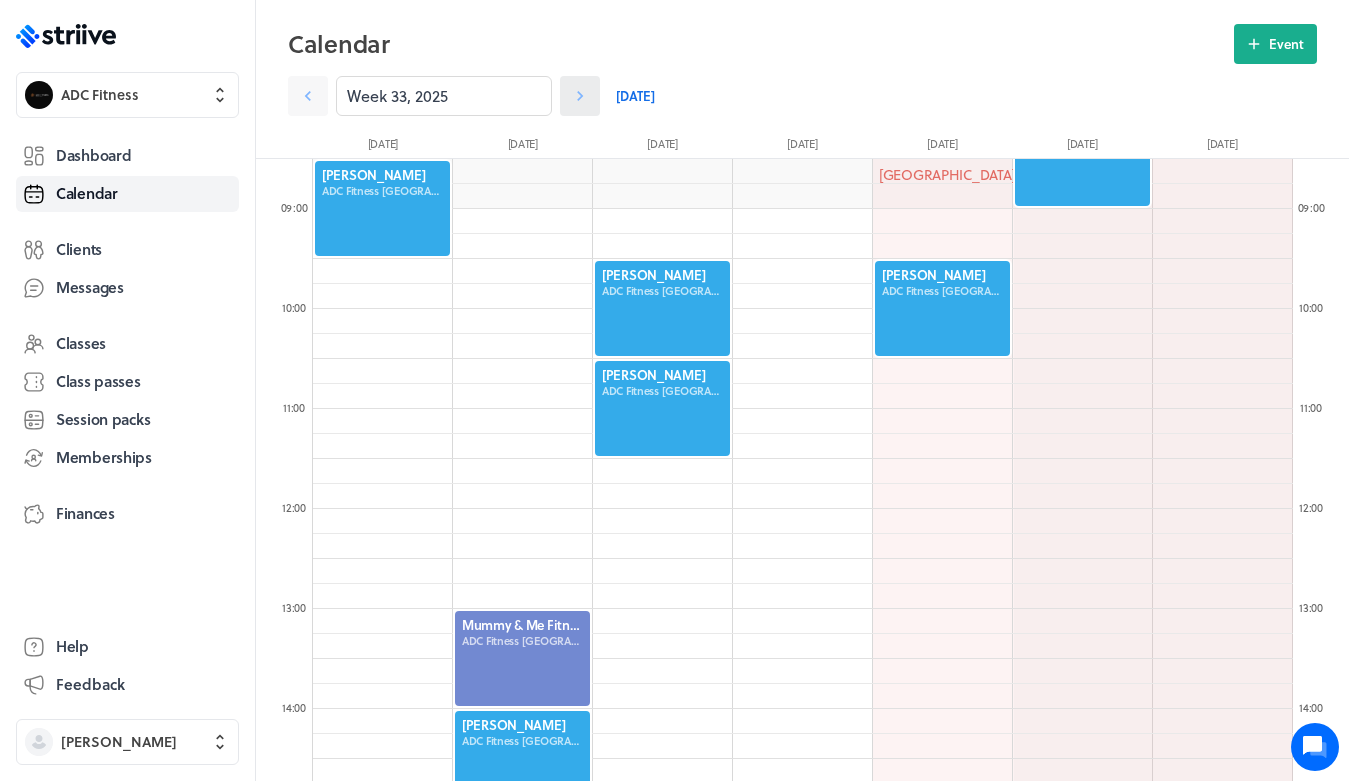 click 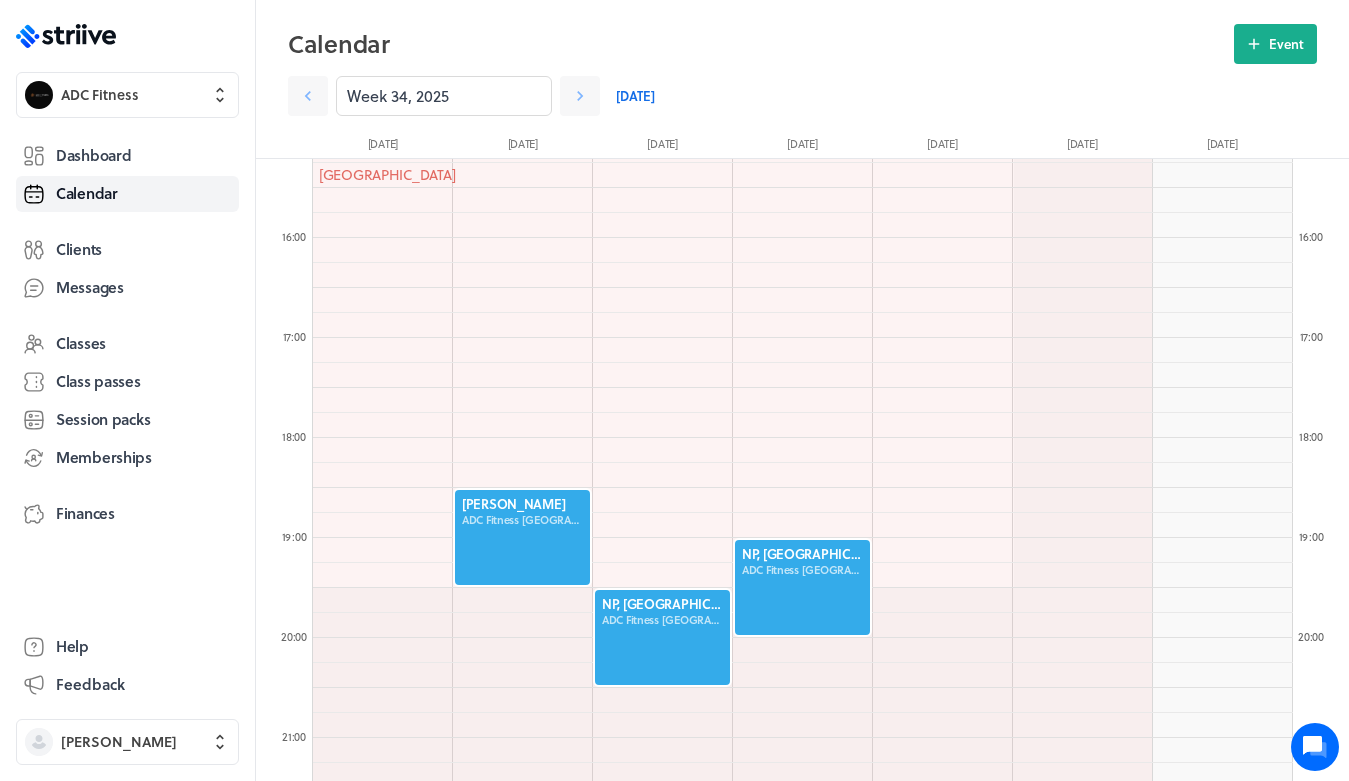 scroll, scrollTop: 1523, scrollLeft: 0, axis: vertical 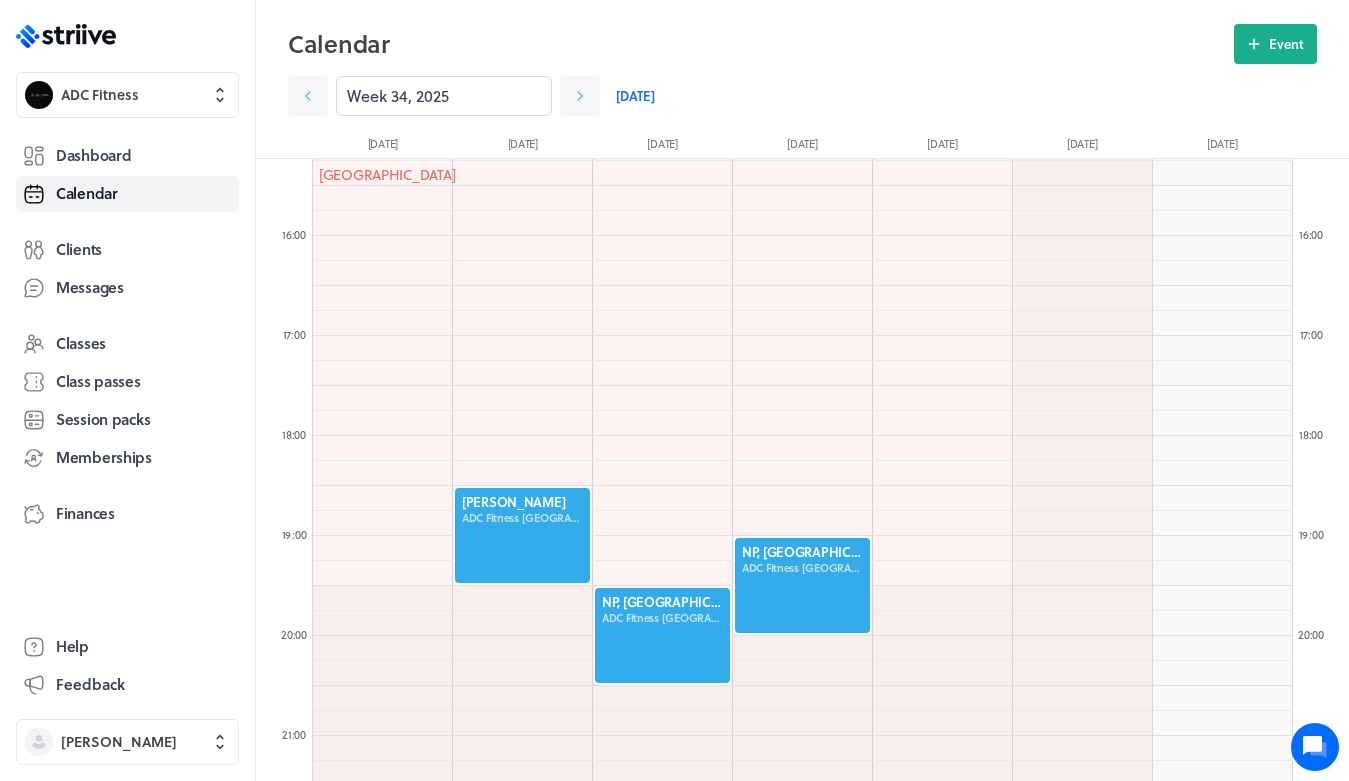 click 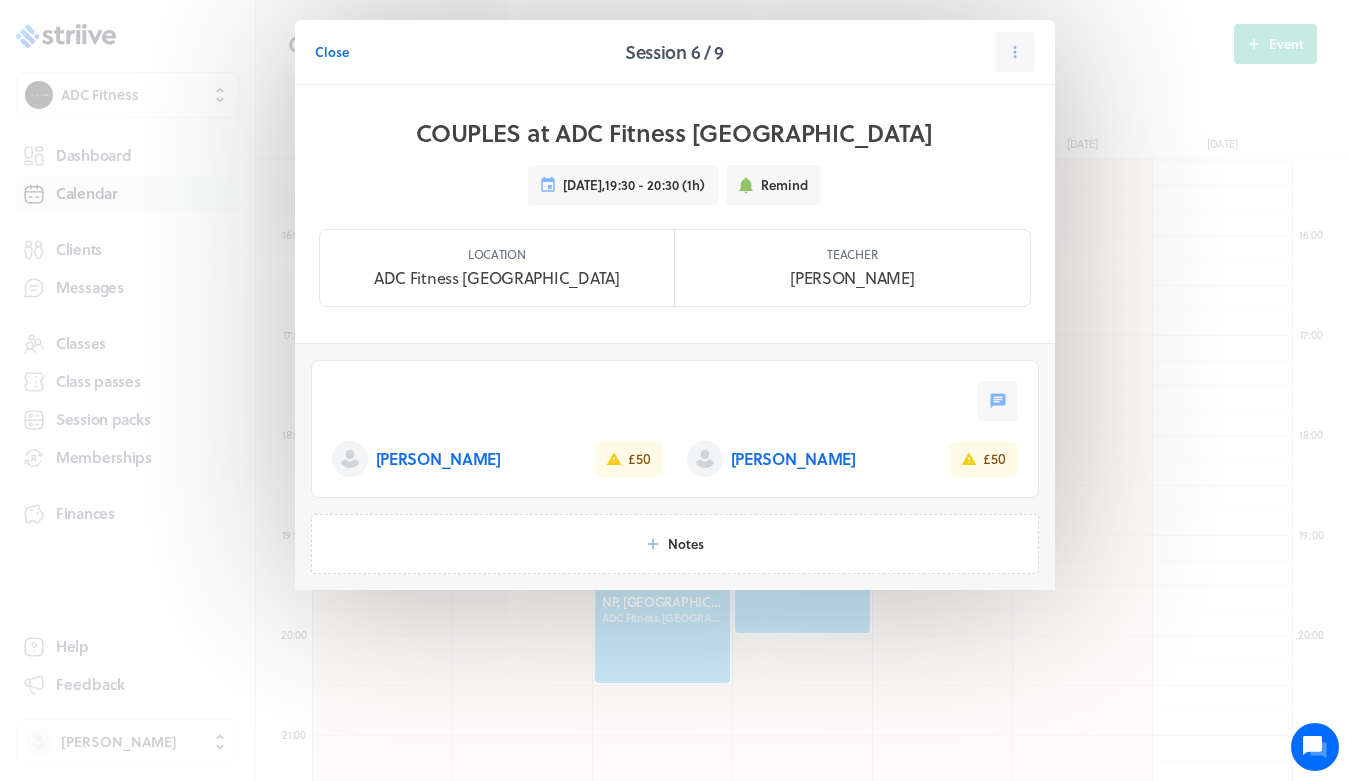 click on "Close Session 6 / 9" at bounding box center [675, 52] 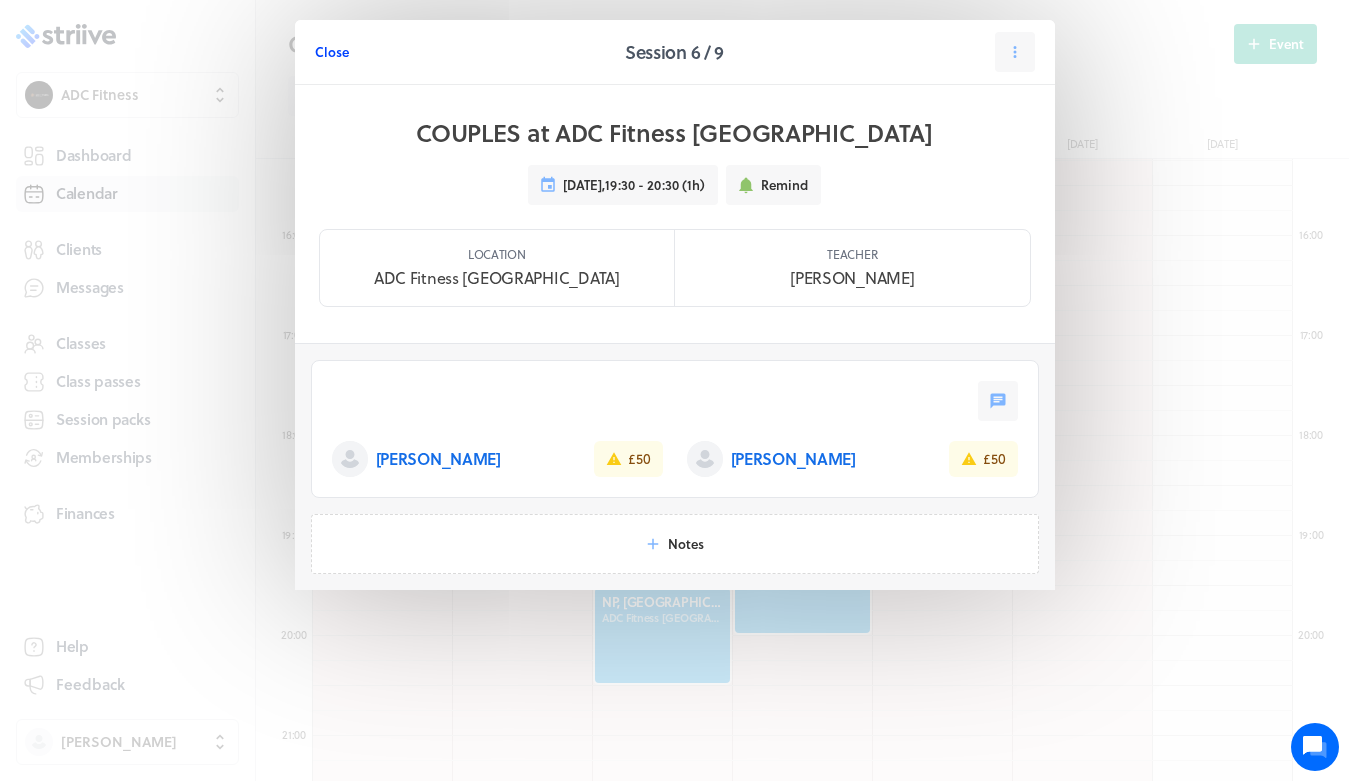 click on "Close" at bounding box center [332, 52] 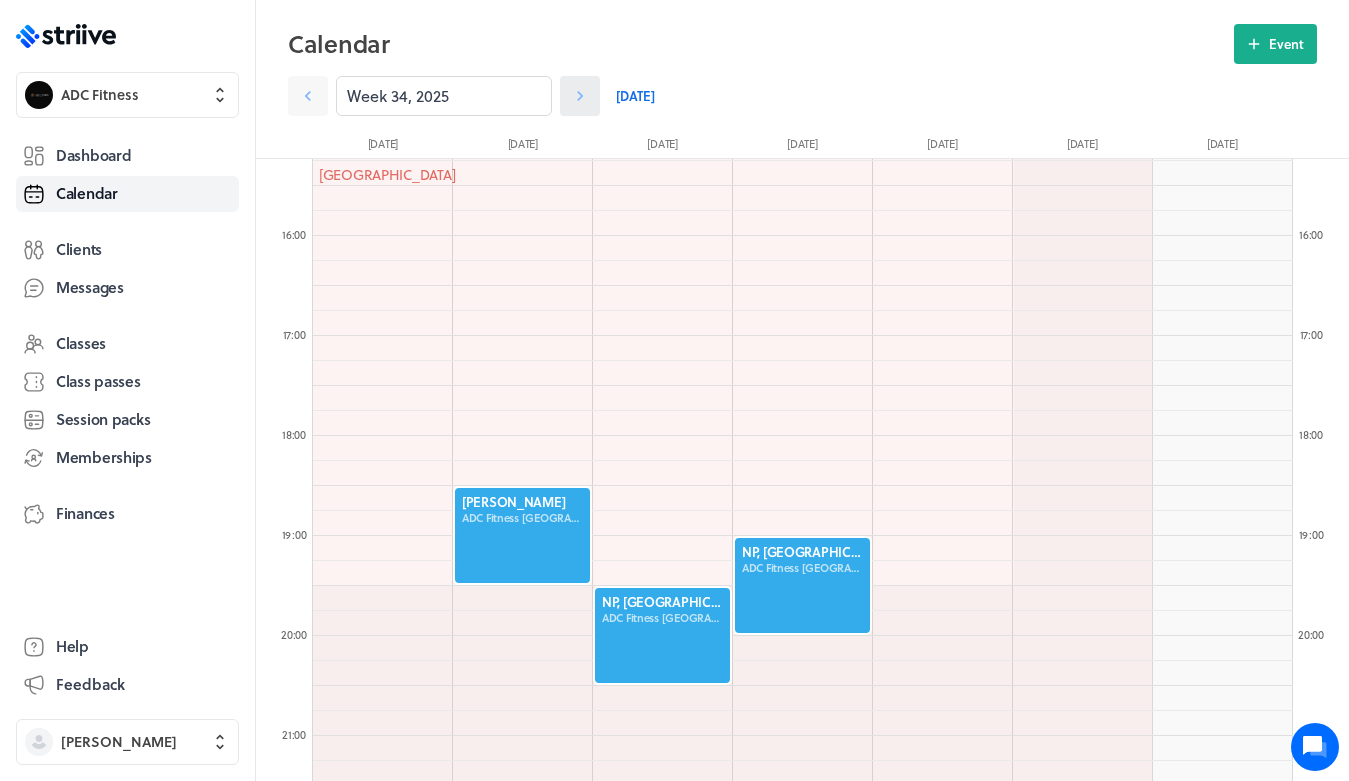 click 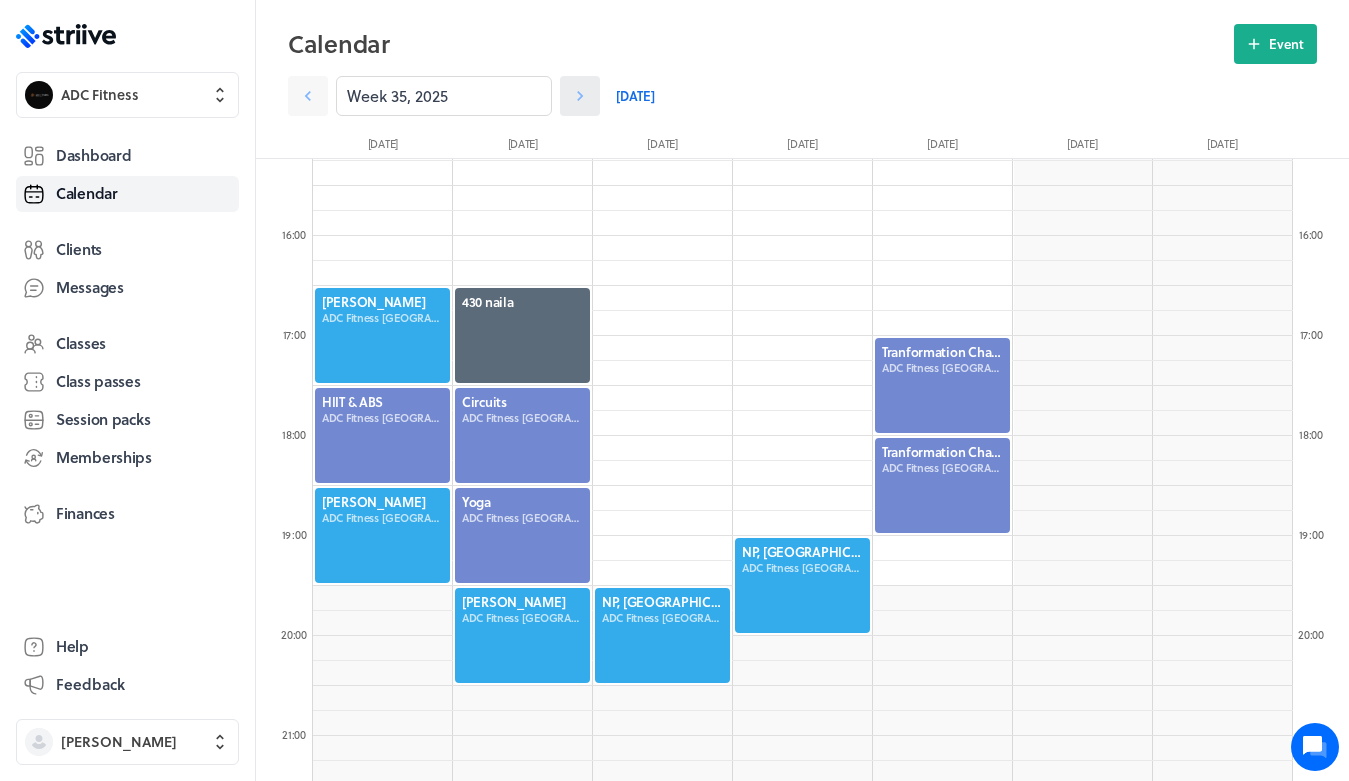 click 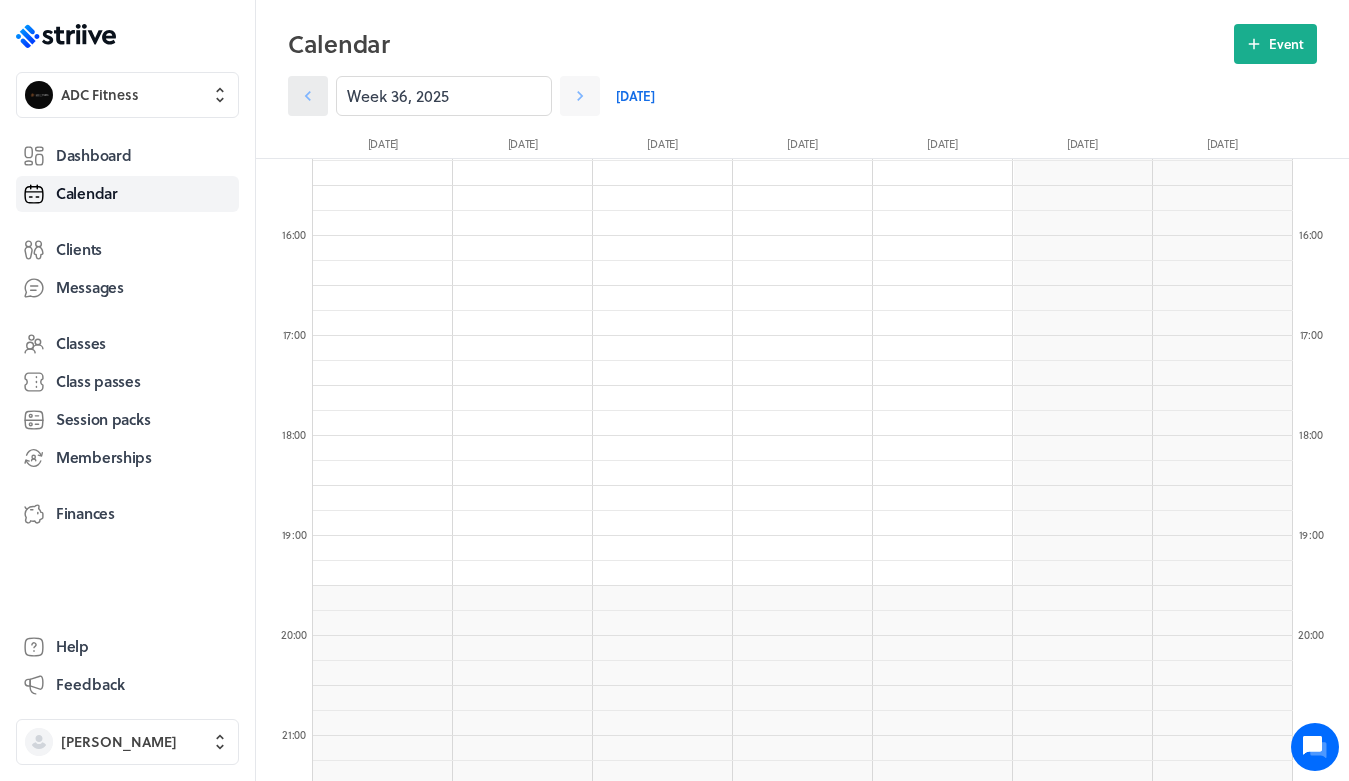 click at bounding box center [308, 96] 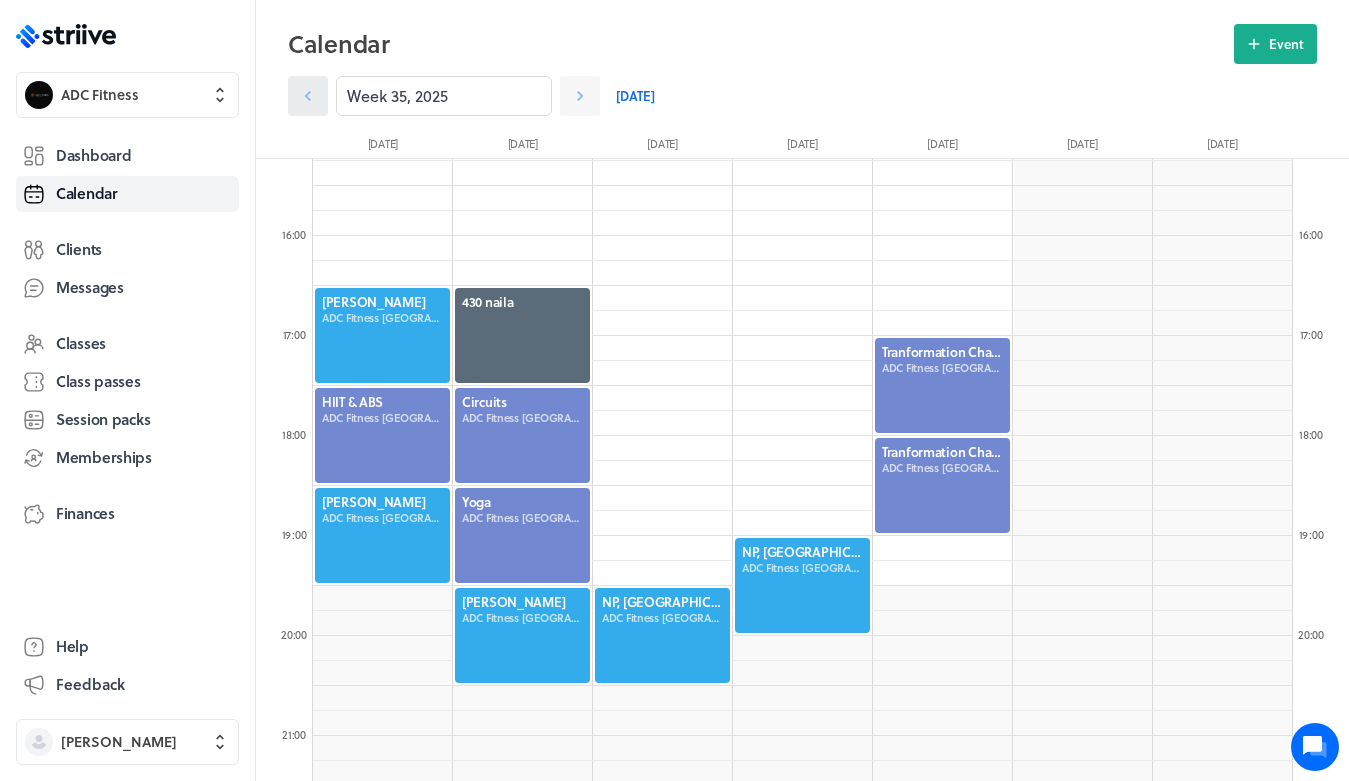 click at bounding box center (308, 96) 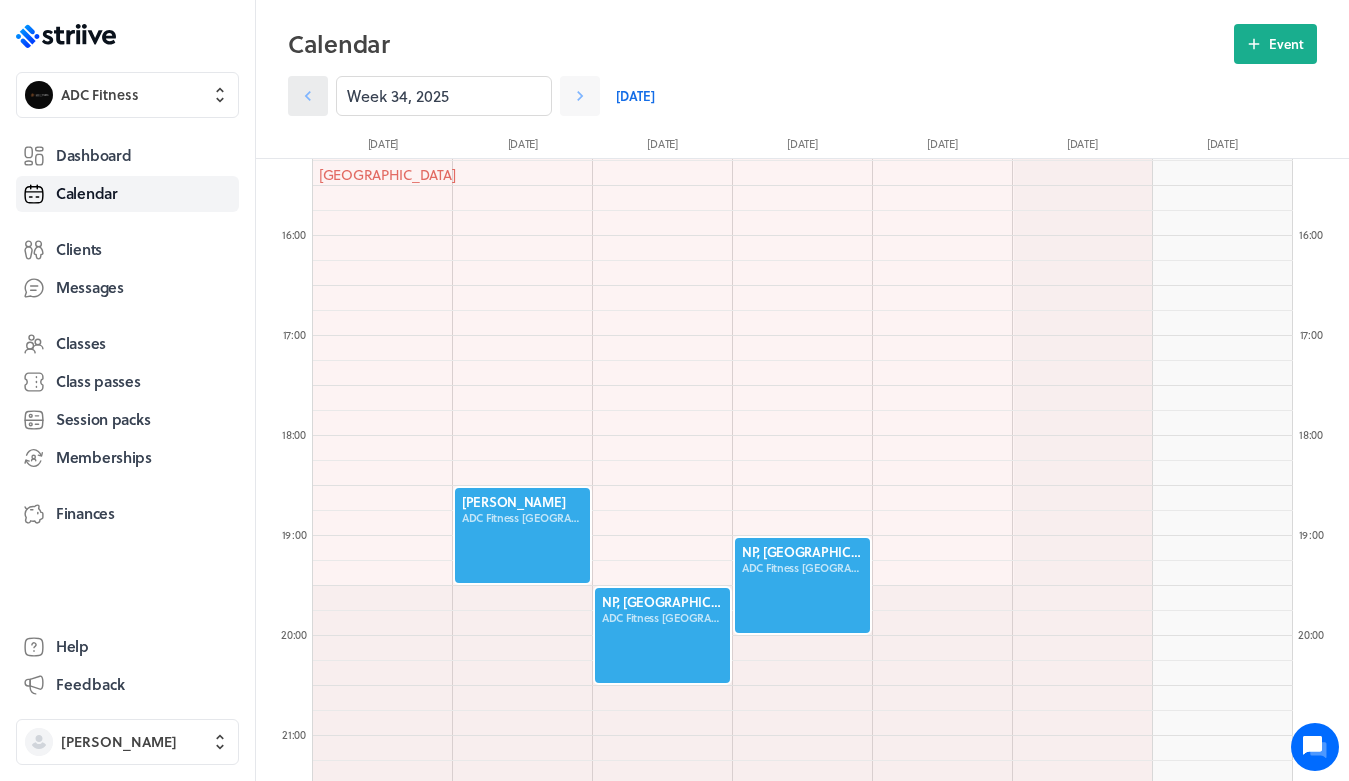 click at bounding box center (308, 96) 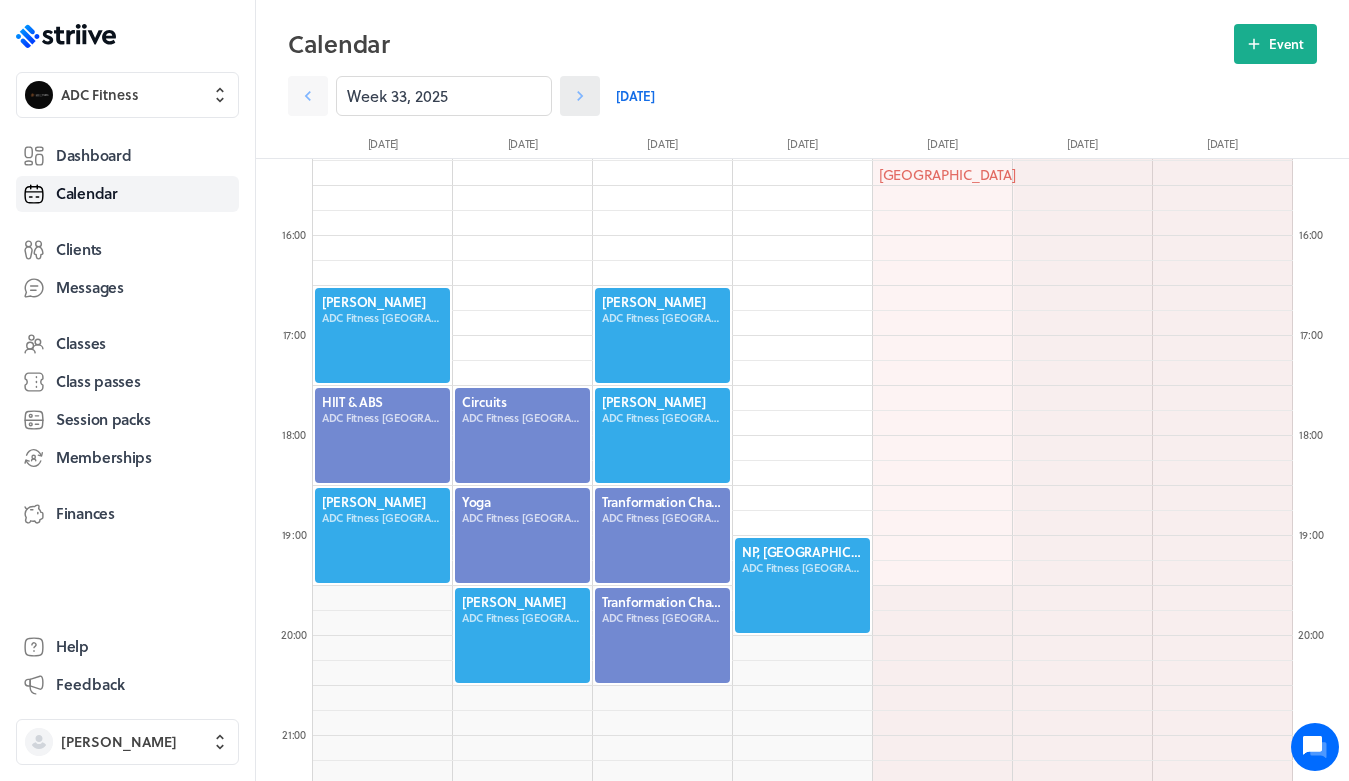 click at bounding box center [580, 96] 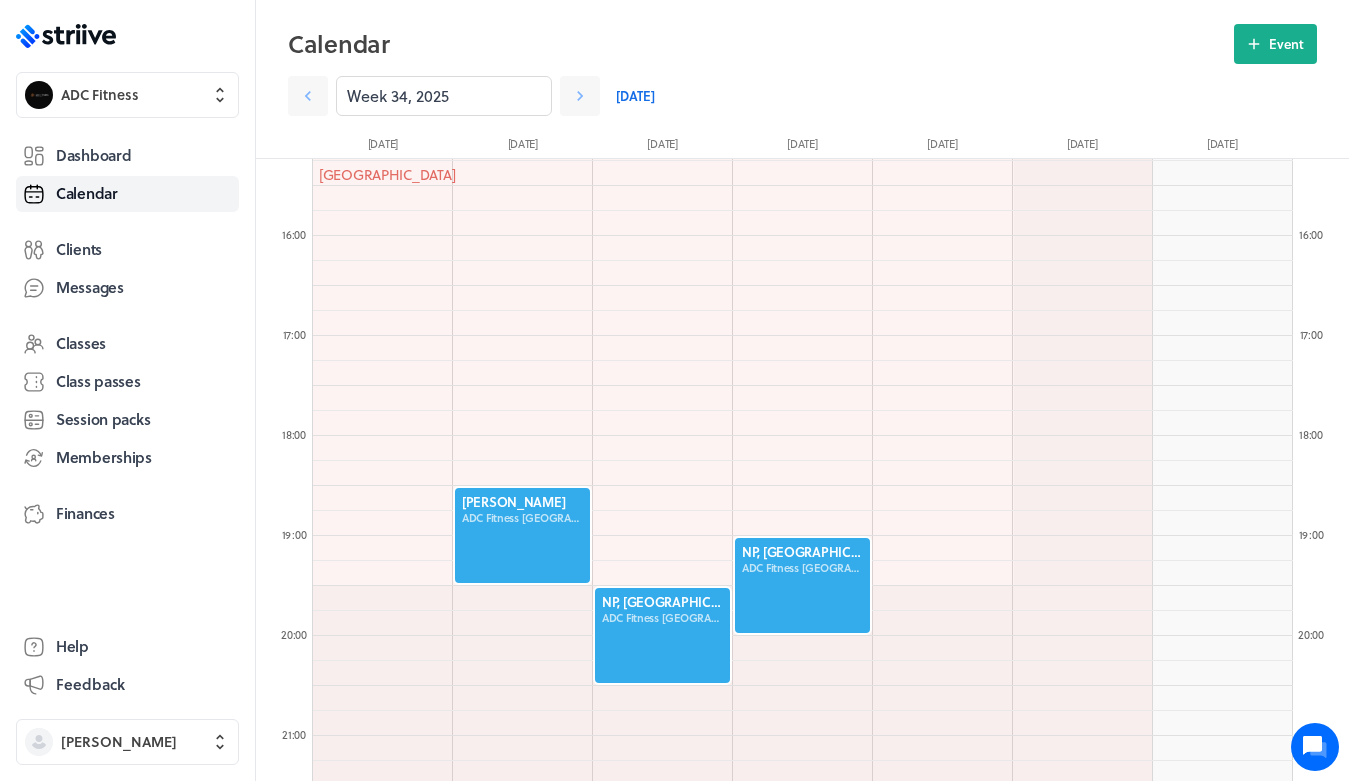 click 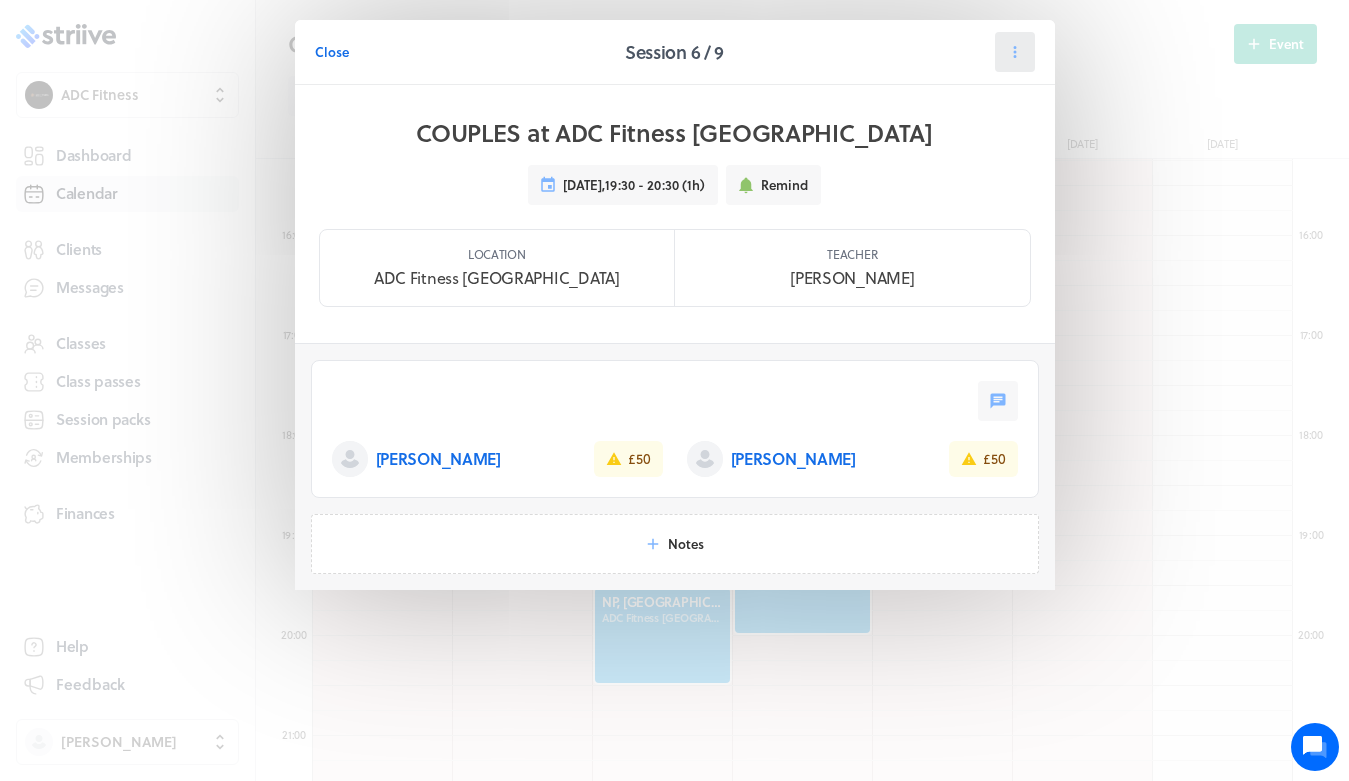 click at bounding box center [1015, 52] 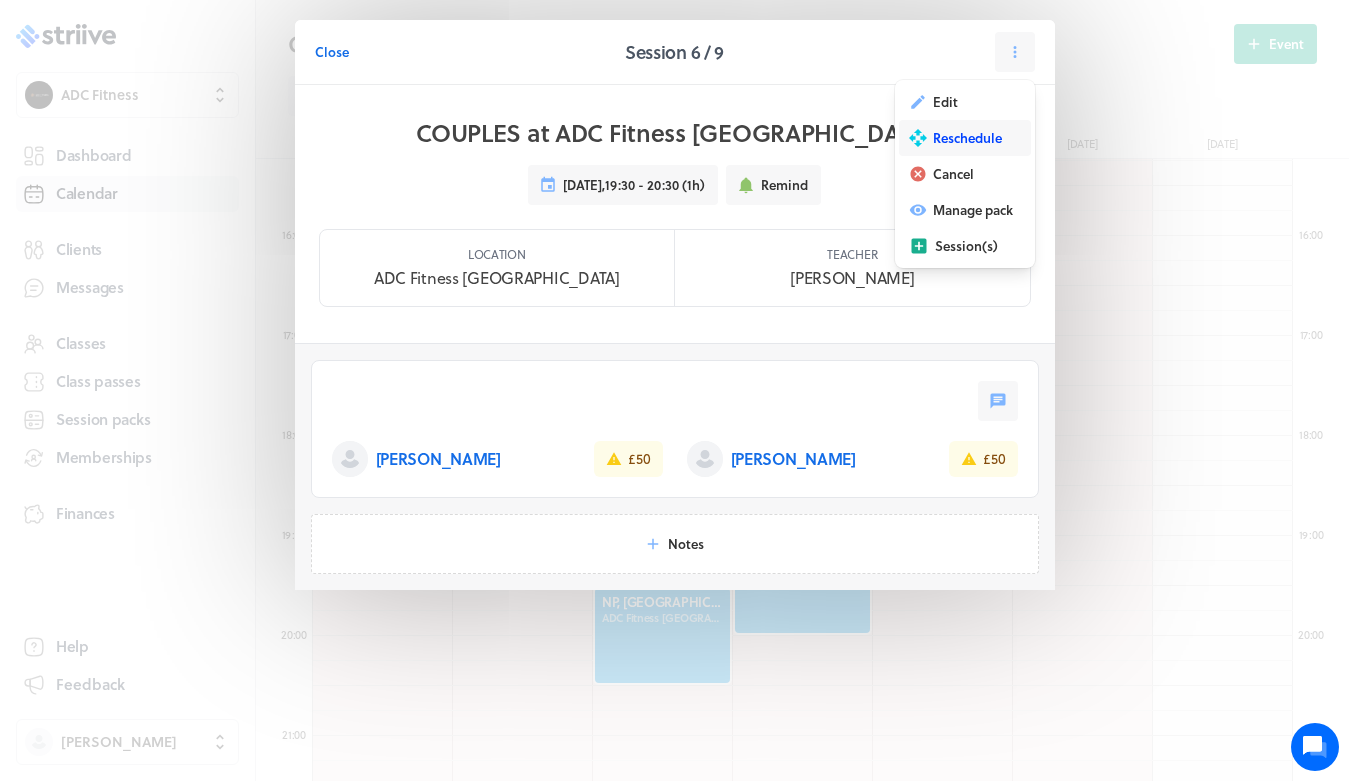 click on "Reschedule" at bounding box center (967, 138) 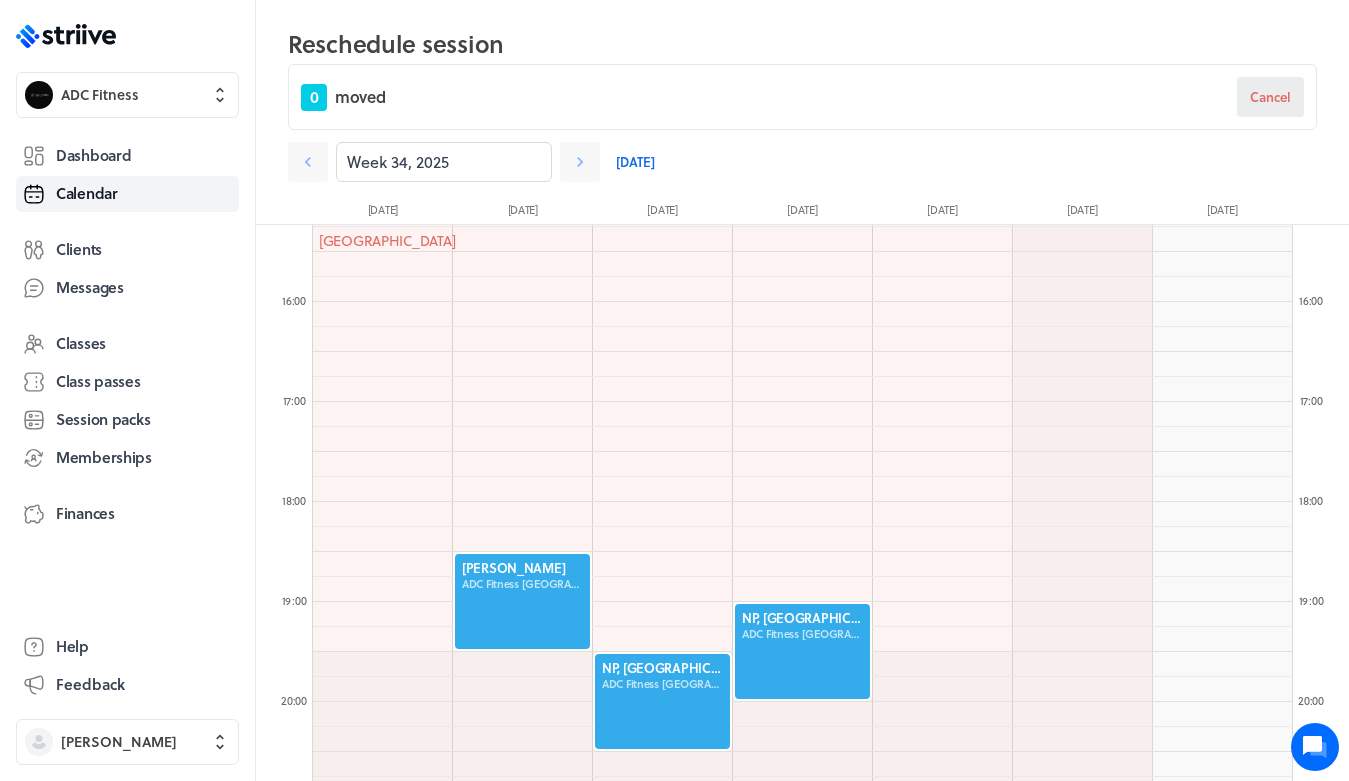 click on "Cancel" at bounding box center (1270, 97) 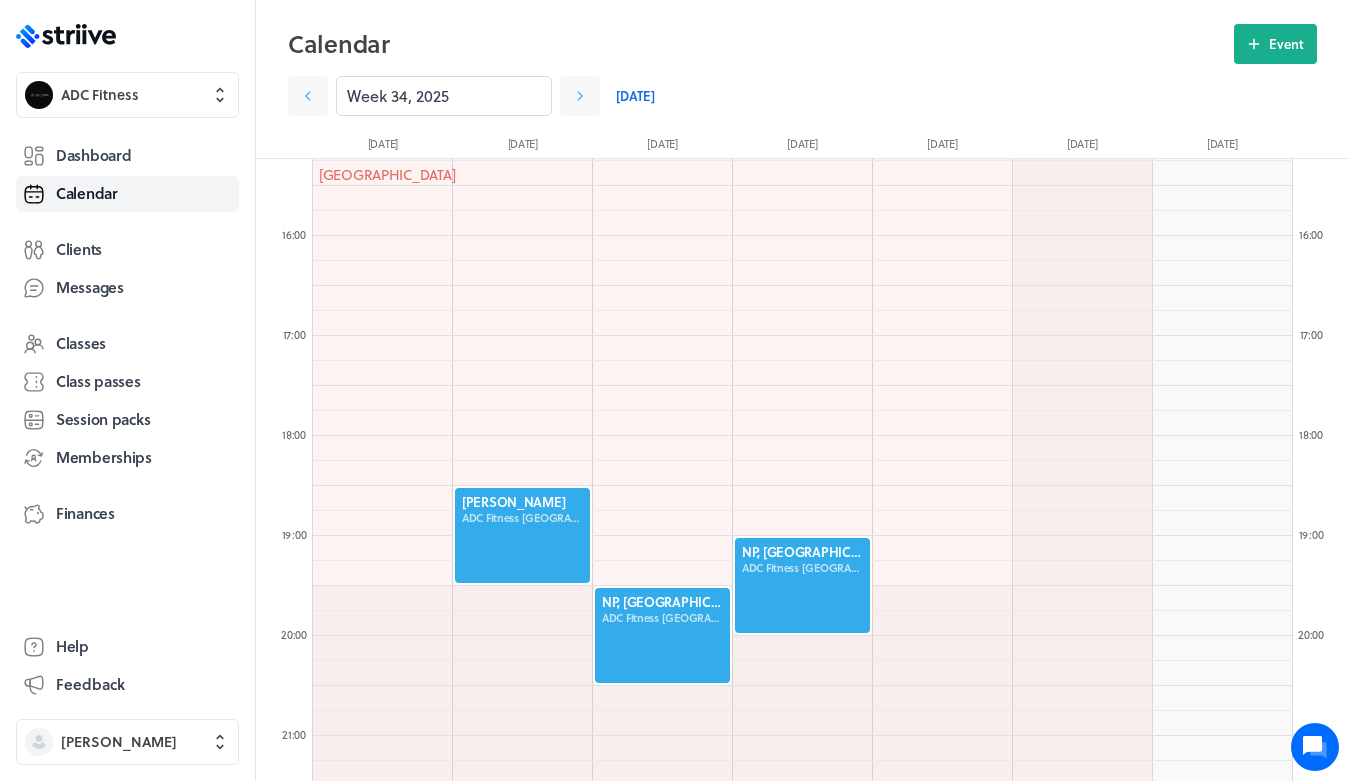 click on "[DATE]" at bounding box center [635, 96] 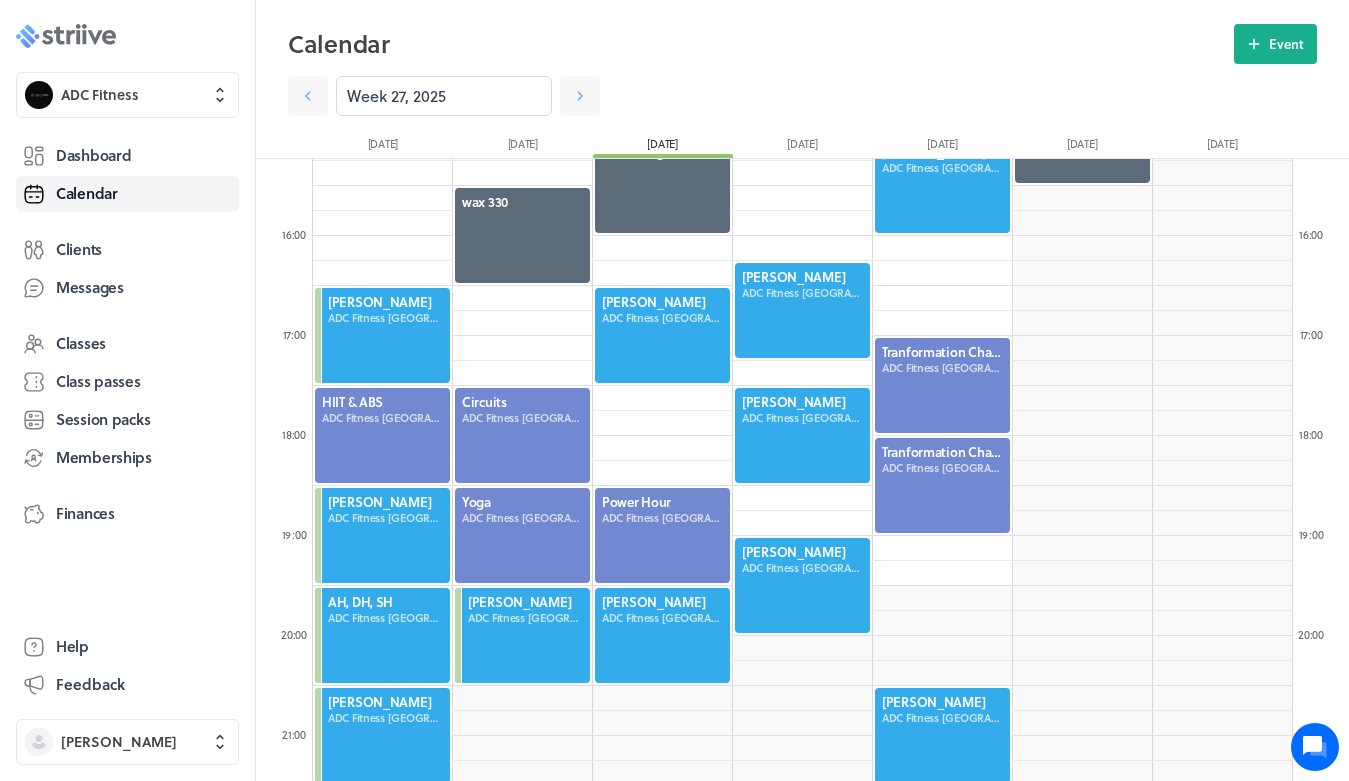 click on ".st0{fill:#006BFF;}
.st1{fill:#0A121C;}
.st2{fill:url(#SVGID_1_);}
.st3{fill:url(#SVGID_2_);}
.st4{fill:url(#SVGID_3_);}
.st5{fill:url(#SVGID_4_);}
.st6{fill:url(#SVGID_5_);}
.st7{fill:#FFFFFF;}
.st8{fill:url(#SVGID_6_);}
.st9{fill:url(#SVGID_7_);}
.st10{fill:url(#SVGID_8_);}
.st11{fill:url(#SVGID_9_);}
.st12{fill:url(#SVGID_10_);}
.st13{fill:url(#SVGID_11_);}" 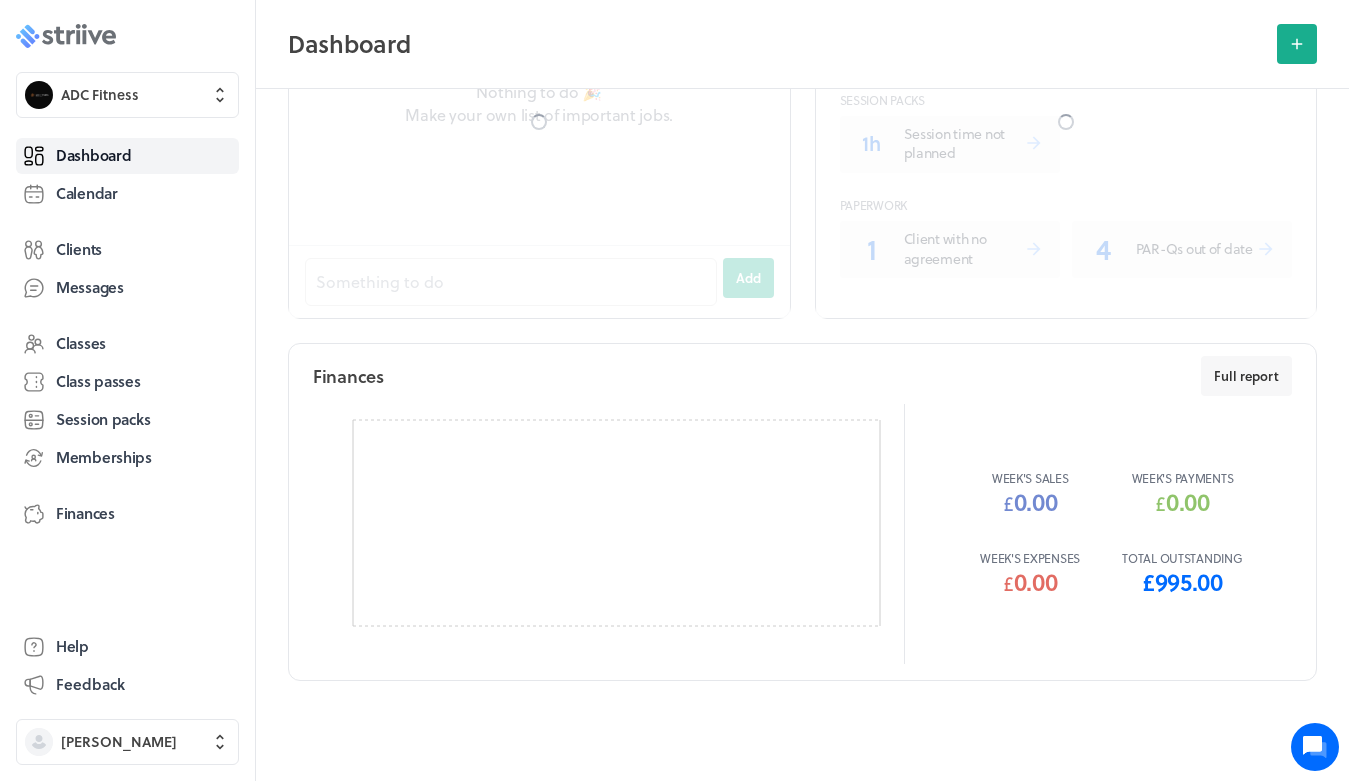 scroll, scrollTop: 0, scrollLeft: 0, axis: both 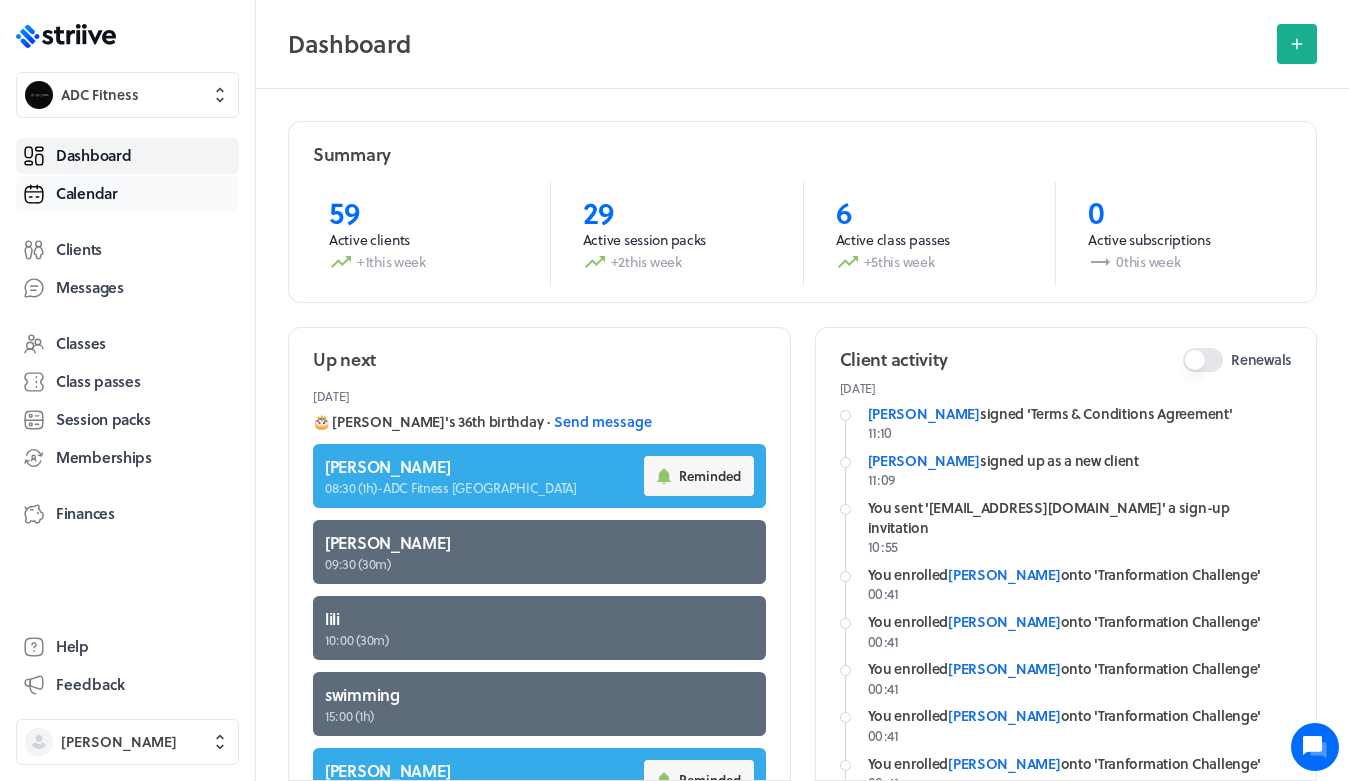 click on "Calendar" at bounding box center [127, 194] 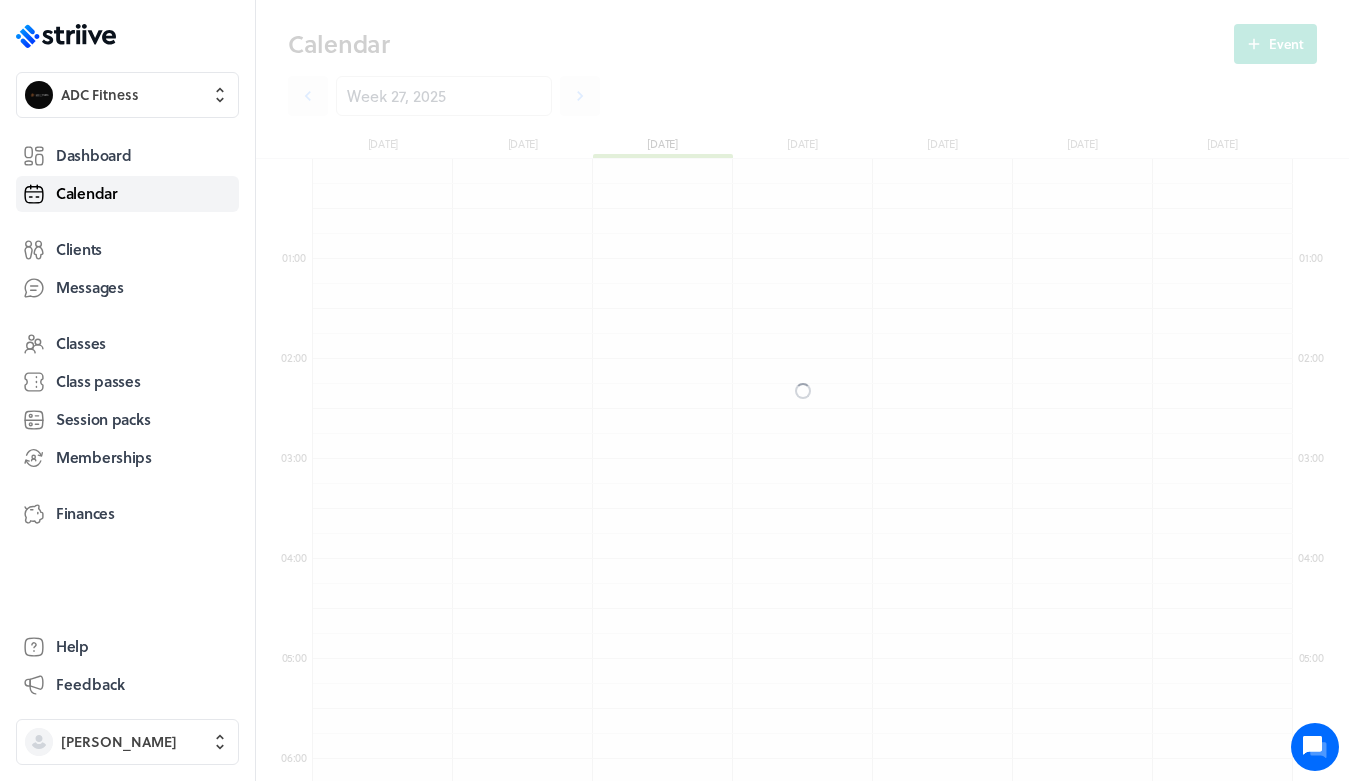 scroll, scrollTop: 850, scrollLeft: 0, axis: vertical 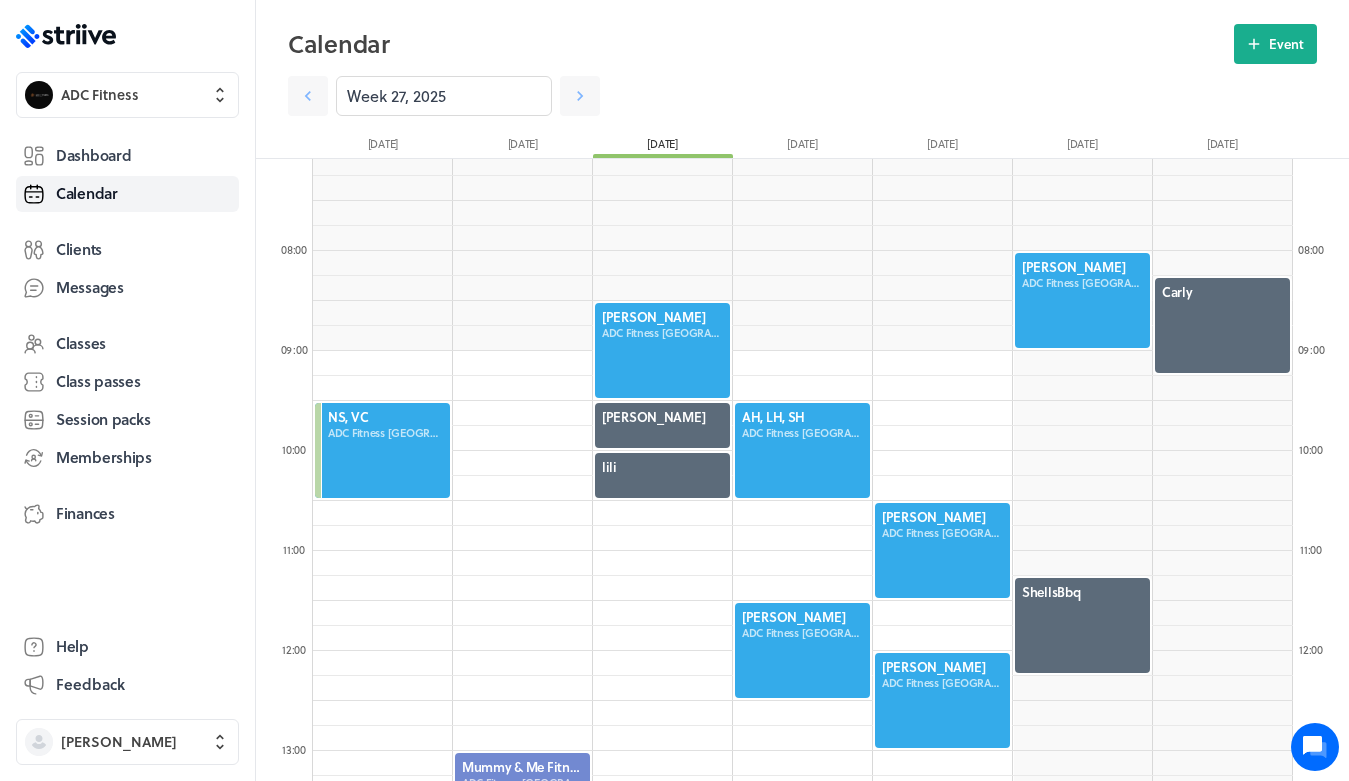 click at bounding box center (1222, 325) 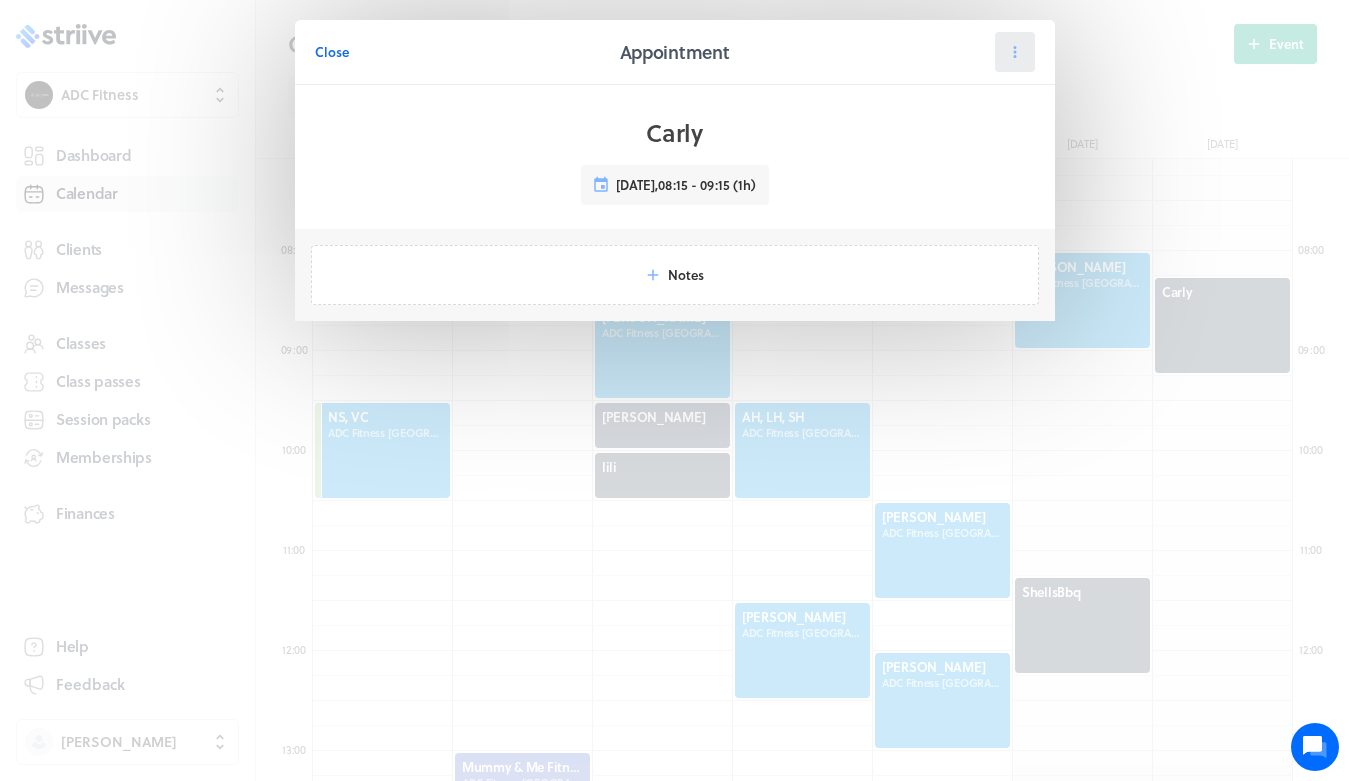click at bounding box center (1015, 52) 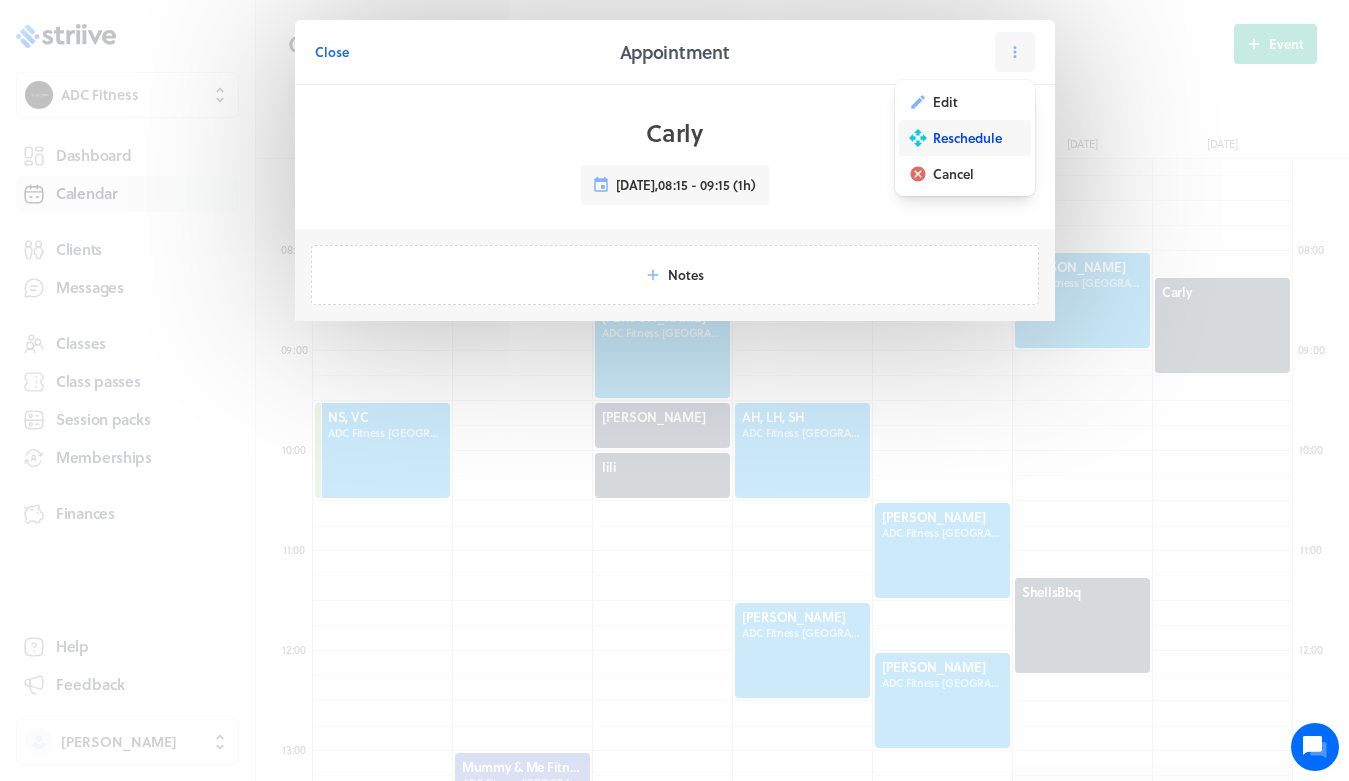 click on "Reschedule" at bounding box center (967, 138) 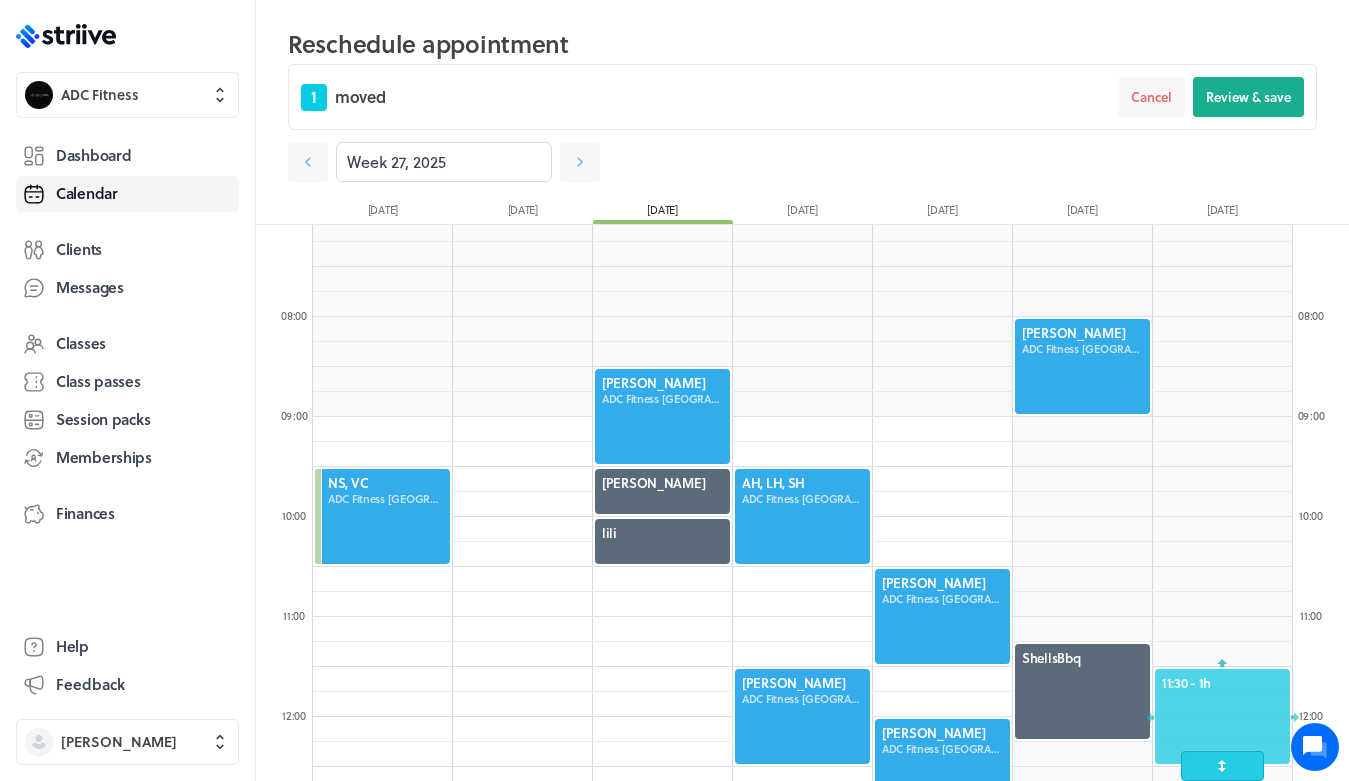 drag, startPoint x: 1231, startPoint y: 381, endPoint x: 1205, endPoint y: 721, distance: 340.99268 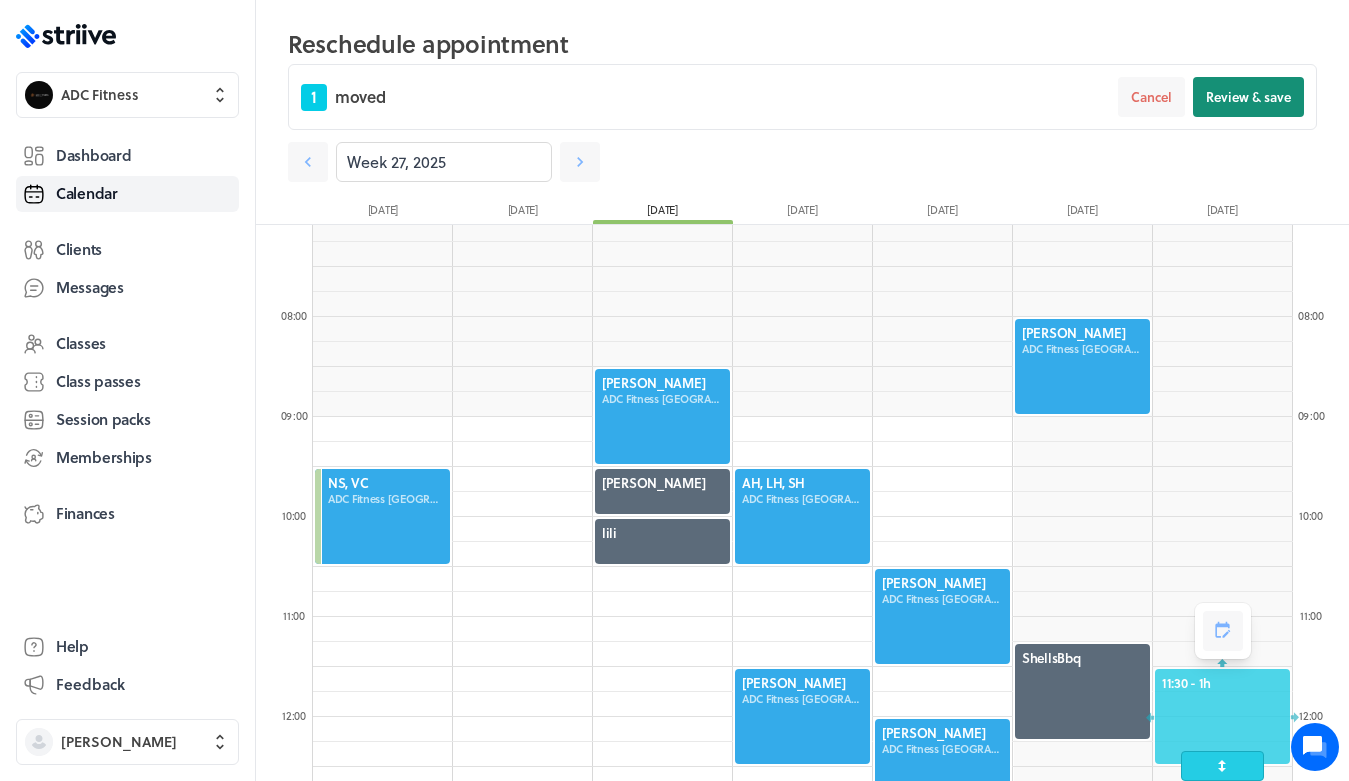 click on "Review & save" at bounding box center [1248, 97] 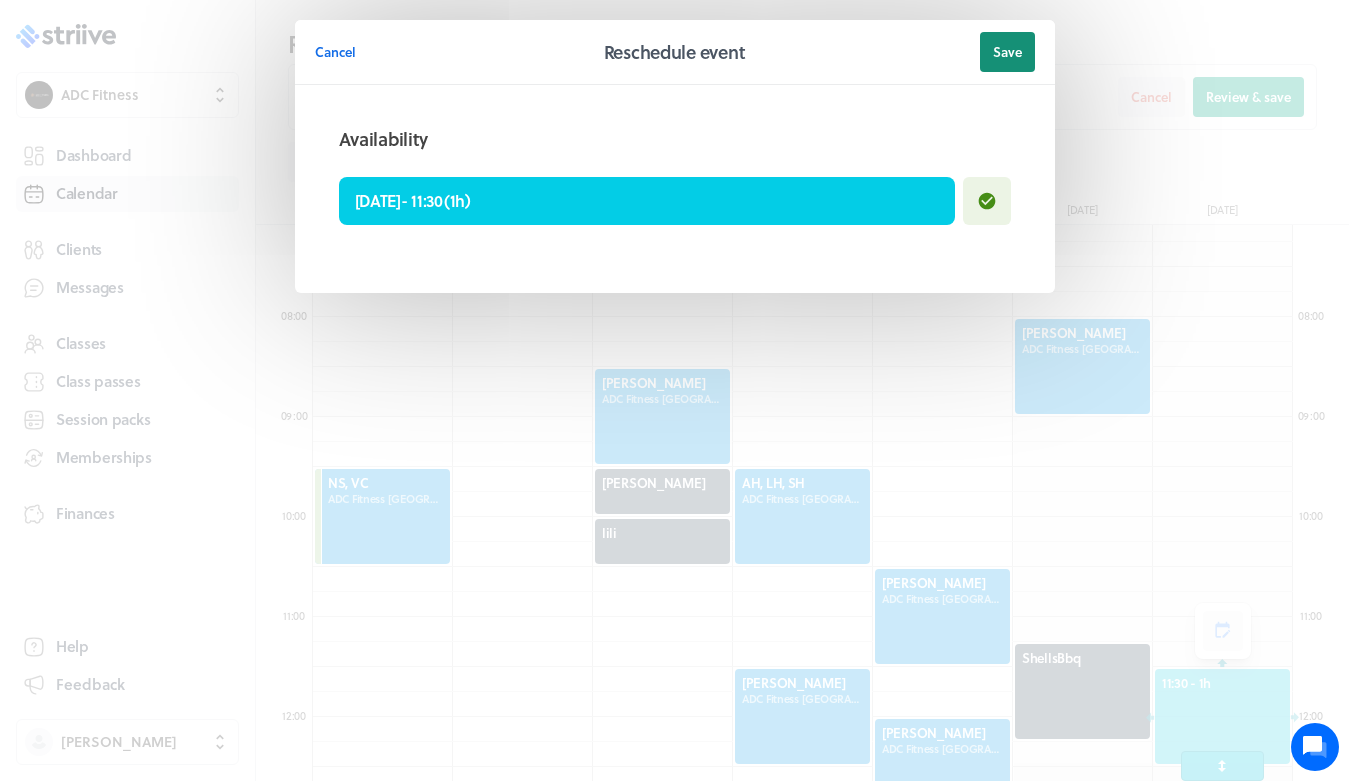 click on "Save" at bounding box center [1007, 52] 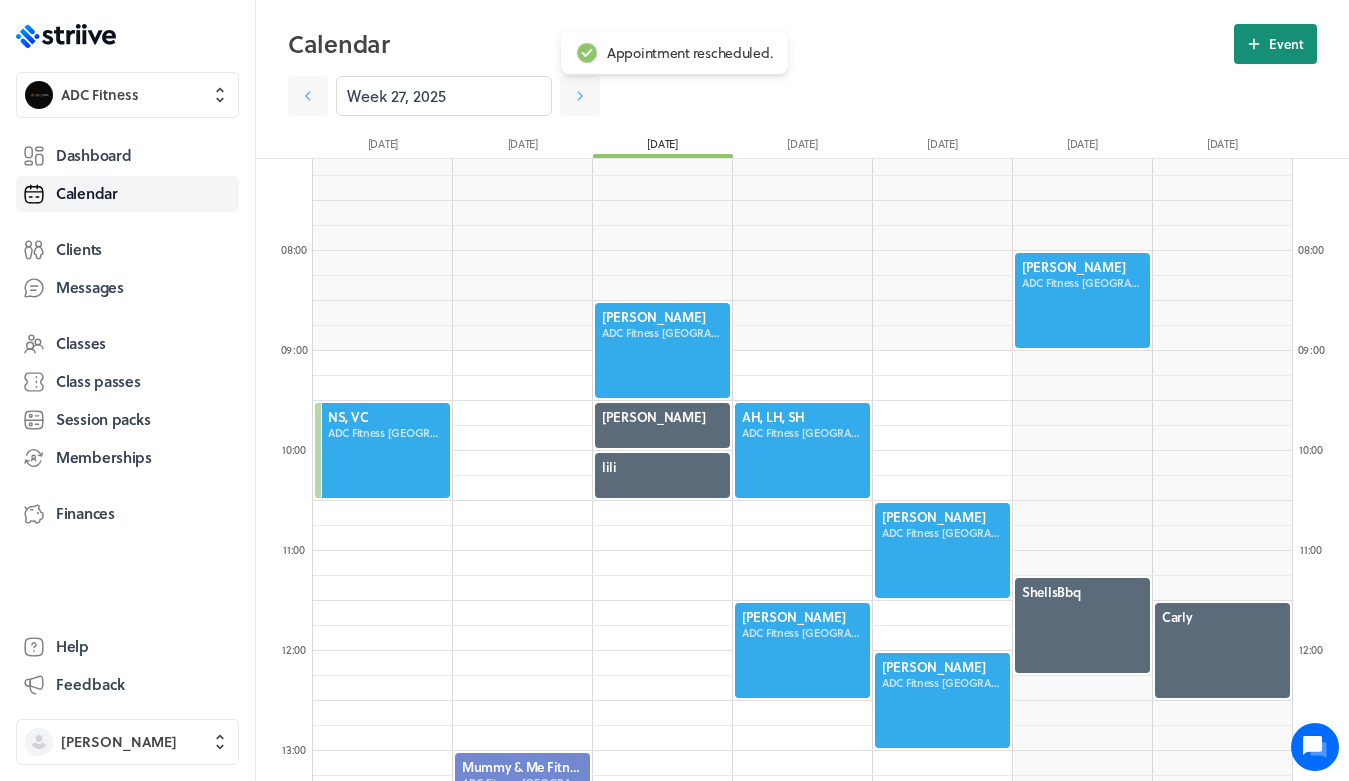 click on "Event" at bounding box center (1275, 44) 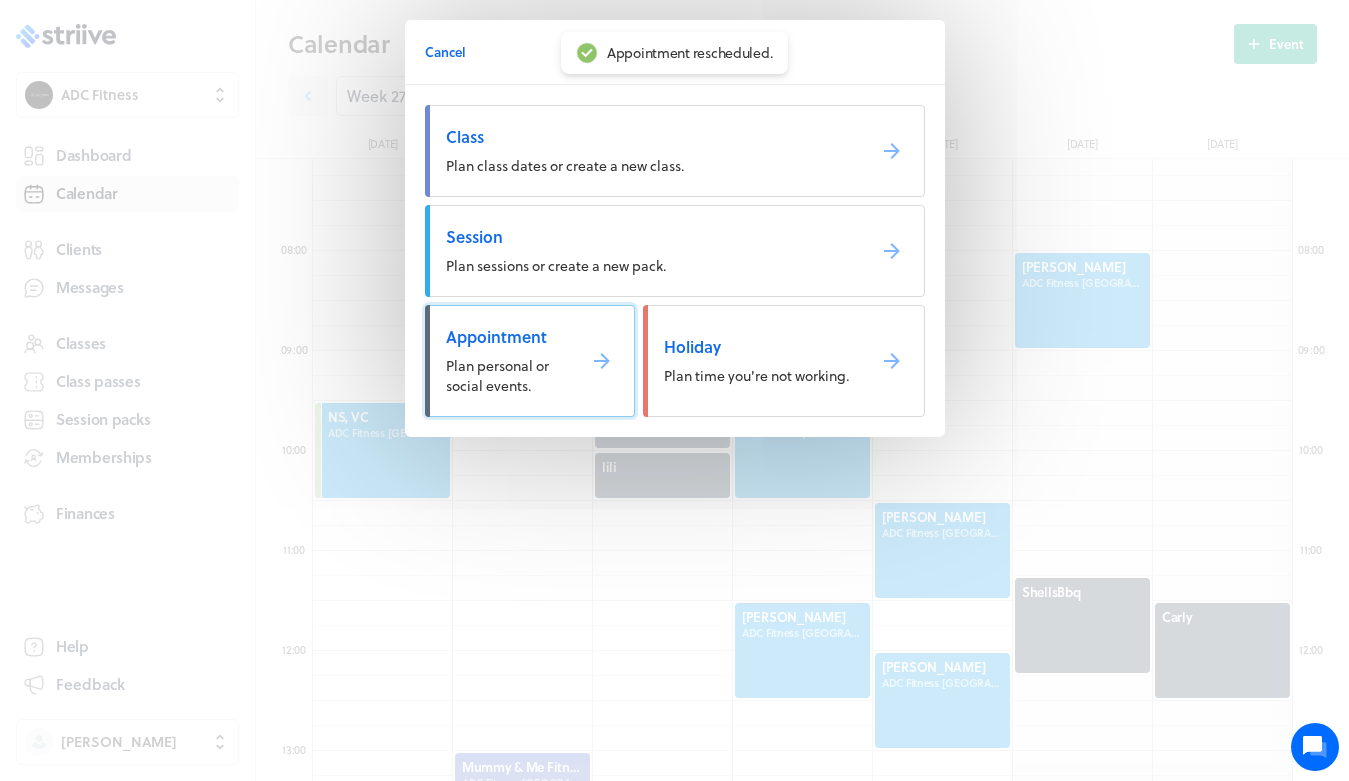 click on "Appointment Plan personal or social events." at bounding box center (530, 361) 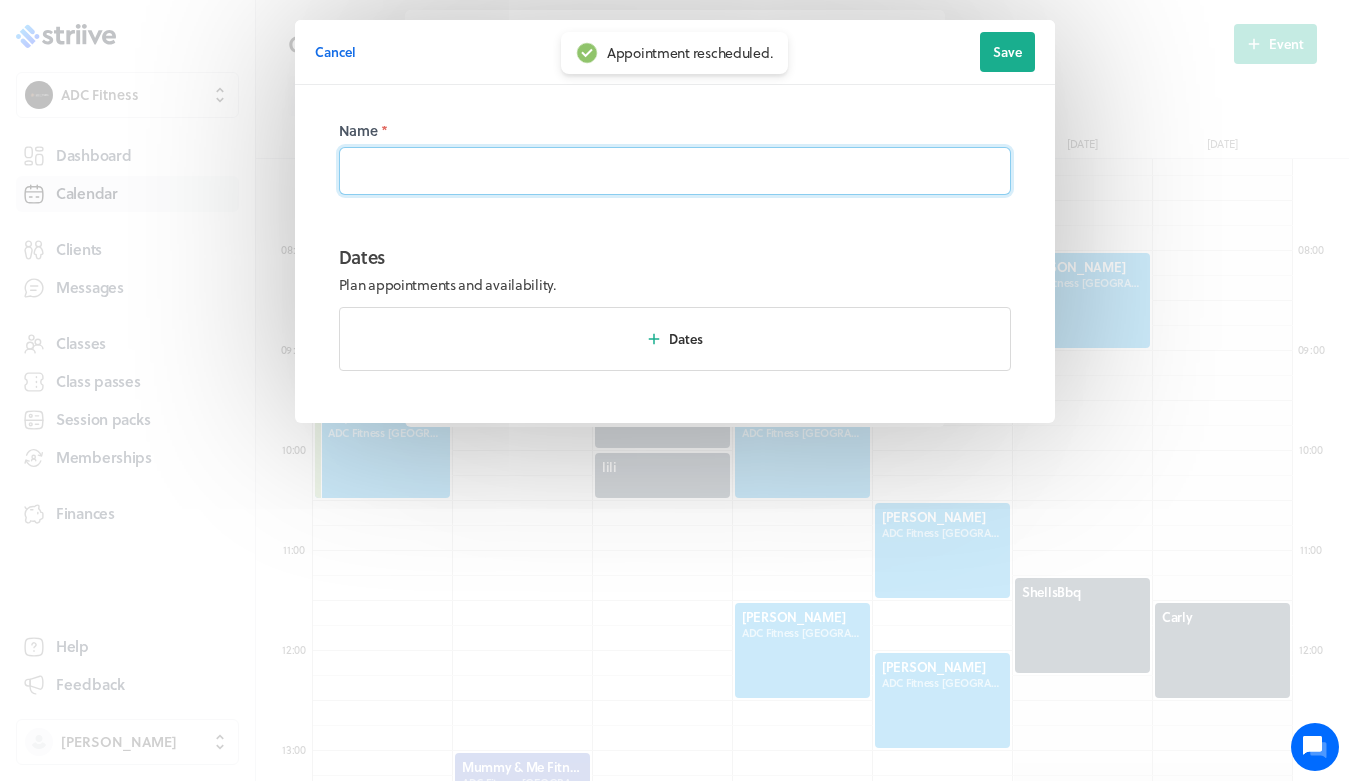 click at bounding box center [675, 171] 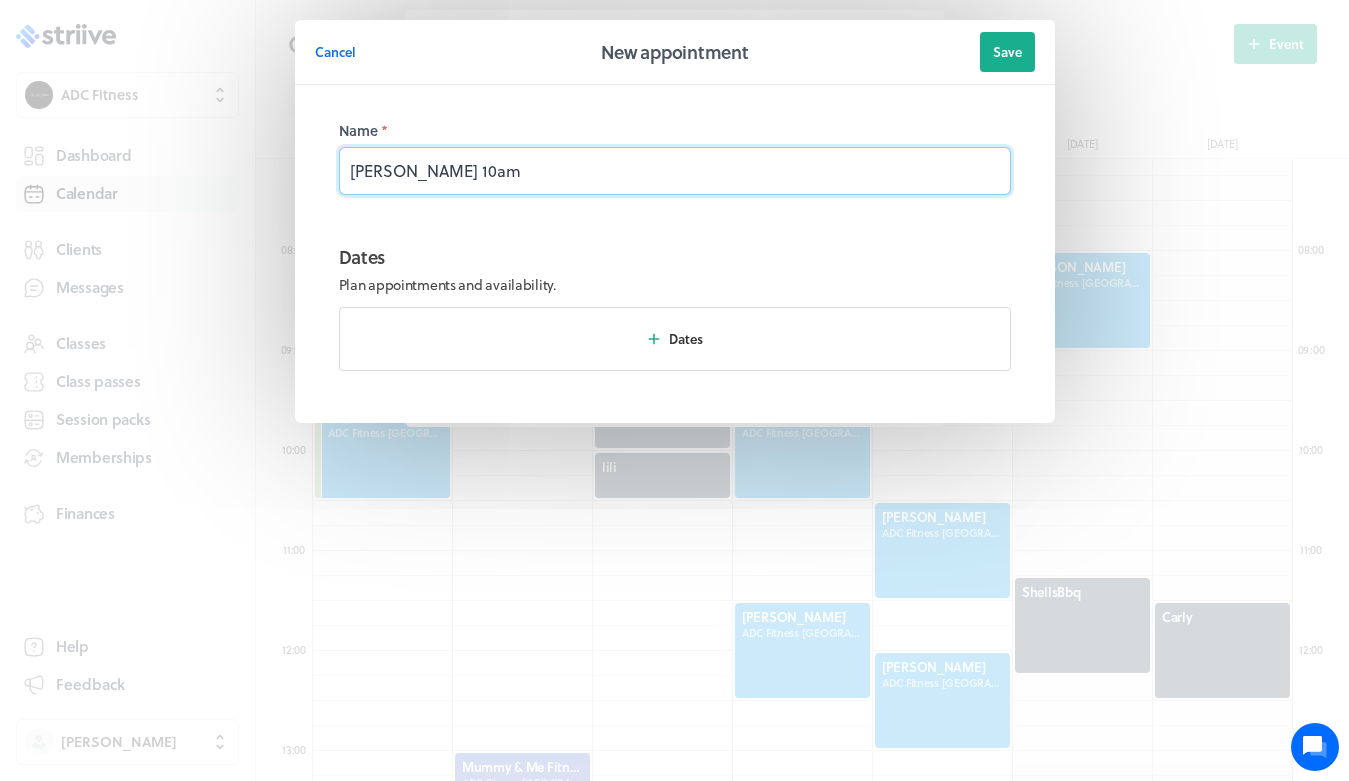 type on "[PERSON_NAME] 10am" 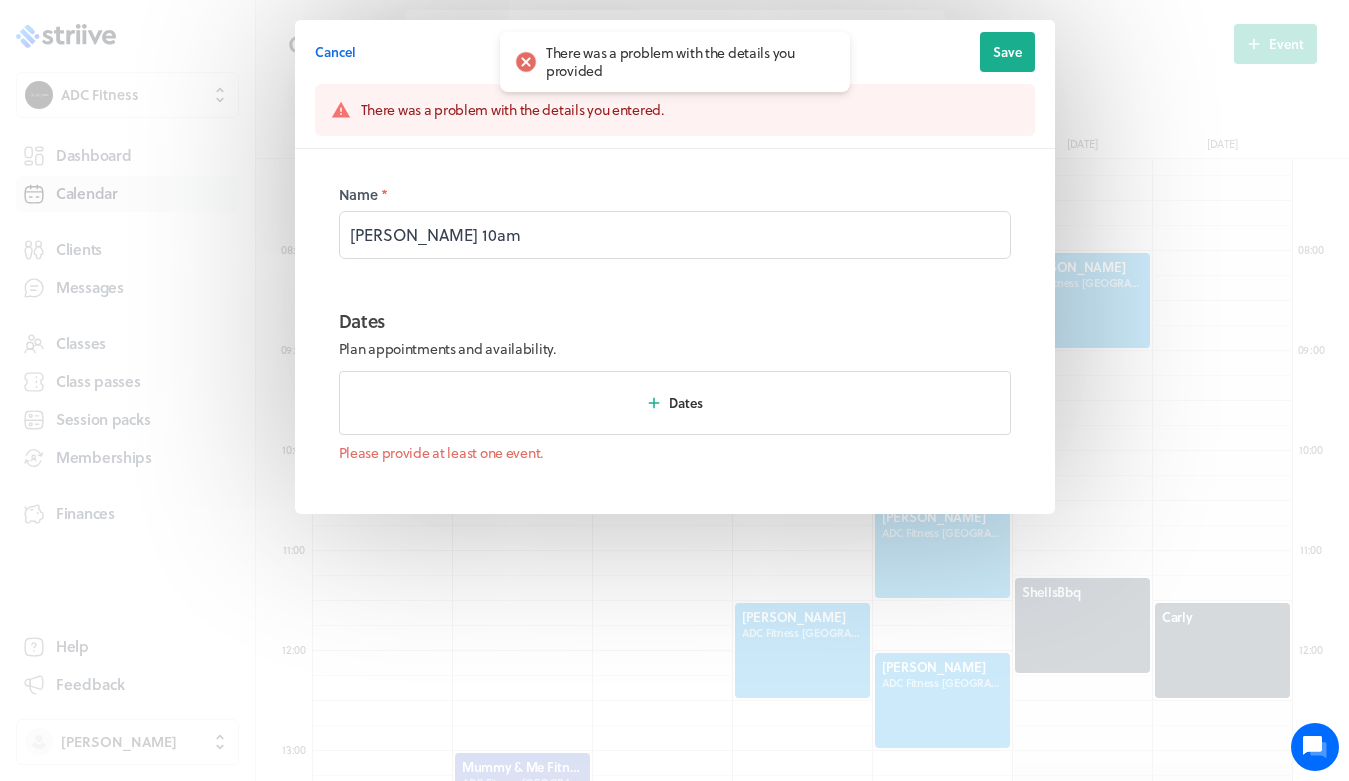 click on "Cancel New appointment Save There was a problem with the details you entered. Name * [PERSON_NAME] 10am Dates Plan appointments and availability. Dates Please provide at least one event." at bounding box center (675, 307) 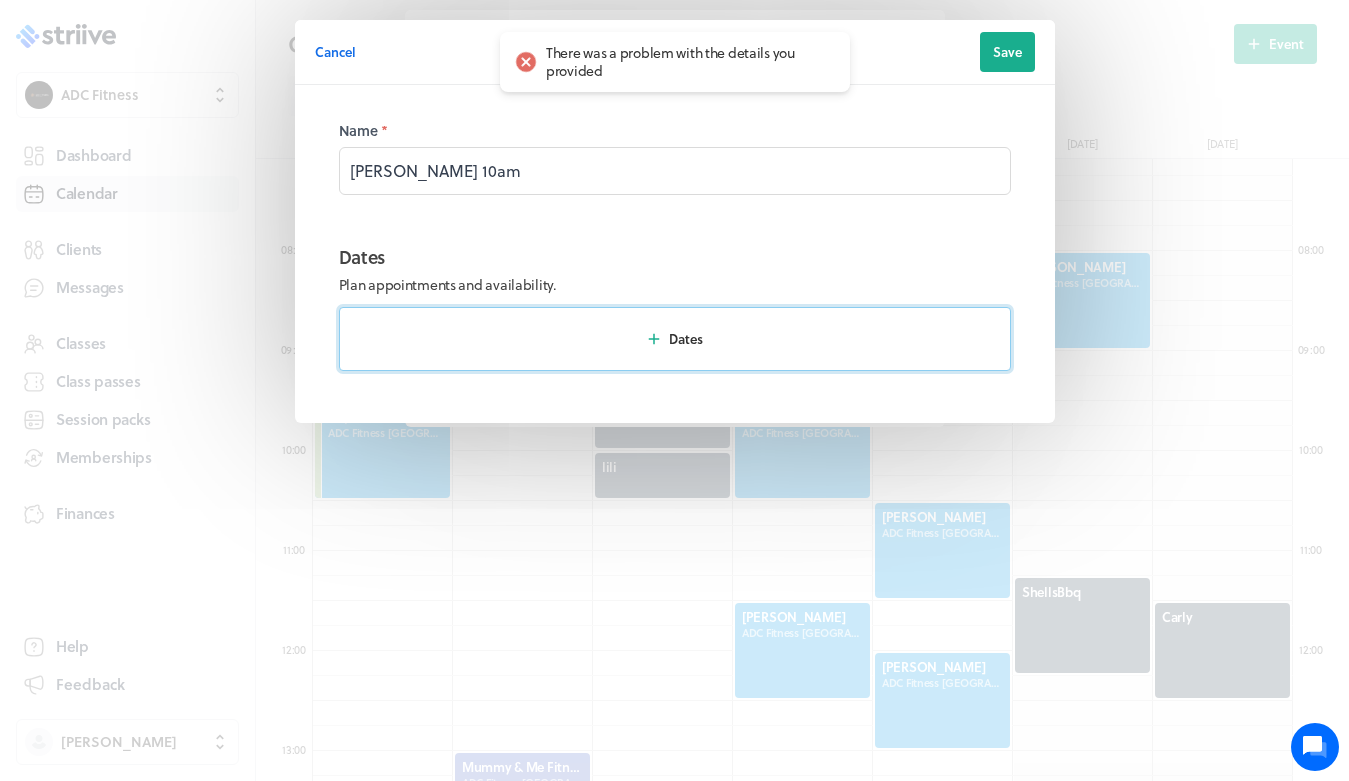 click on "Dates" at bounding box center (675, 339) 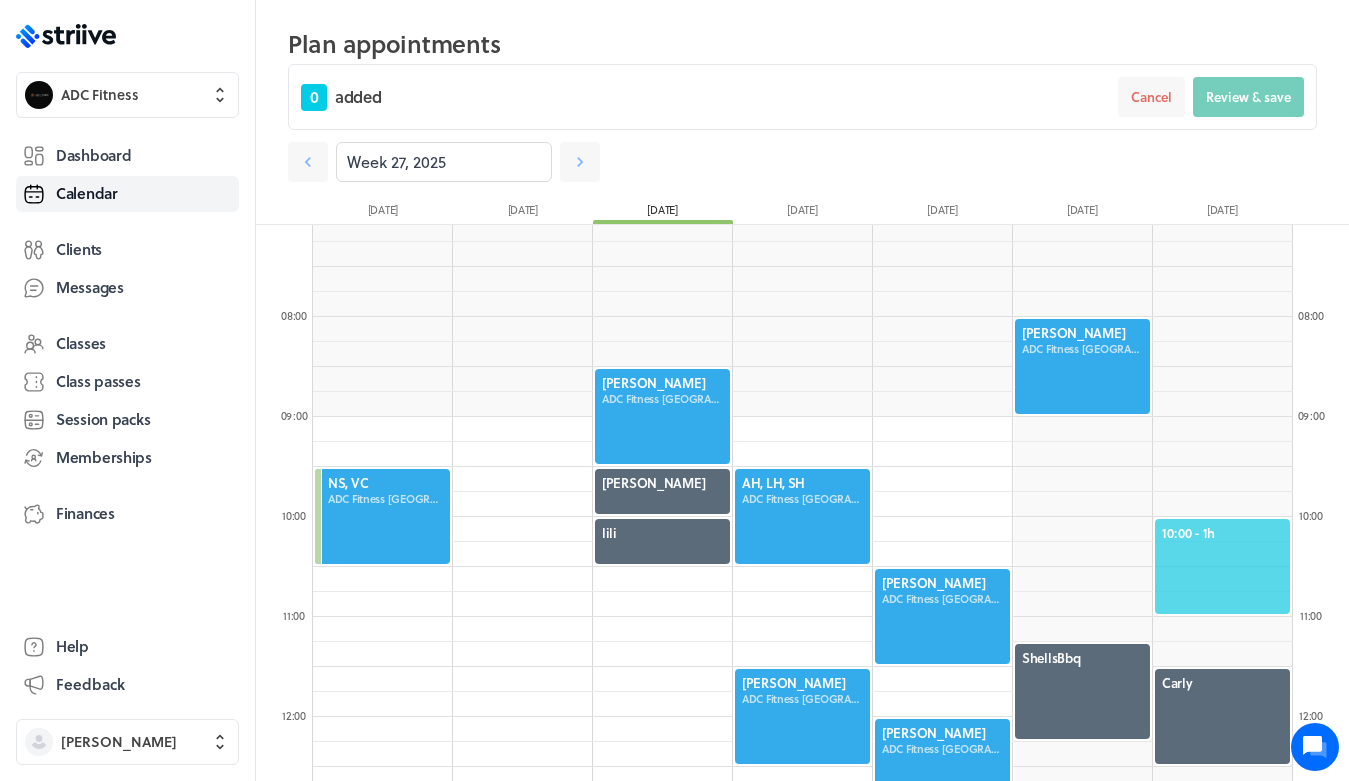 click on "10:00  - 1h" 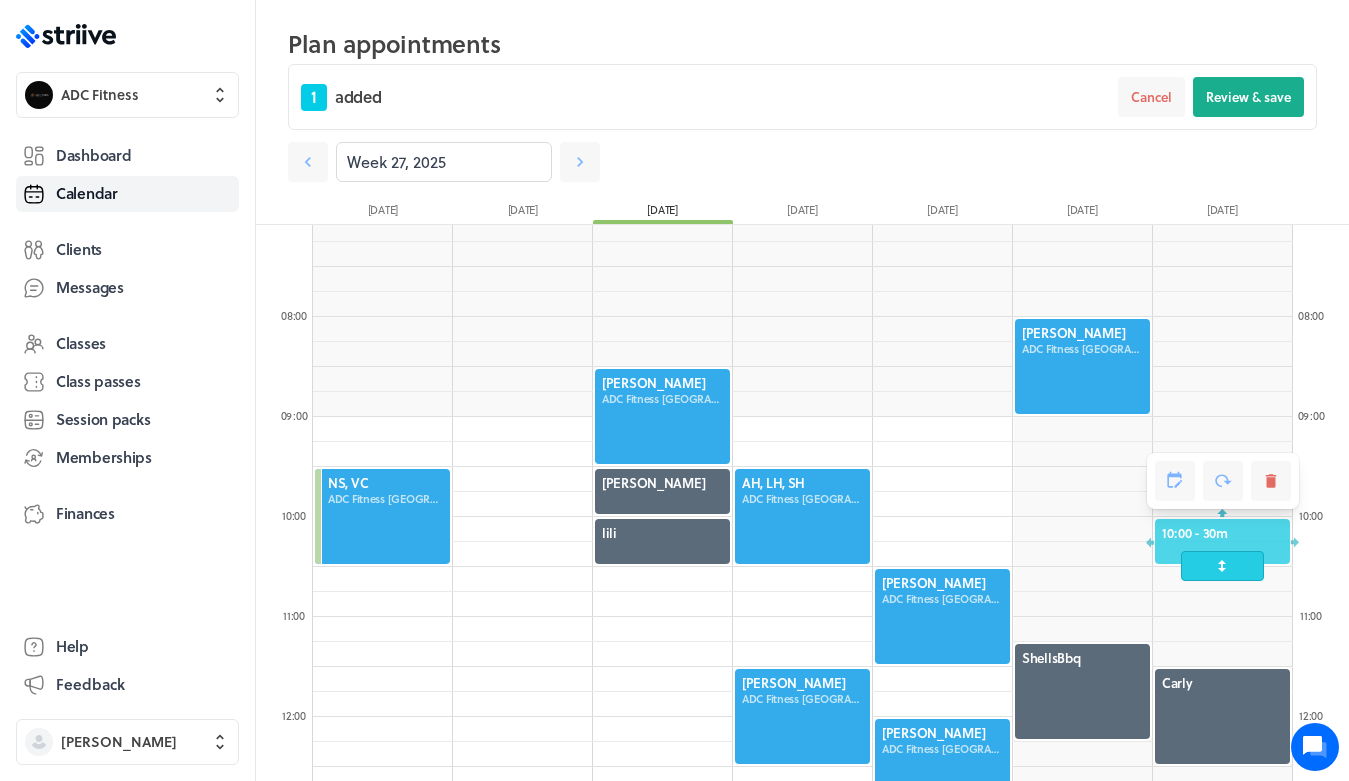 drag, startPoint x: 1209, startPoint y: 611, endPoint x: 1209, endPoint y: 563, distance: 48 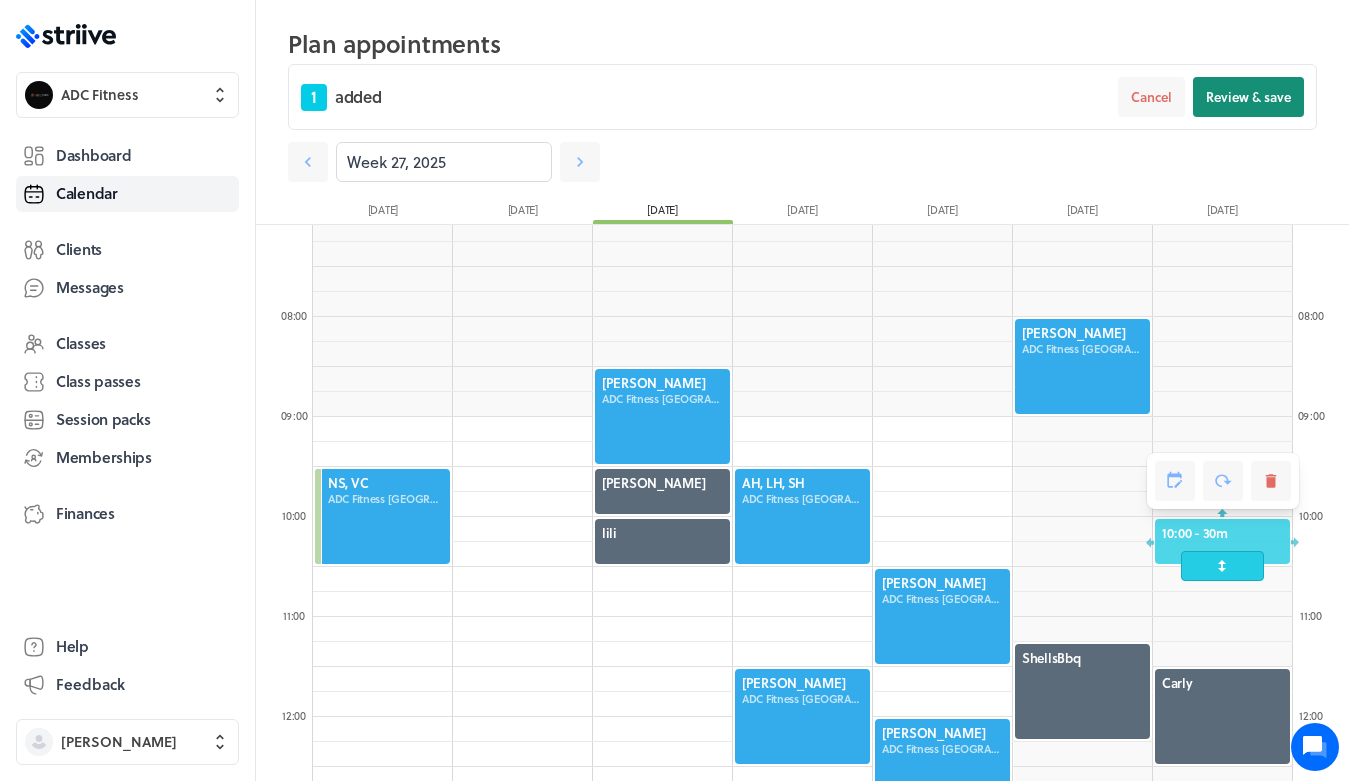 click on "Review & save" at bounding box center (1248, 97) 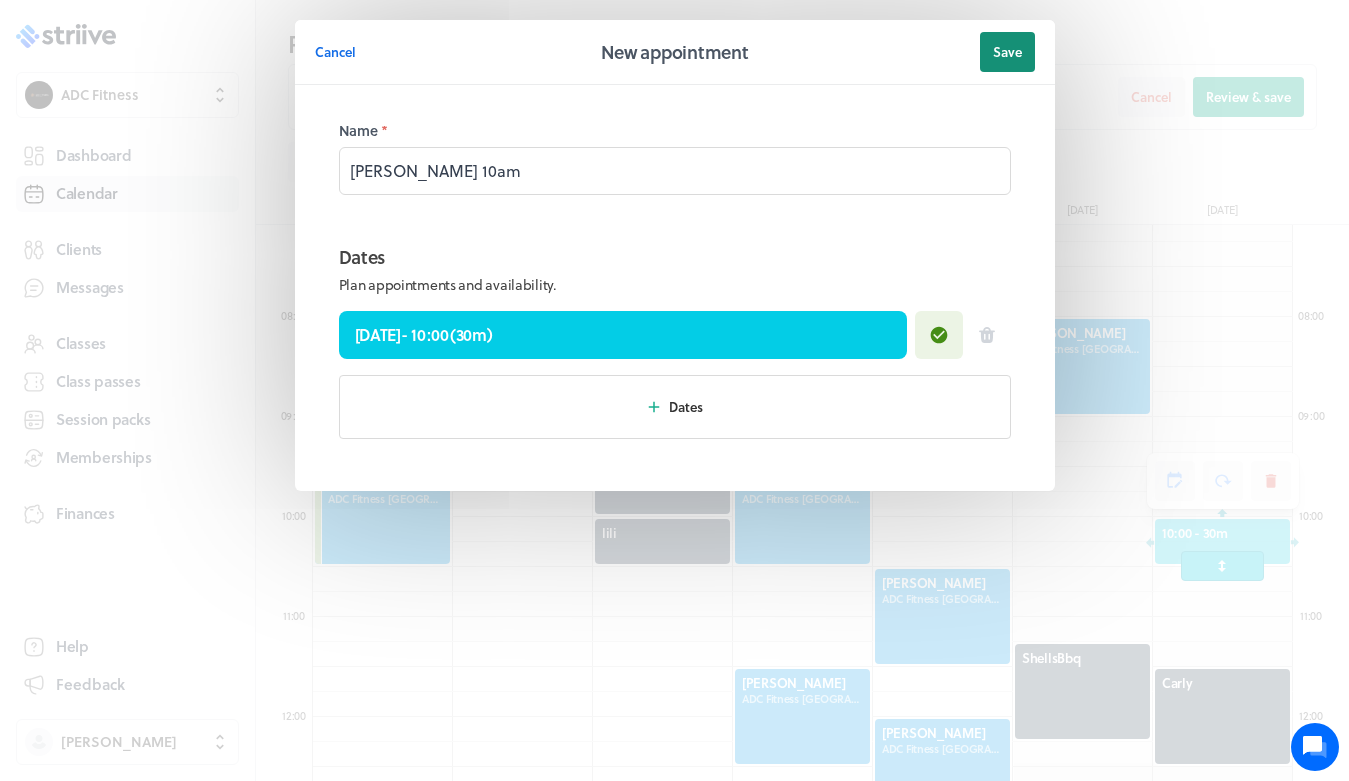 click on "Save" at bounding box center [1007, 52] 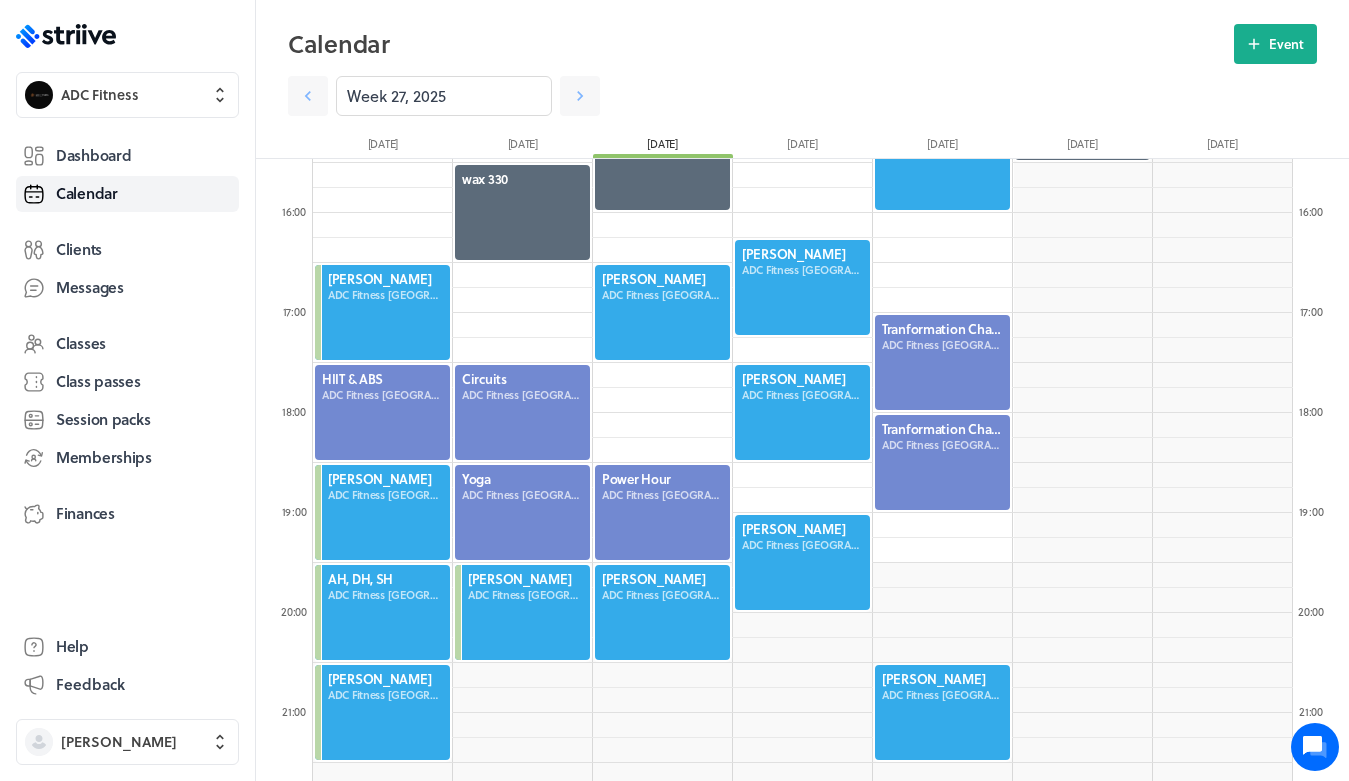 scroll, scrollTop: 1548, scrollLeft: 0, axis: vertical 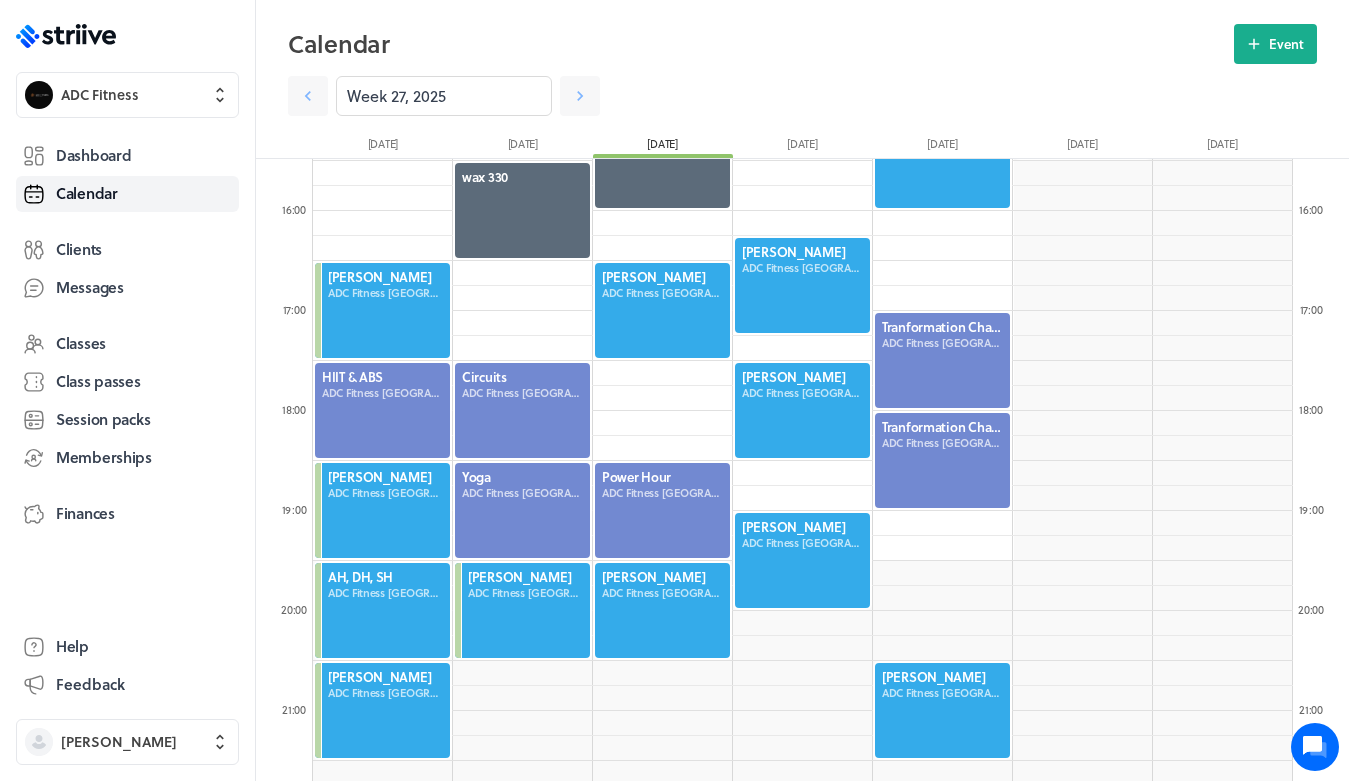 click at bounding box center [662, 510] 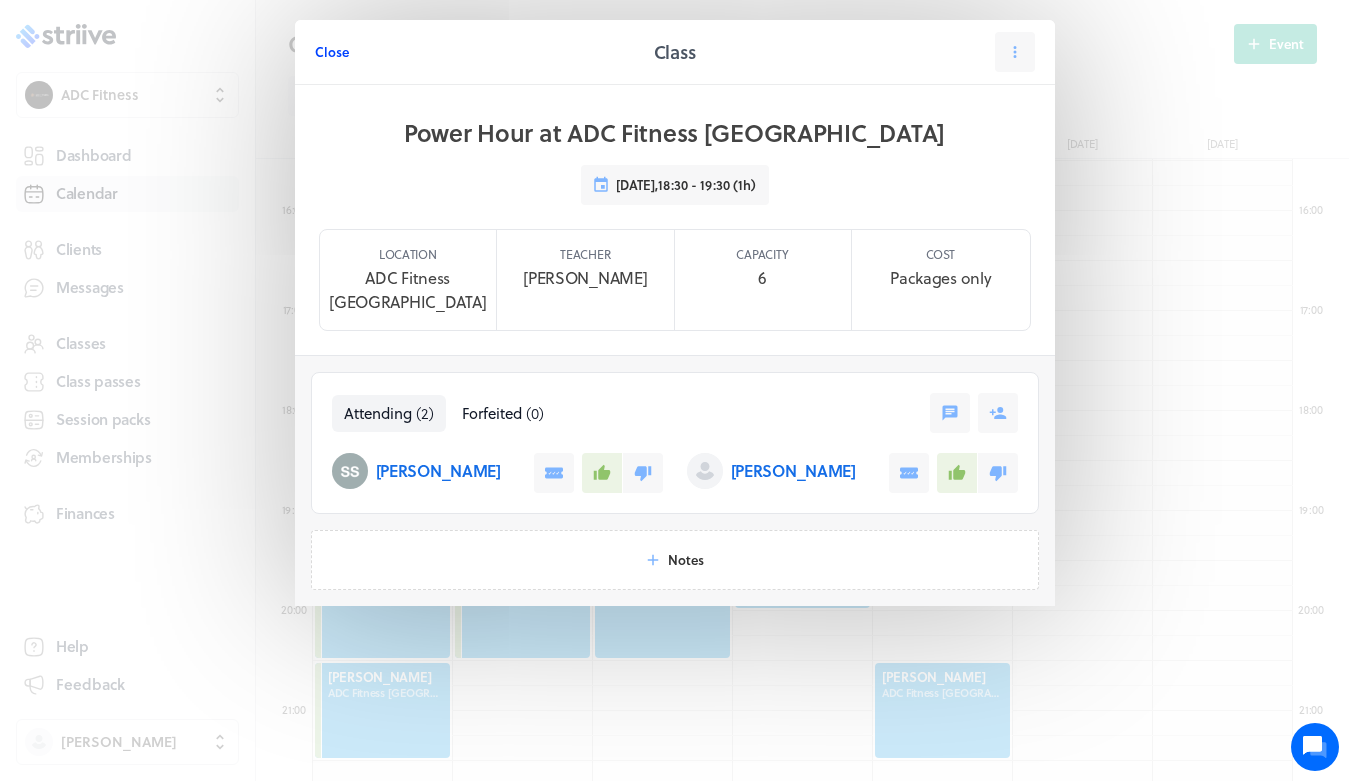 click on "Close" at bounding box center [332, 52] 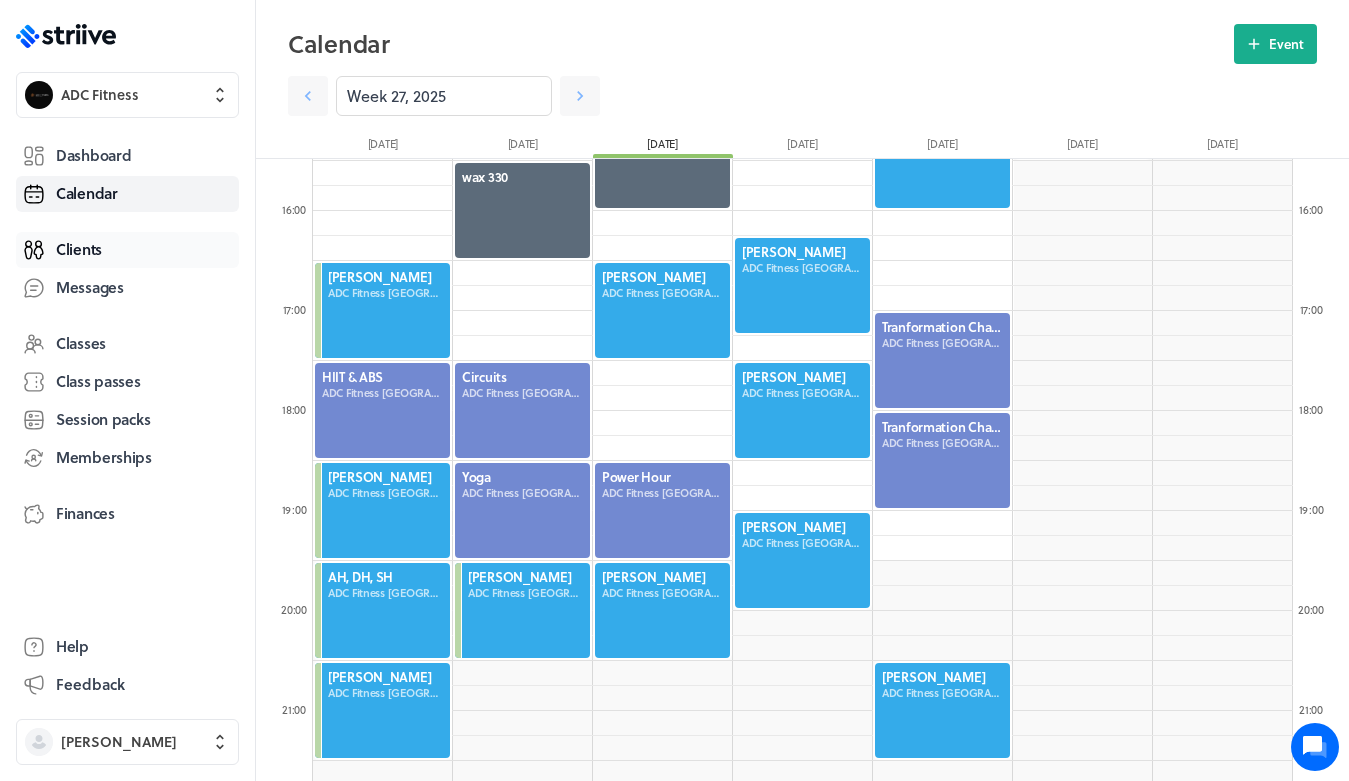 click on "Clients" at bounding box center [127, 250] 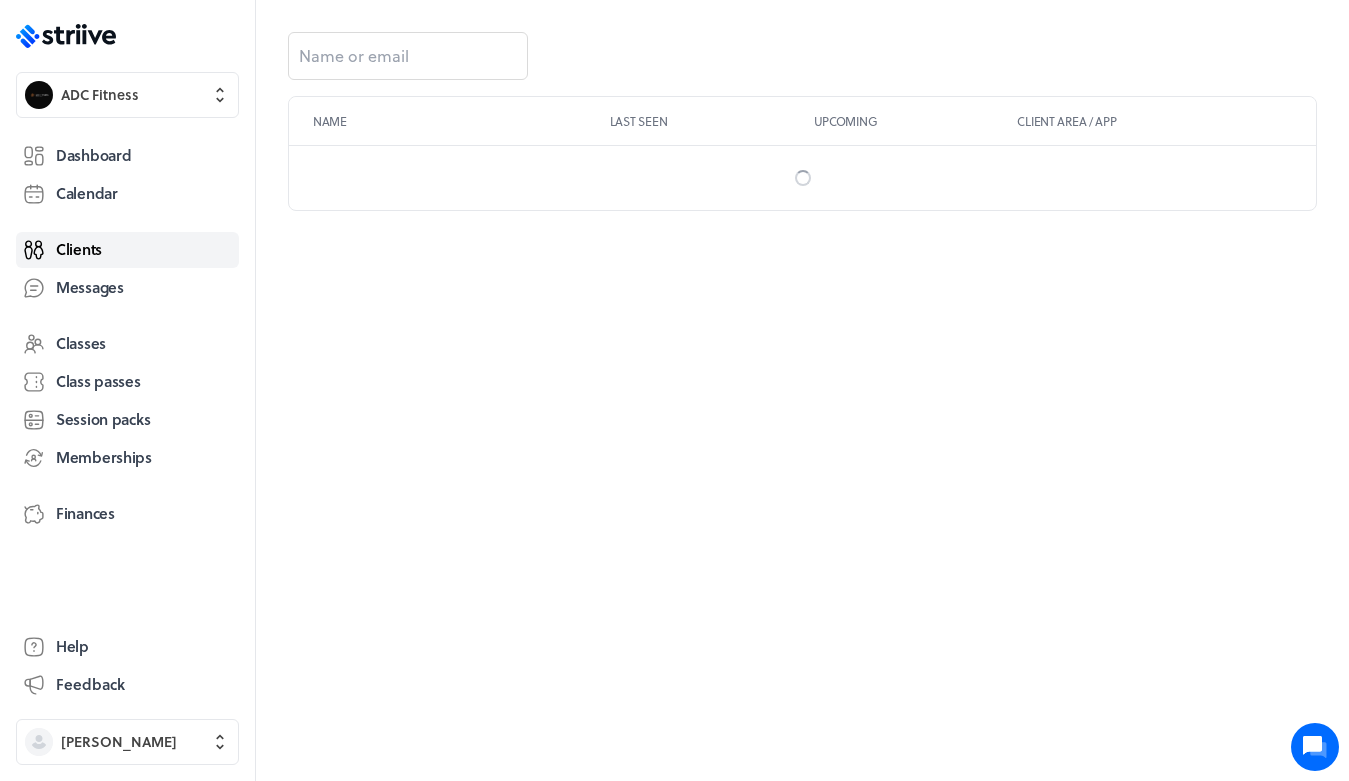 scroll, scrollTop: 0, scrollLeft: 0, axis: both 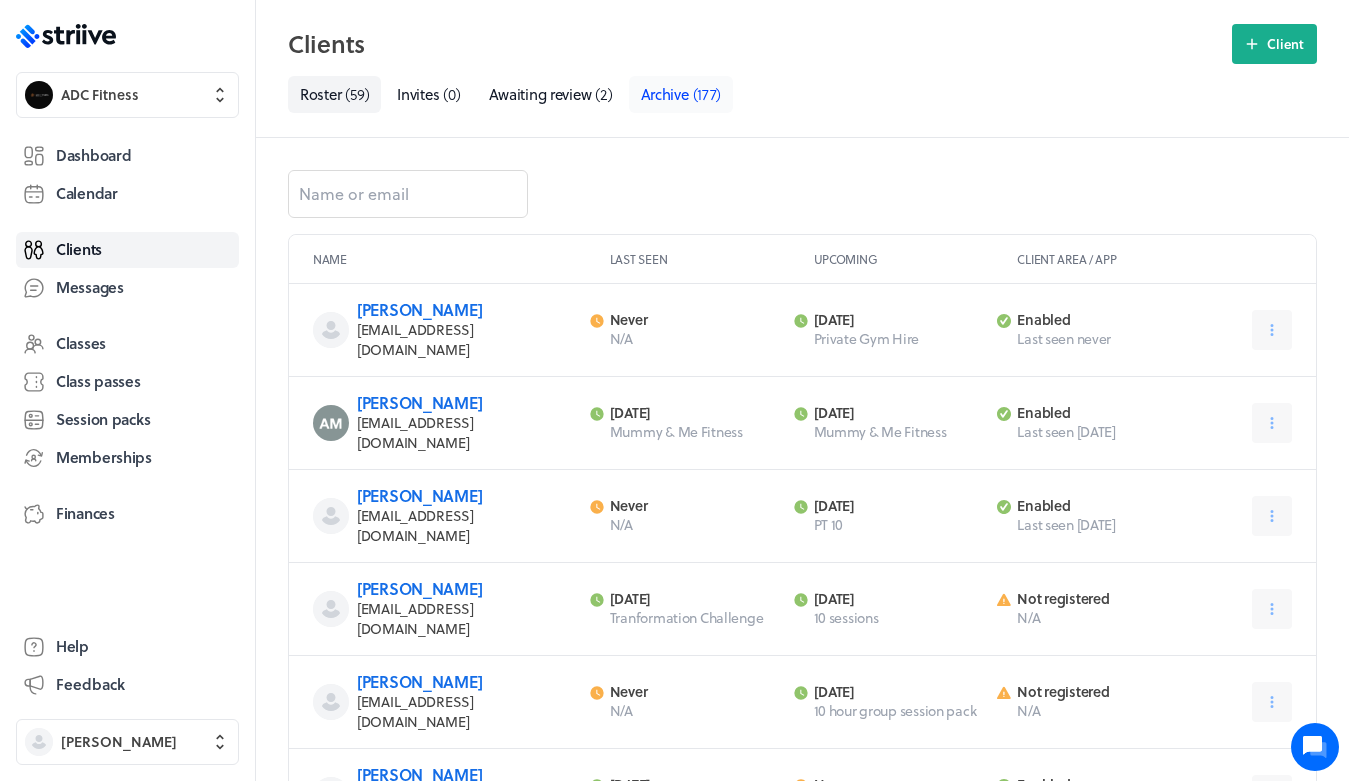 click on "Archive" at bounding box center [665, 94] 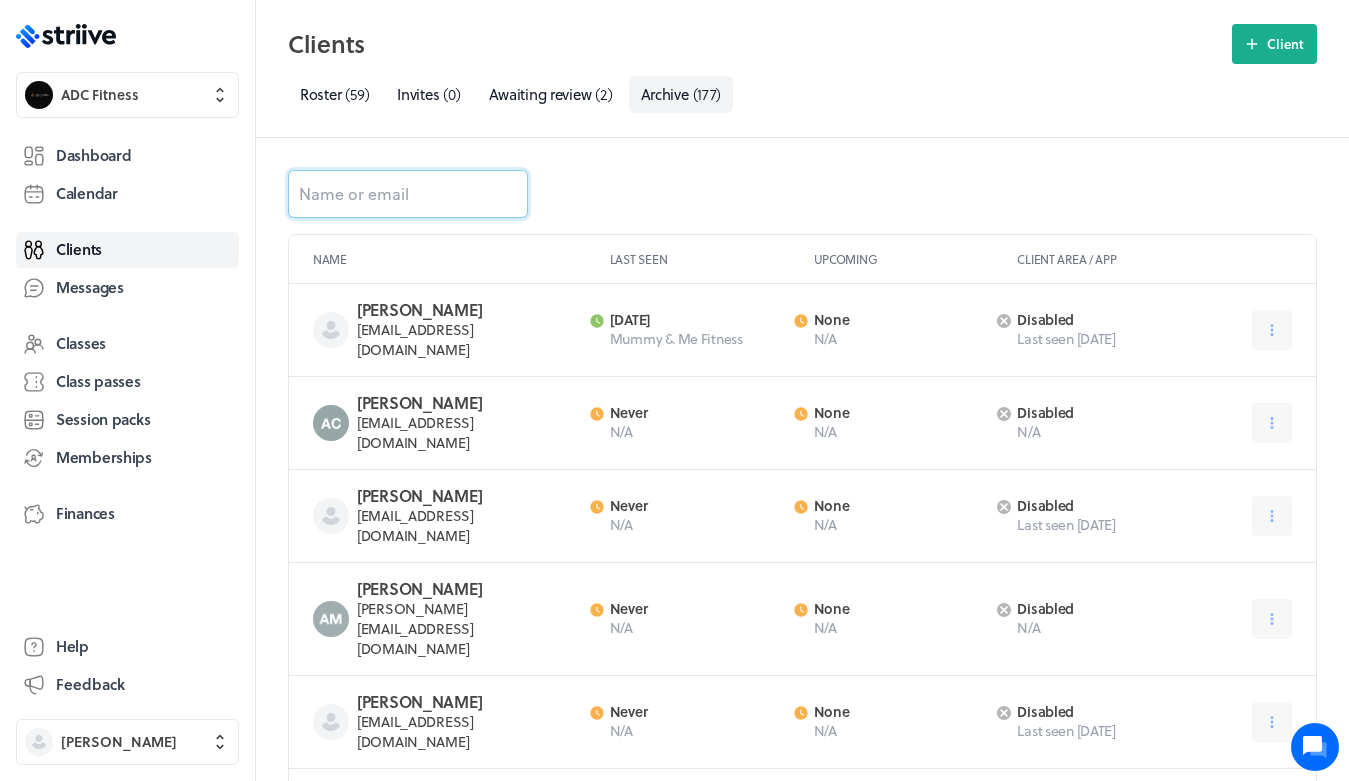 click at bounding box center [408, 194] 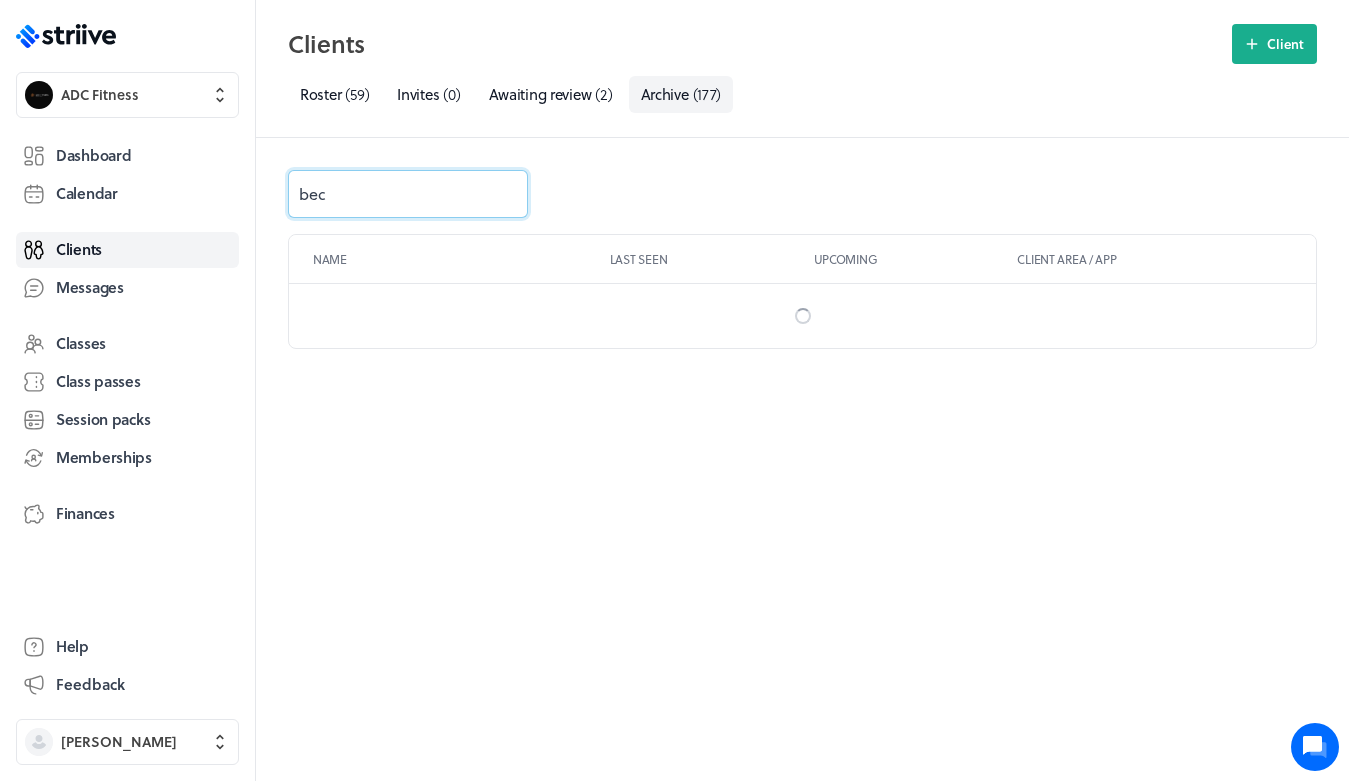 type on "becc" 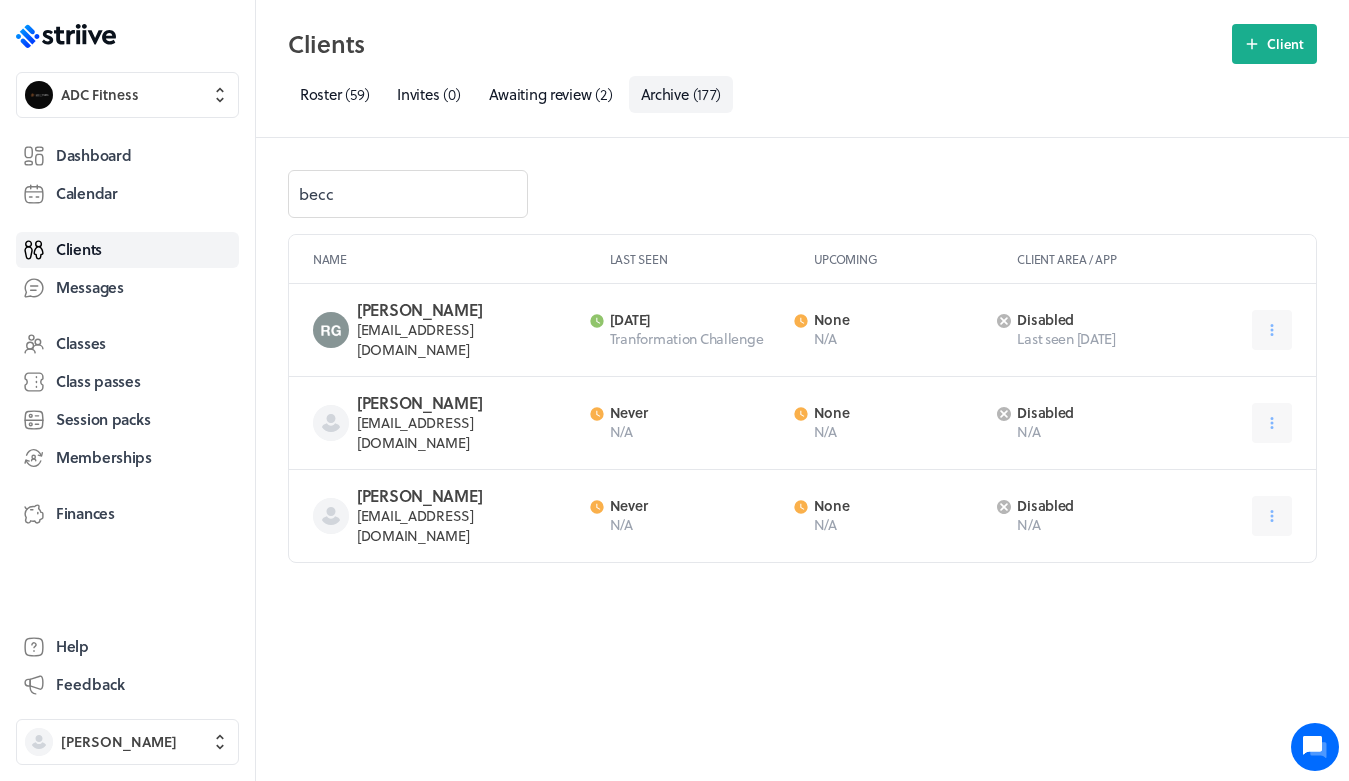 click on "[PERSON_NAME]" at bounding box center [467, 310] 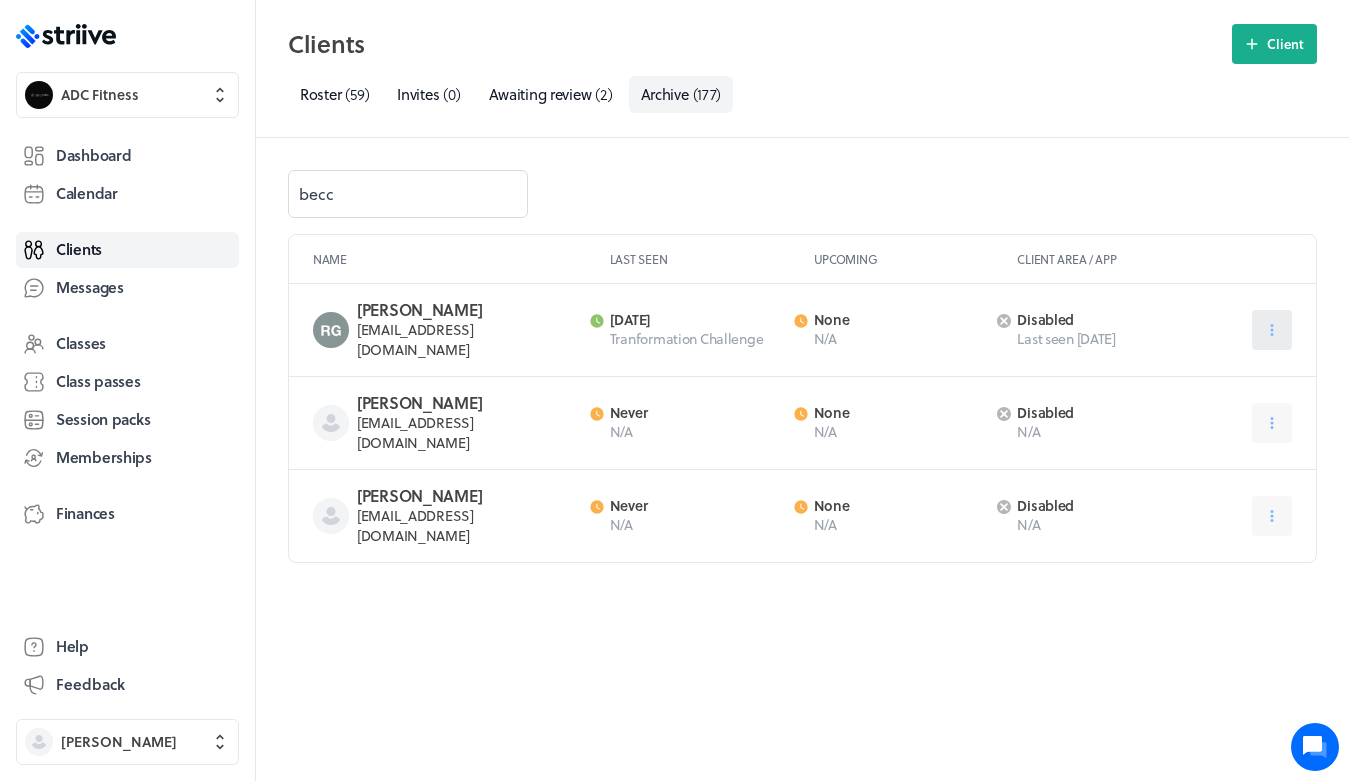 click at bounding box center (1272, 330) 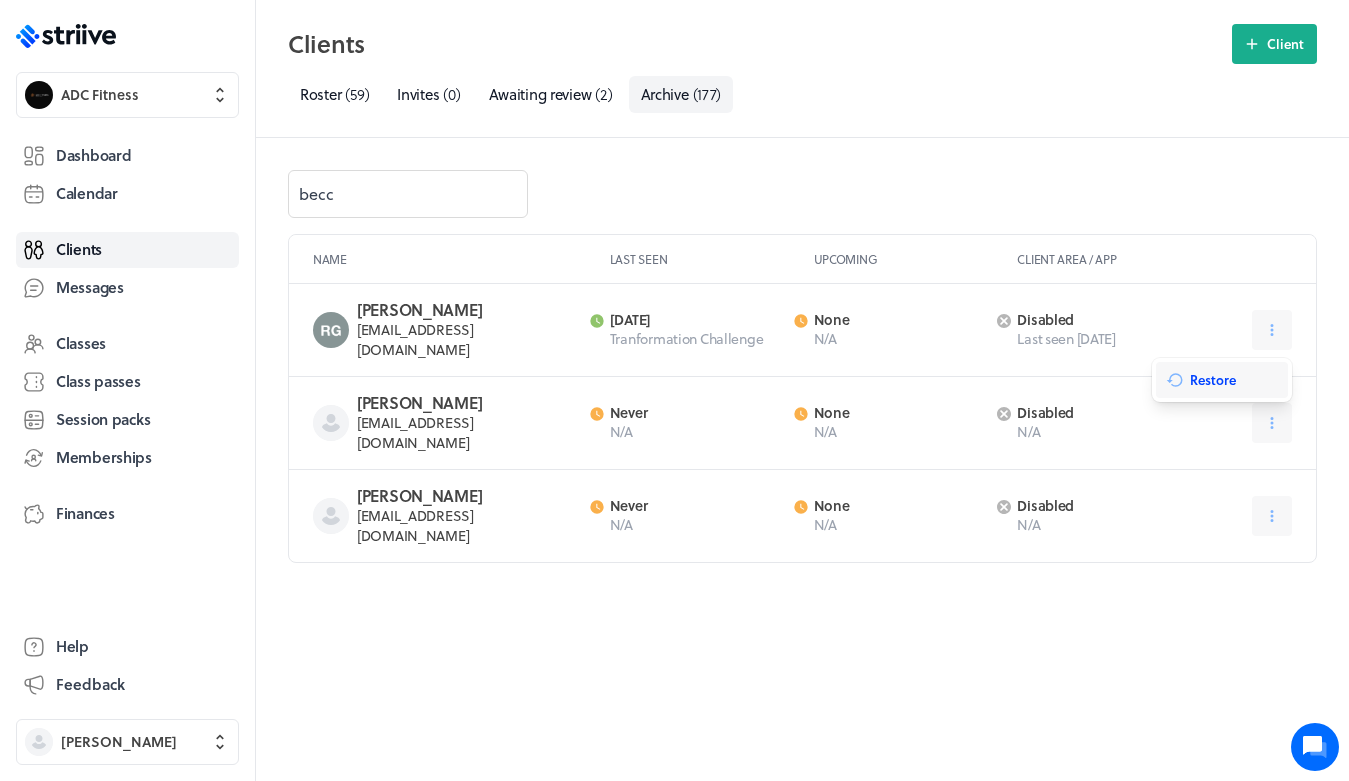 click on "Restore" at bounding box center (1213, 380) 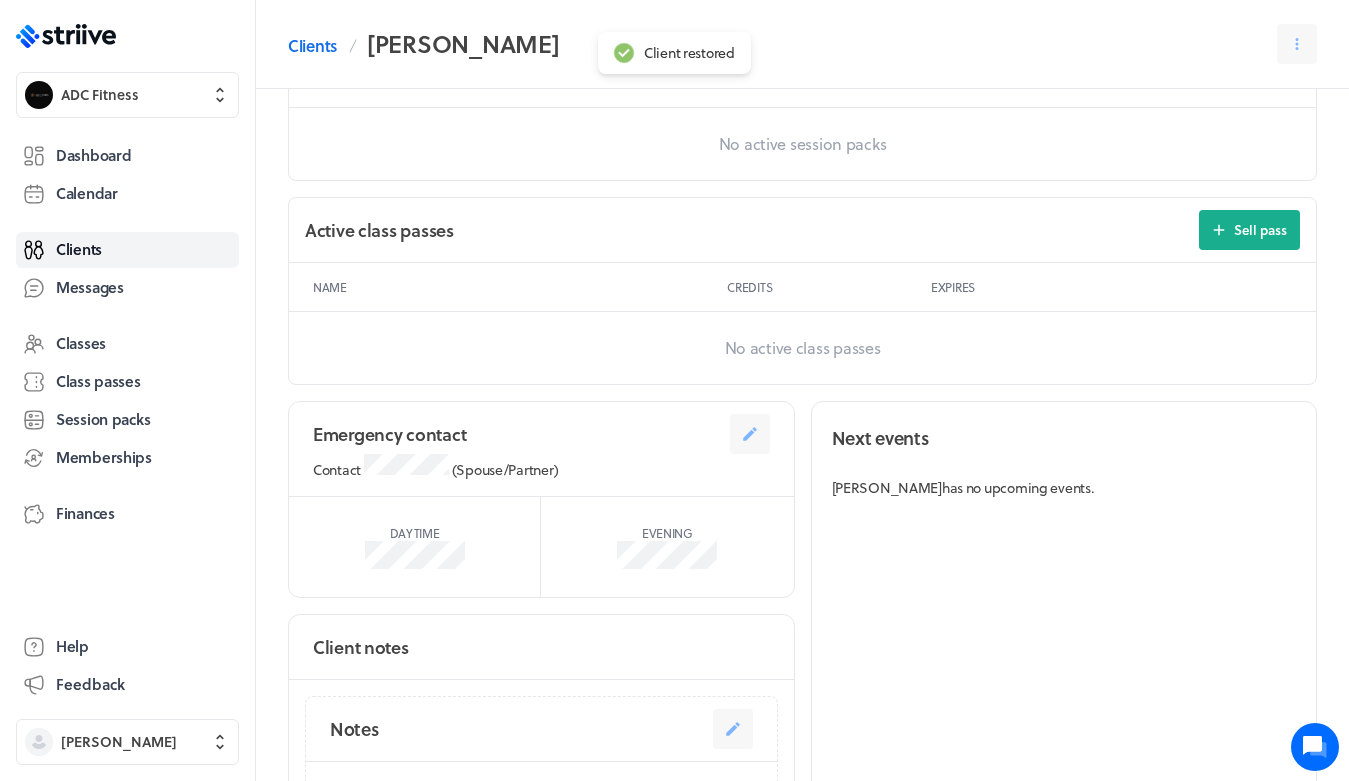 scroll, scrollTop: 733, scrollLeft: 0, axis: vertical 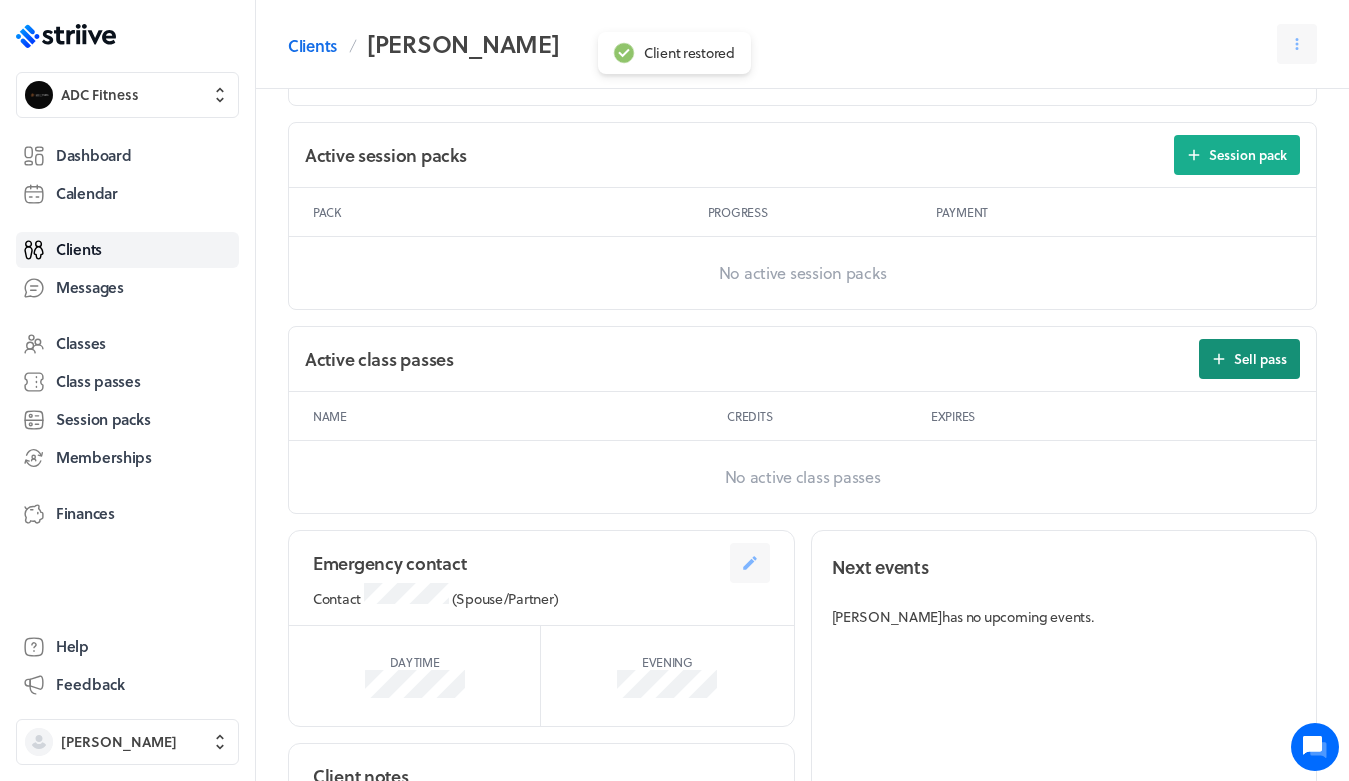 click on "Sell pass" at bounding box center [1260, 359] 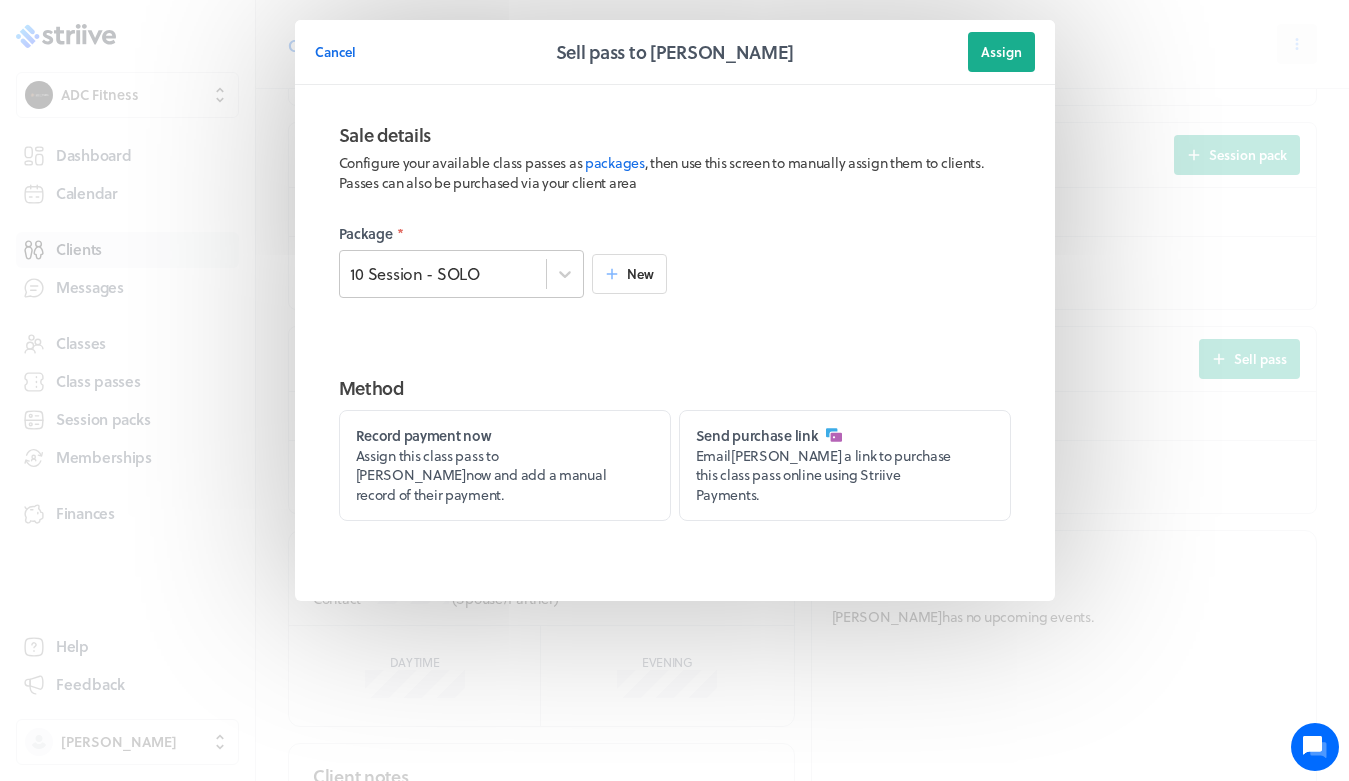 click on "10 Session - SOLO" at bounding box center [443, 274] 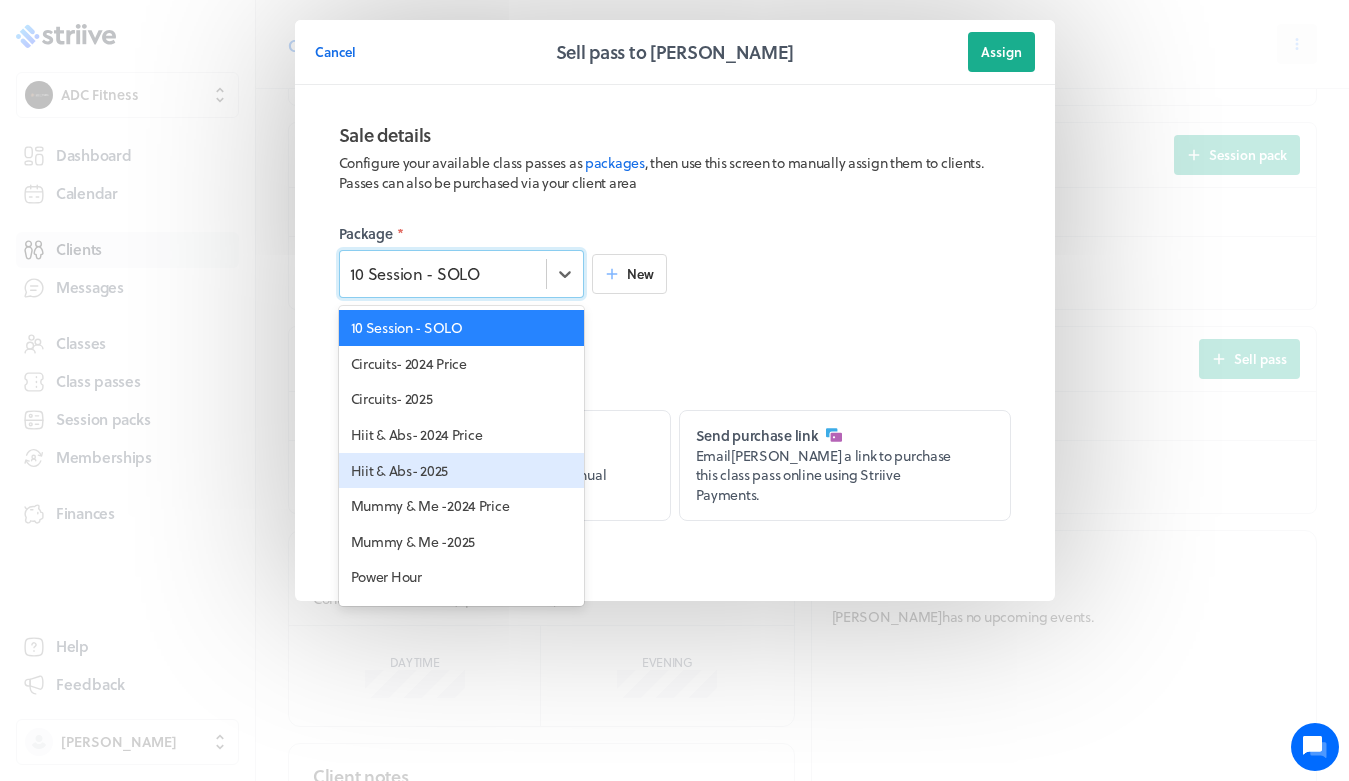 scroll, scrollTop: 112, scrollLeft: 0, axis: vertical 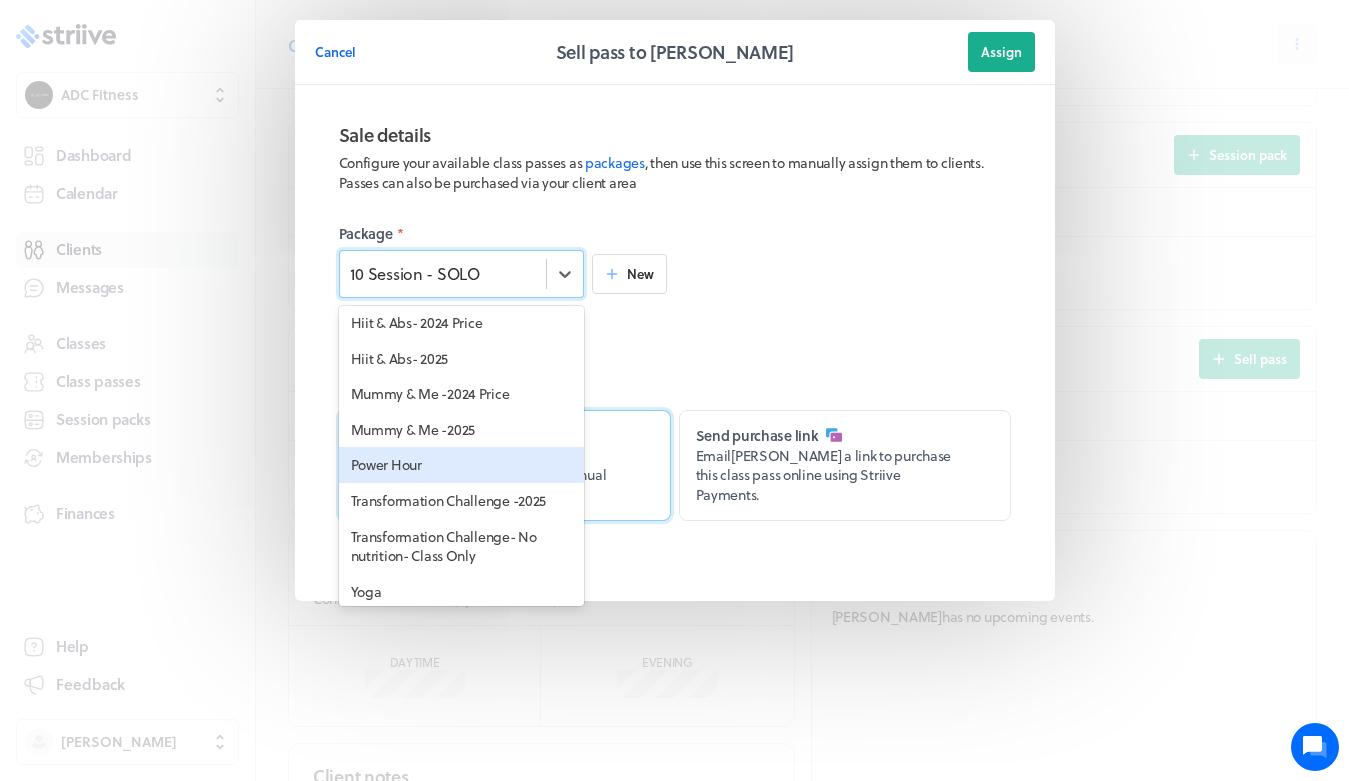 drag, startPoint x: 418, startPoint y: 472, endPoint x: 418, endPoint y: 461, distance: 11 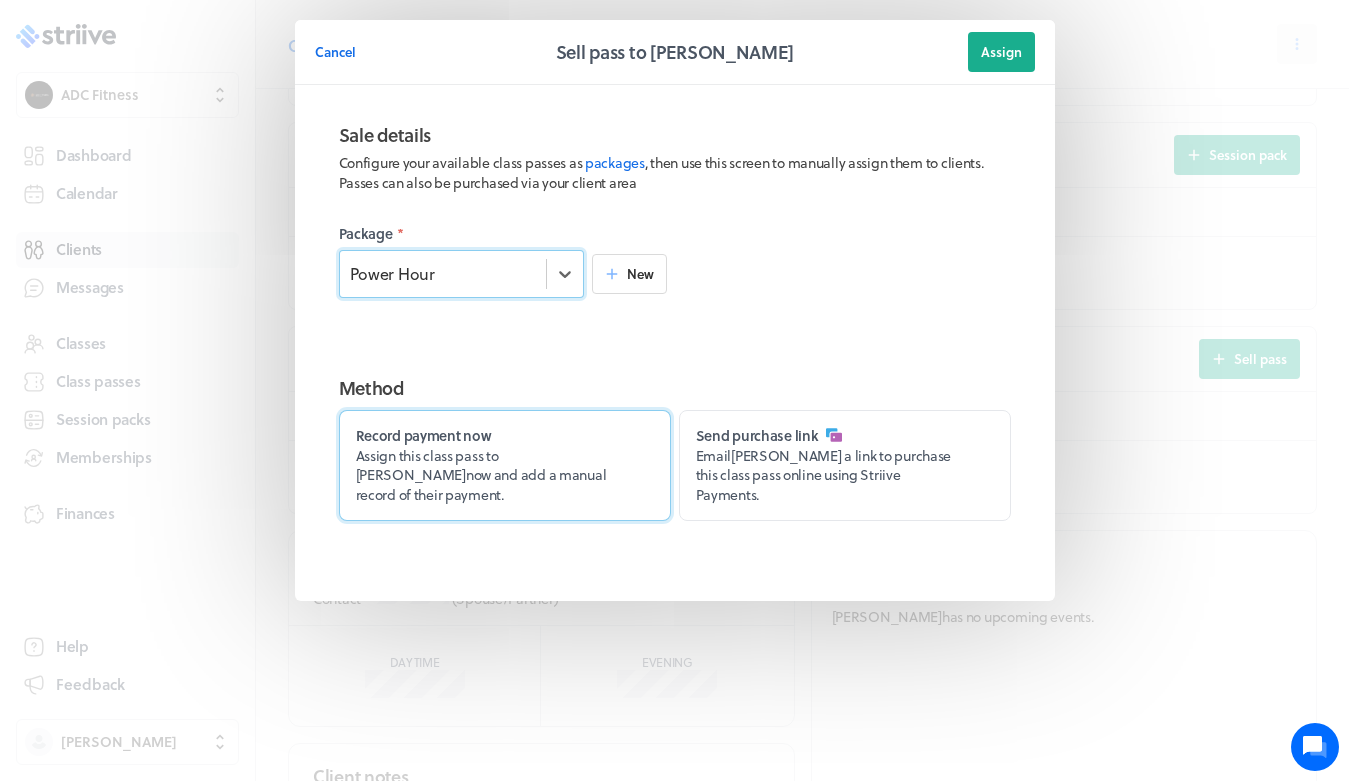 click on "Assign this class pass to   [PERSON_NAME]  now and add a manual record of their payment." at bounding box center (481, 475) 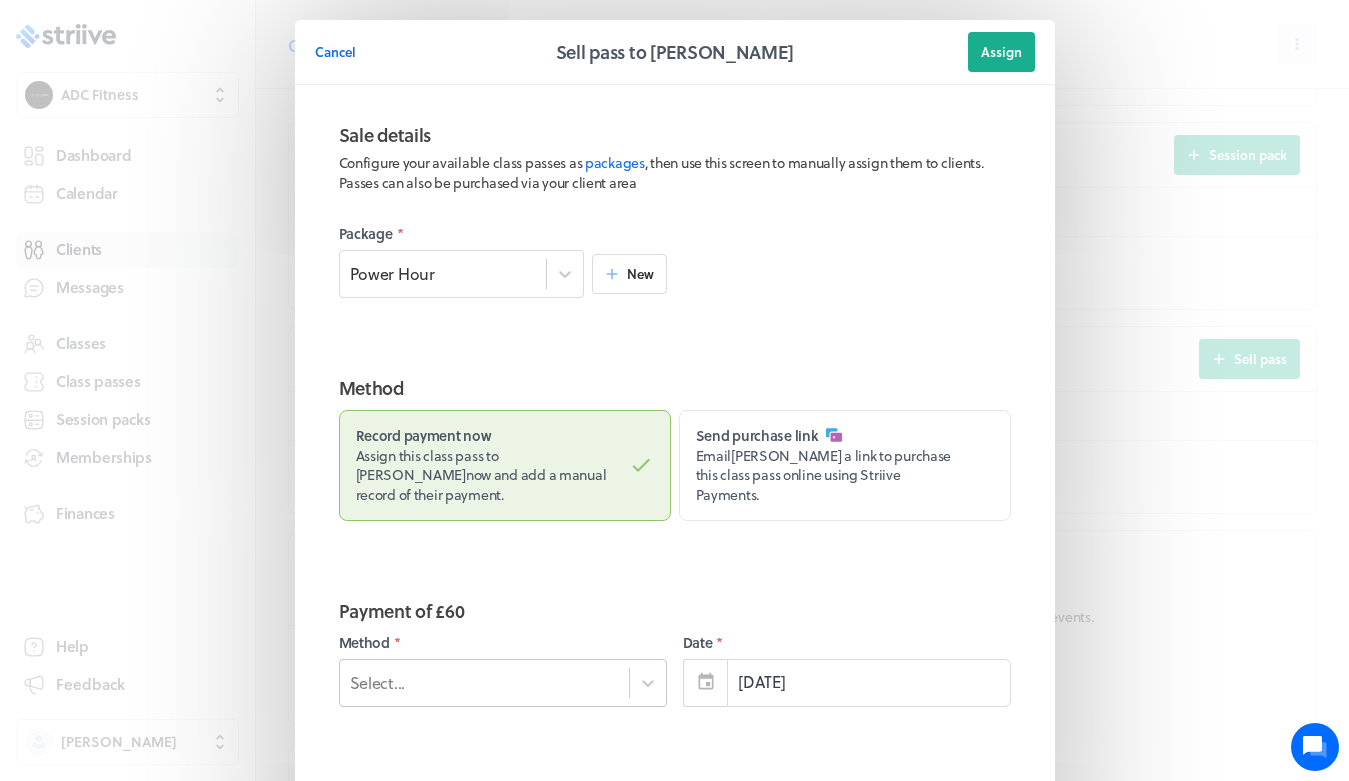 click on "Select..." at bounding box center [503, 683] 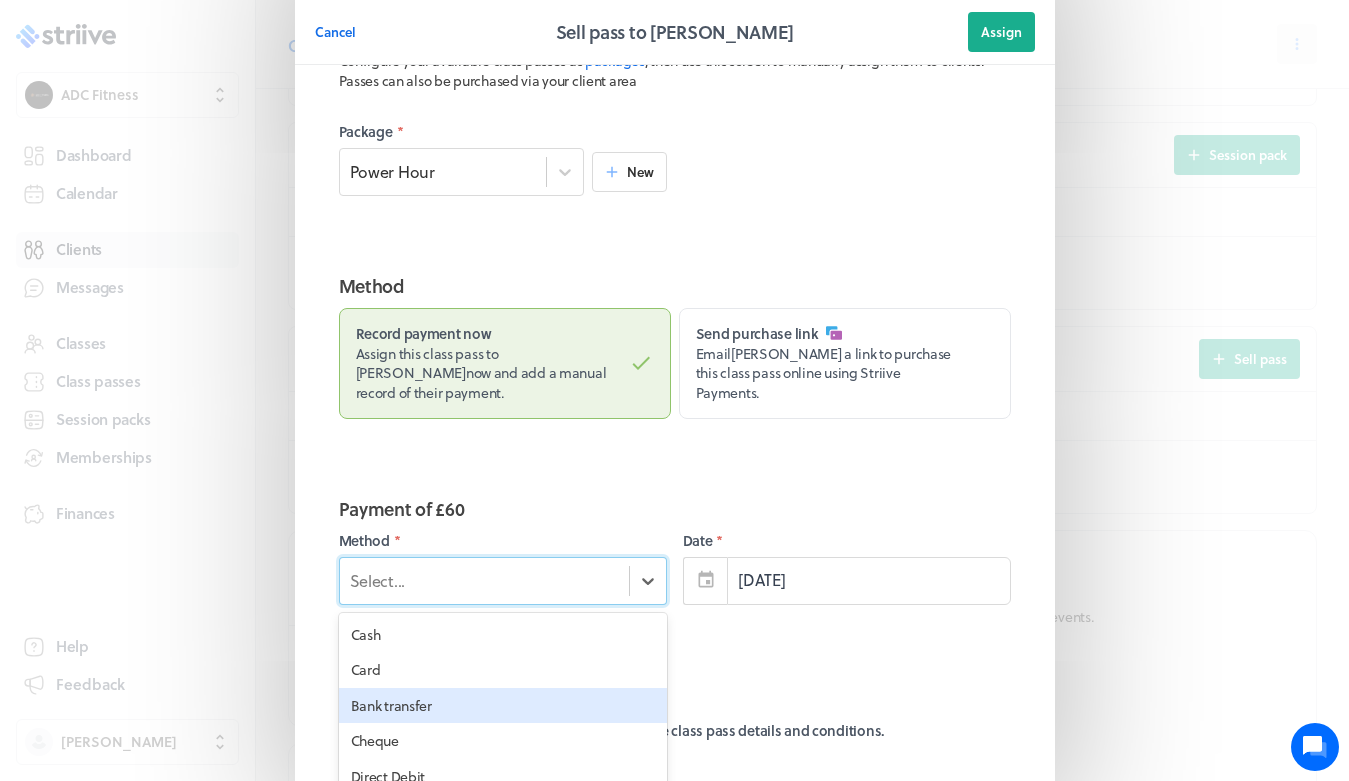 click on "Bank transfer" at bounding box center (503, 706) 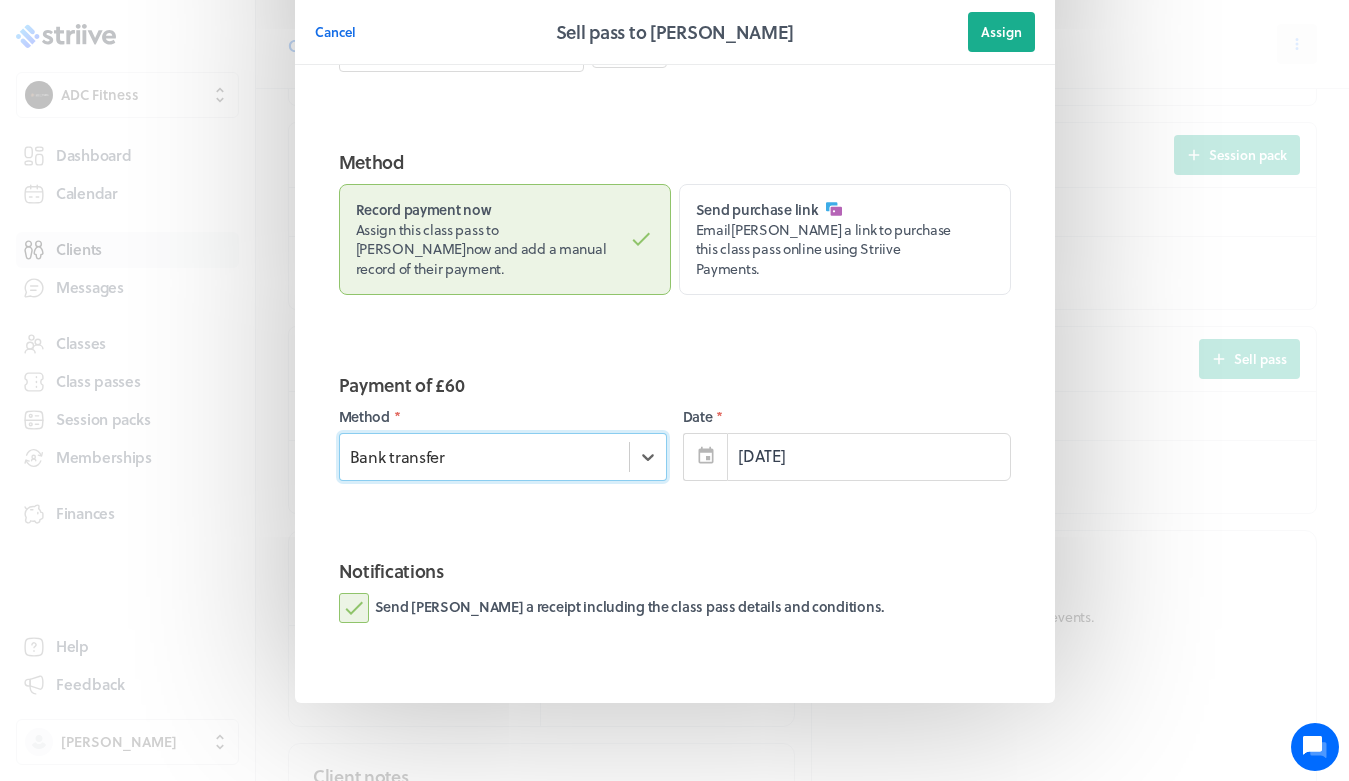 scroll, scrollTop: 225, scrollLeft: 0, axis: vertical 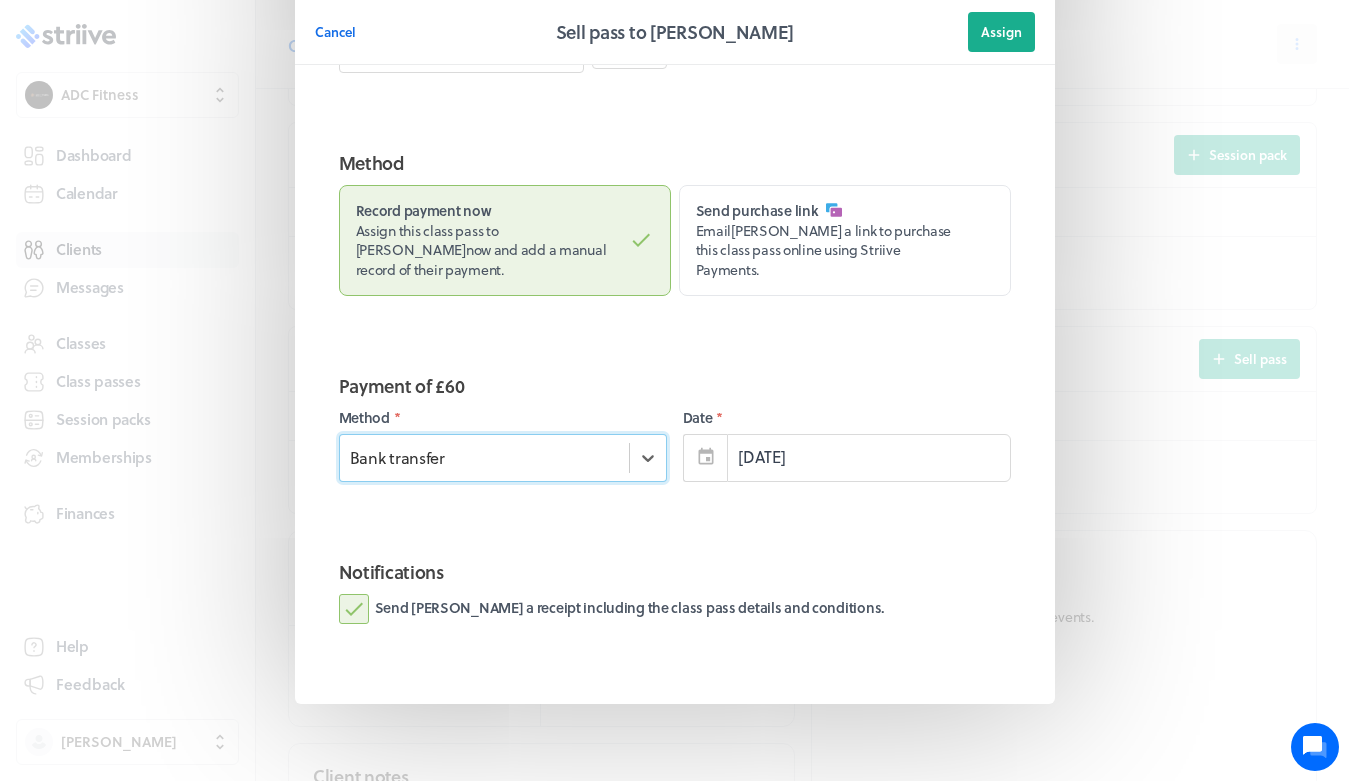 click on "Assign" at bounding box center [1001, 32] 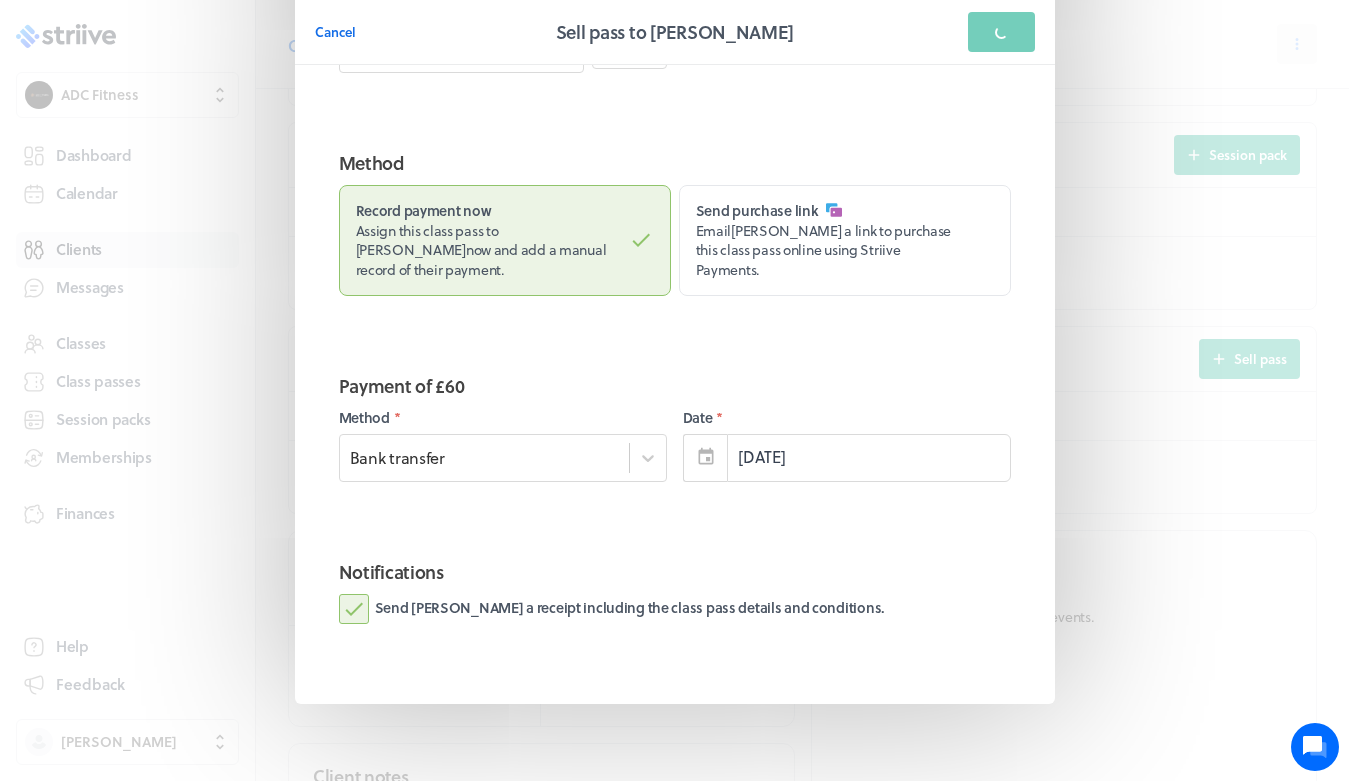 scroll, scrollTop: 0, scrollLeft: 0, axis: both 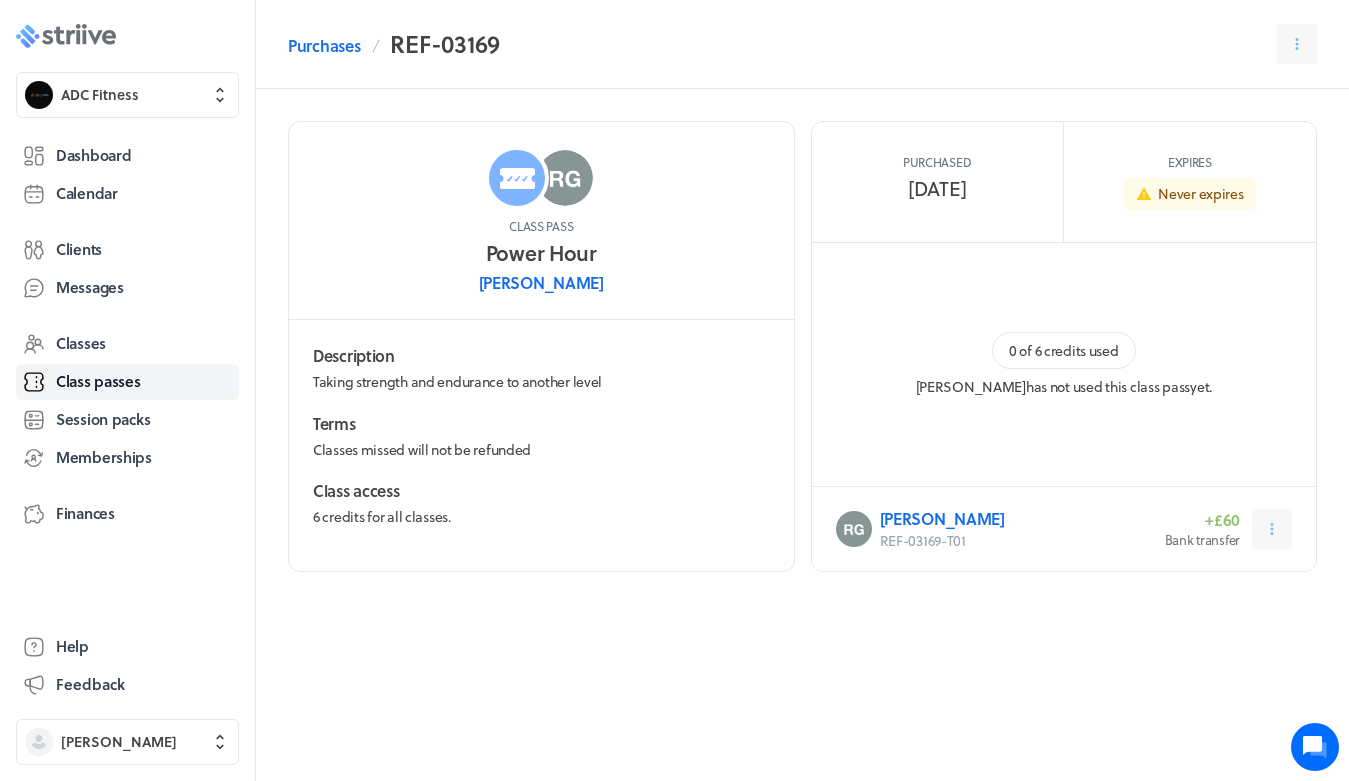 click 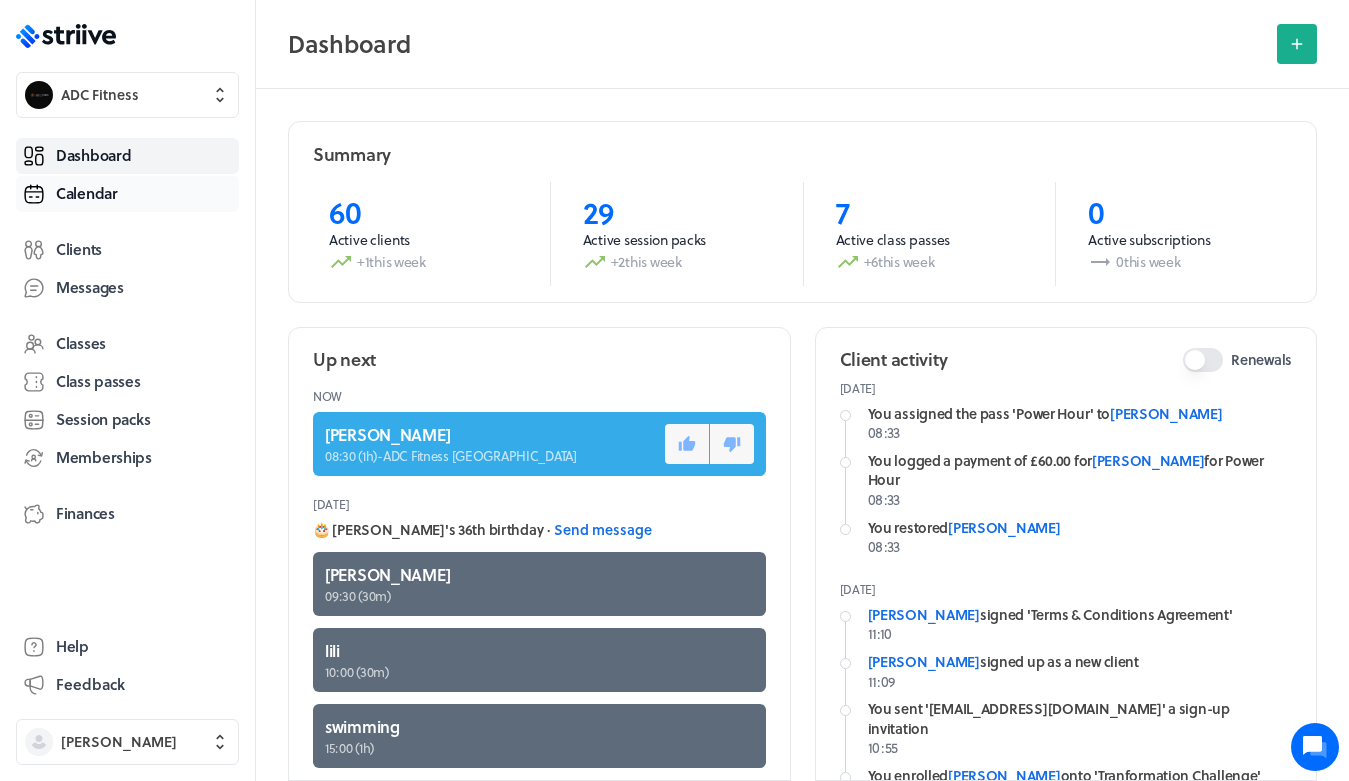 click on "Calendar" at bounding box center [87, 193] 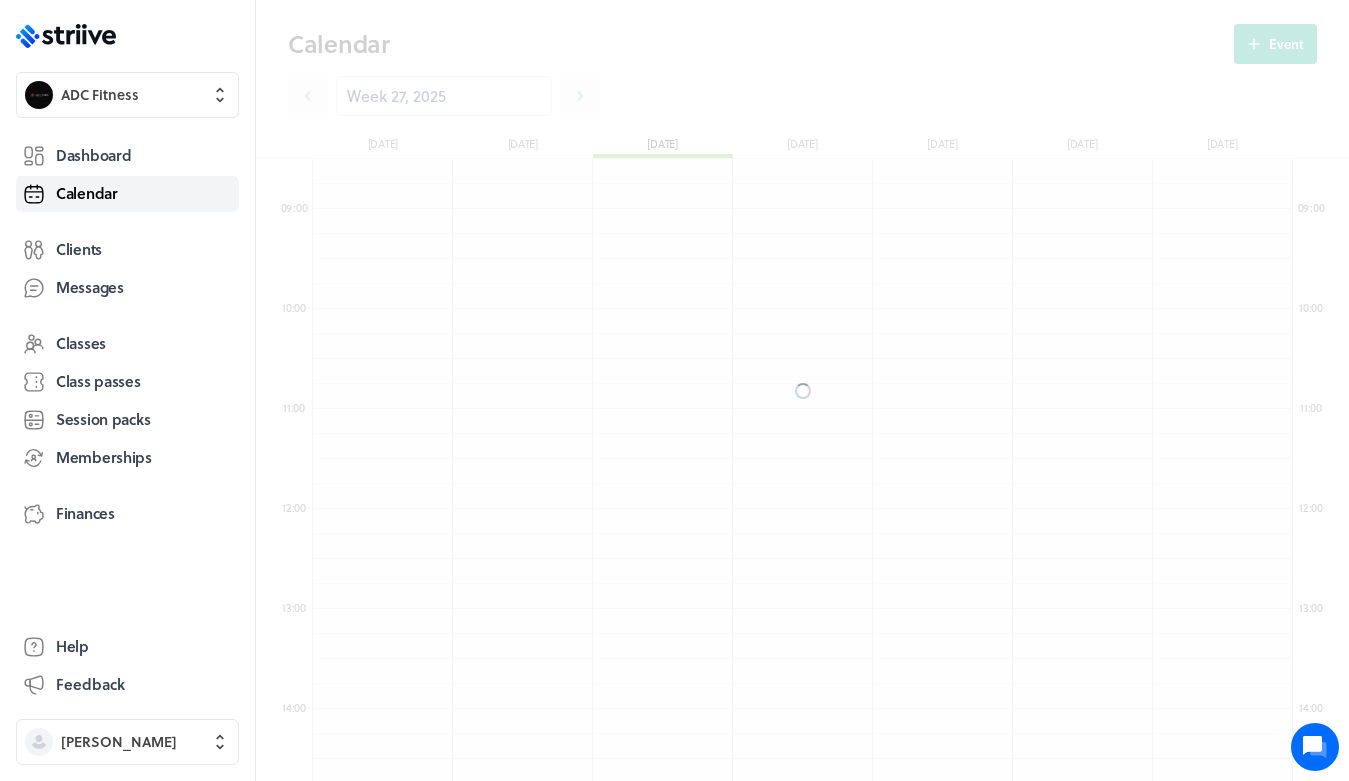 scroll, scrollTop: 10, scrollLeft: 11, axis: both 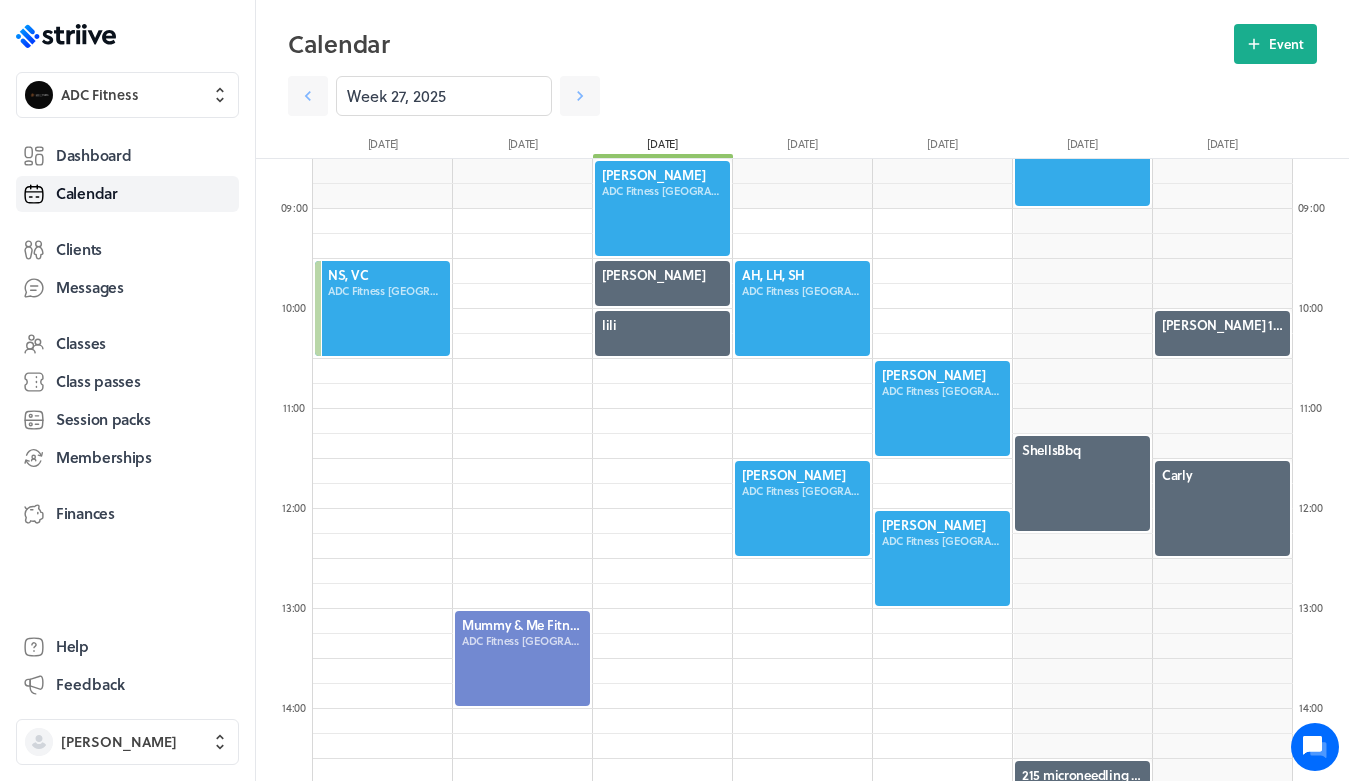 click at bounding box center (662, 208) 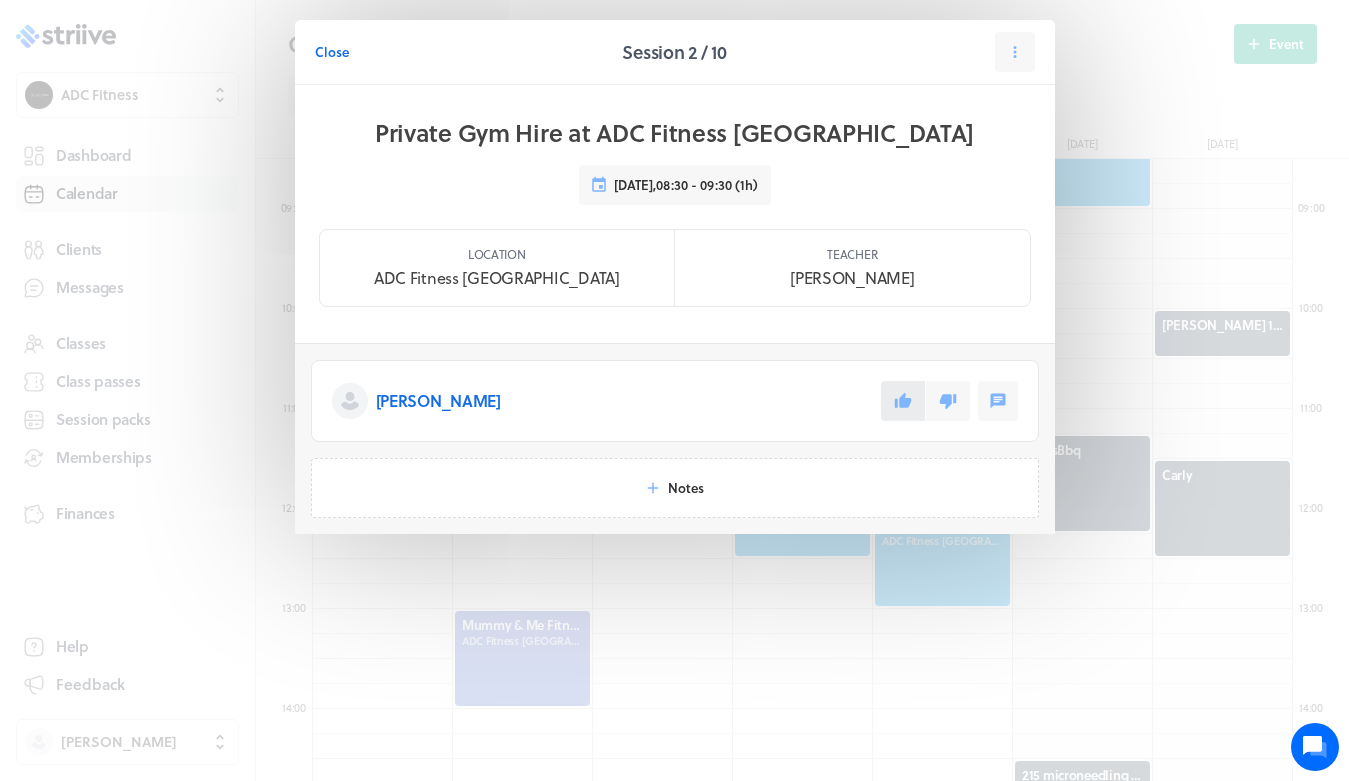 click 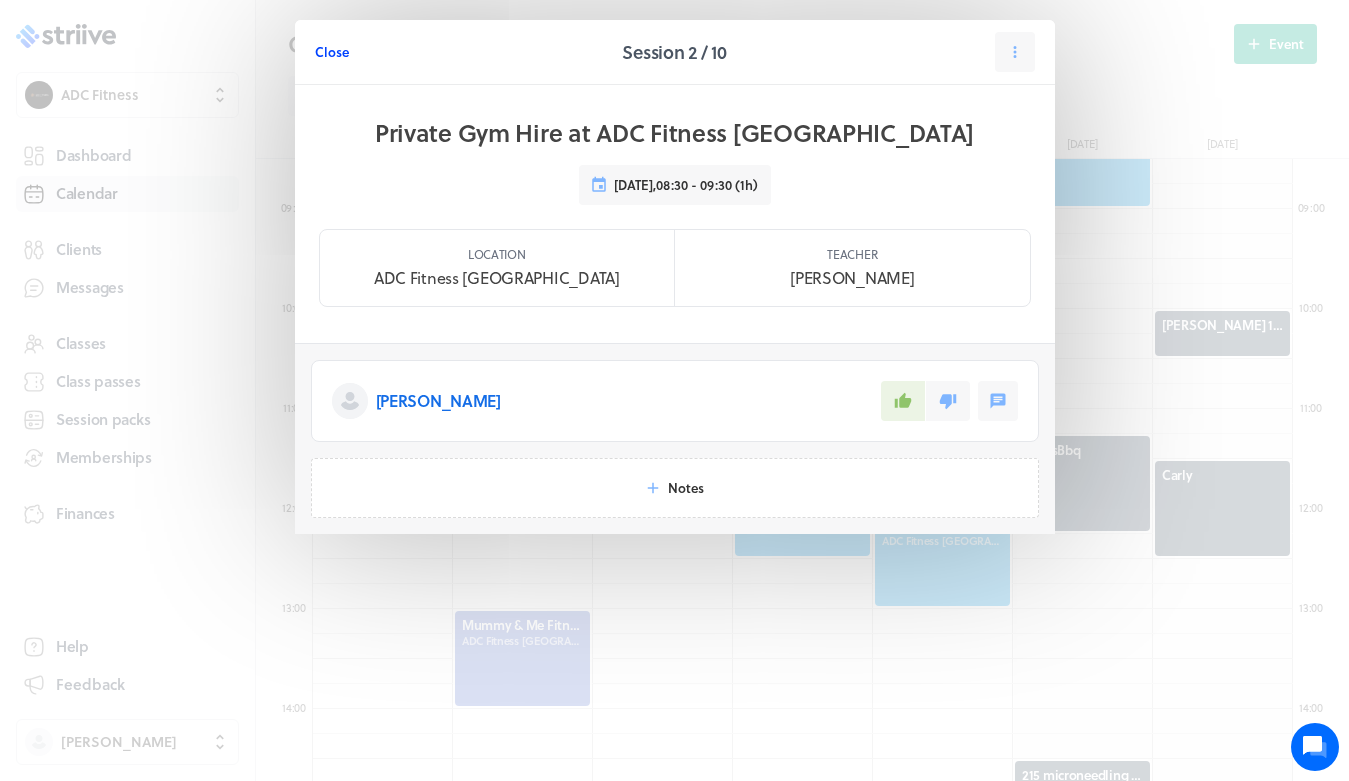 click on "Close" at bounding box center (332, 52) 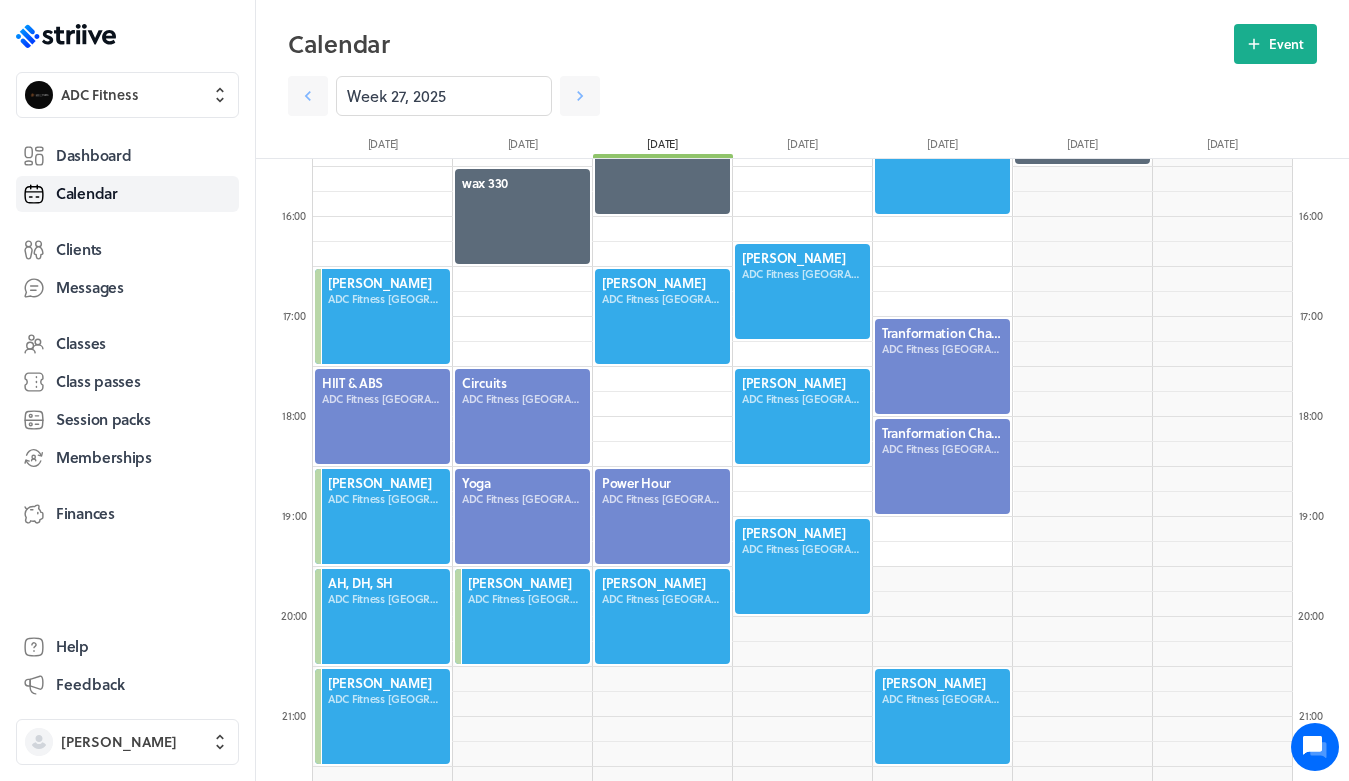 scroll, scrollTop: 1550, scrollLeft: 0, axis: vertical 